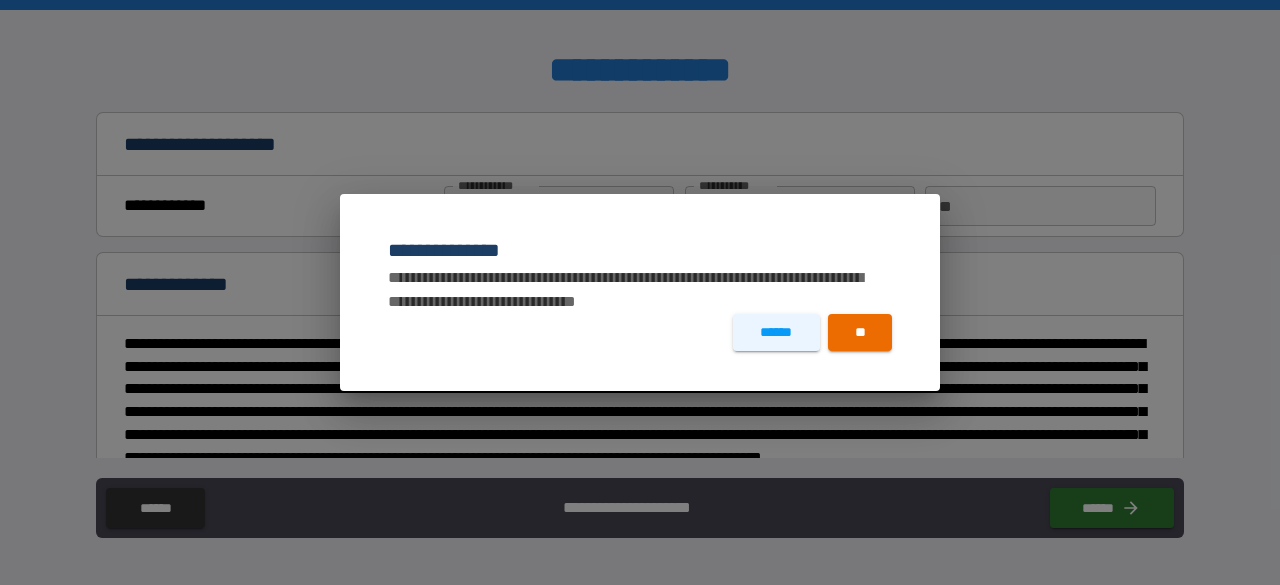 scroll, scrollTop: 0, scrollLeft: 0, axis: both 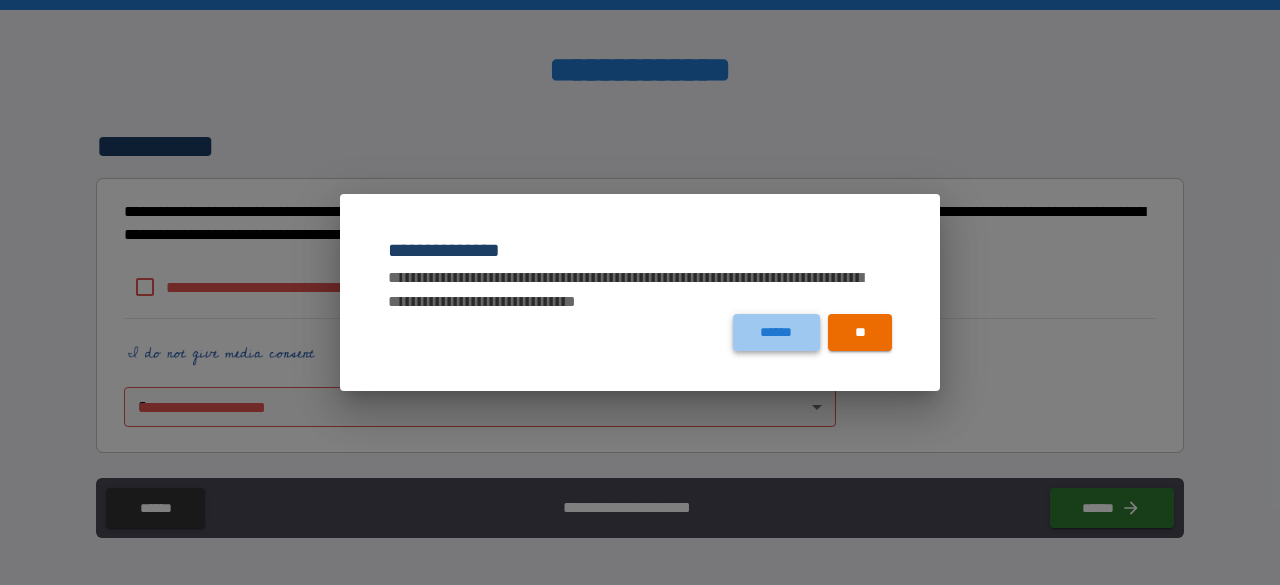 click on "******" at bounding box center [776, 332] 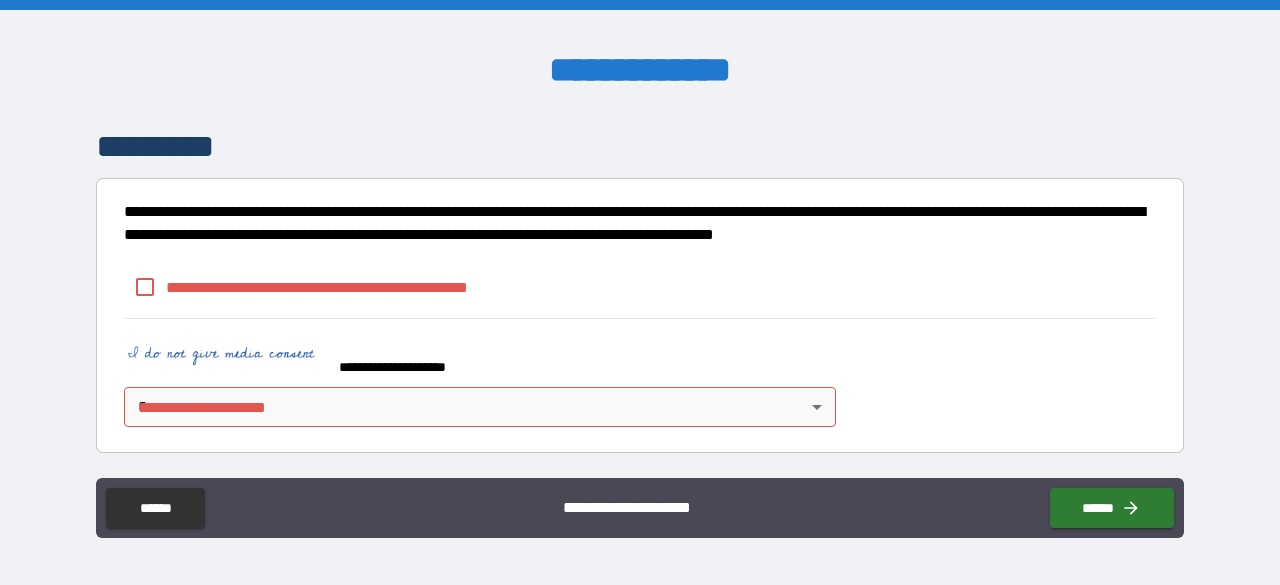 click at bounding box center (224, 357) 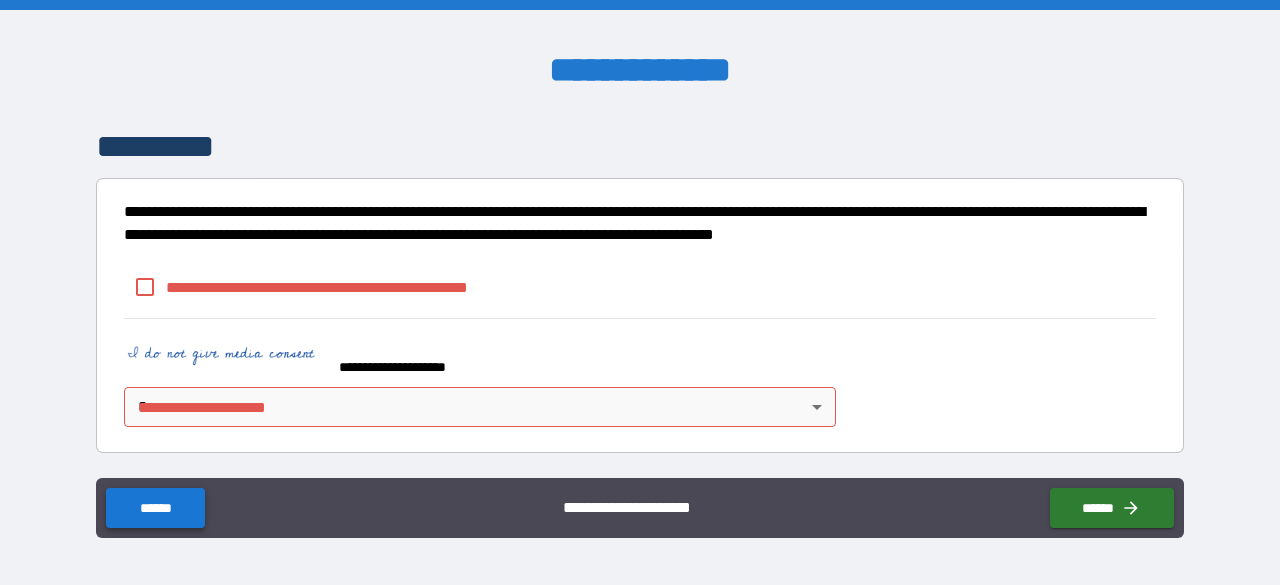 click on "******" at bounding box center (155, 508) 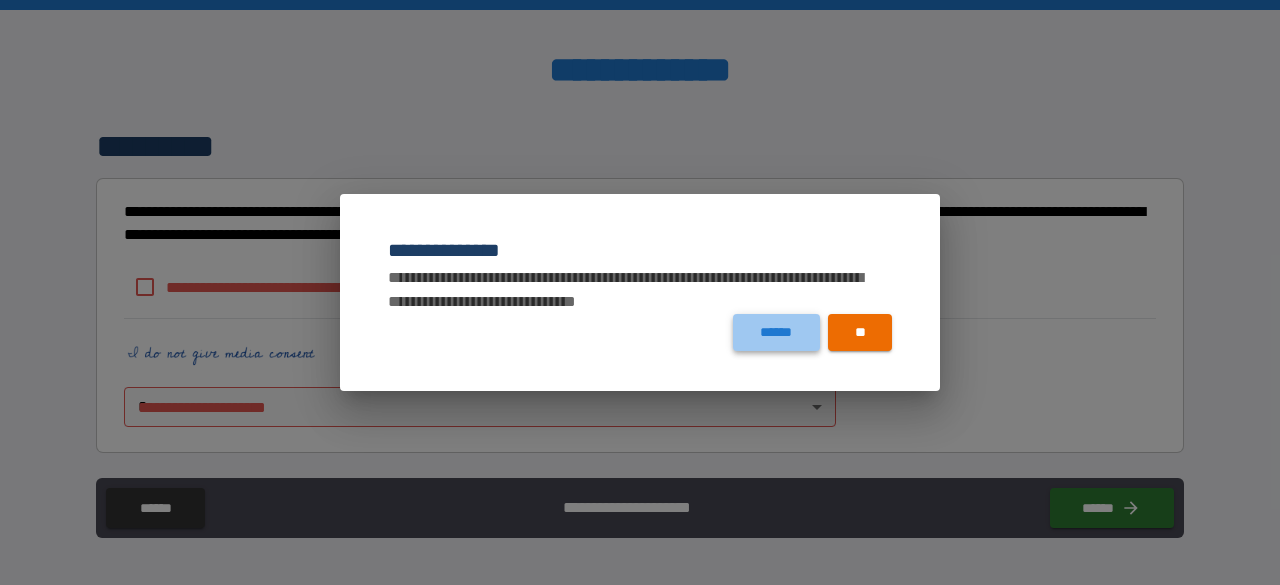 click on "******" at bounding box center (776, 332) 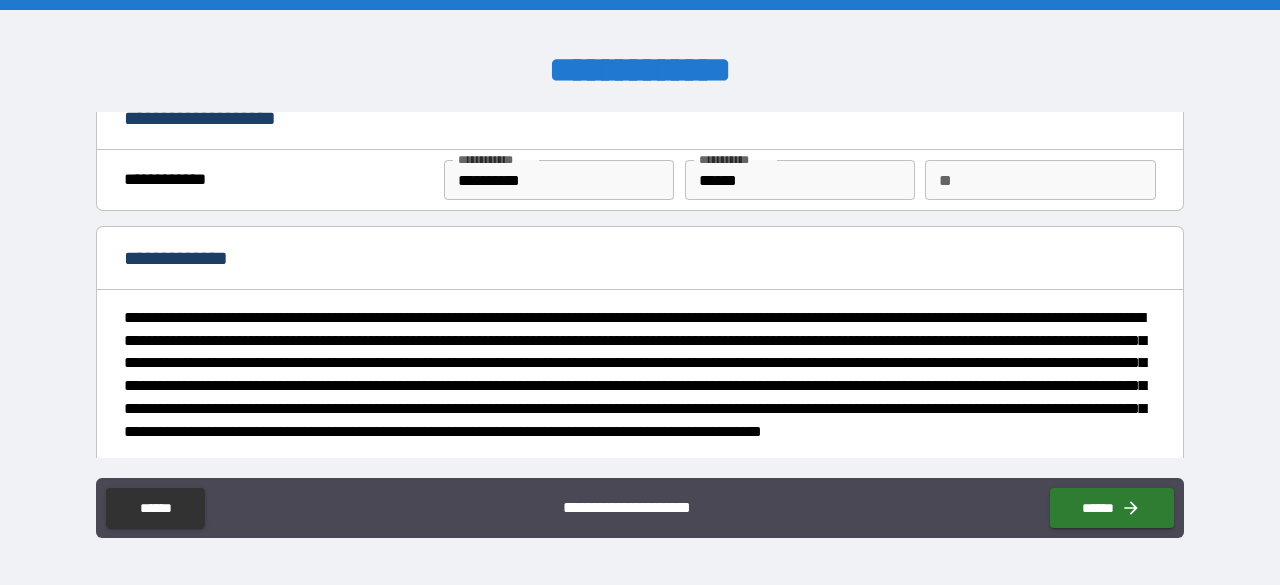 scroll, scrollTop: 0, scrollLeft: 0, axis: both 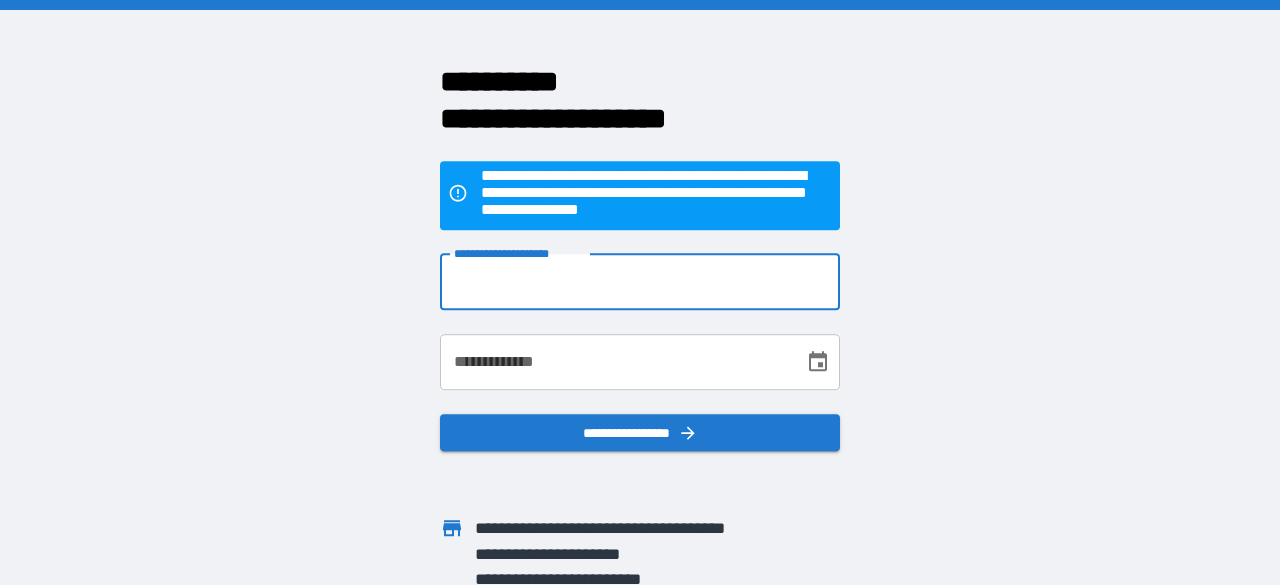 click on "**********" at bounding box center [640, 282] 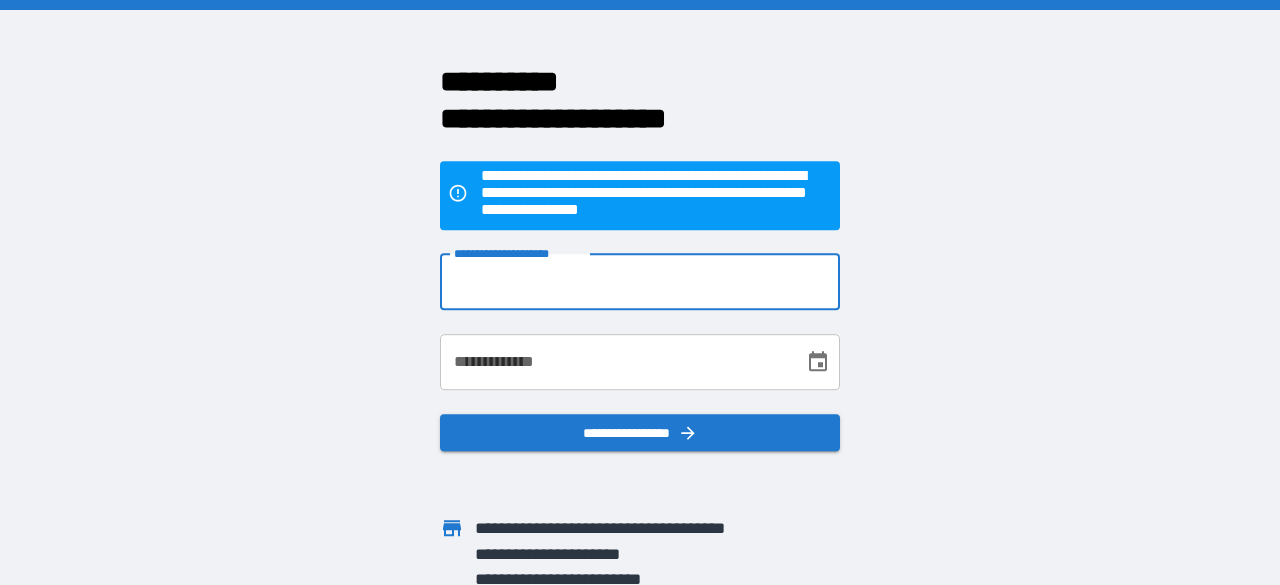 type on "**********" 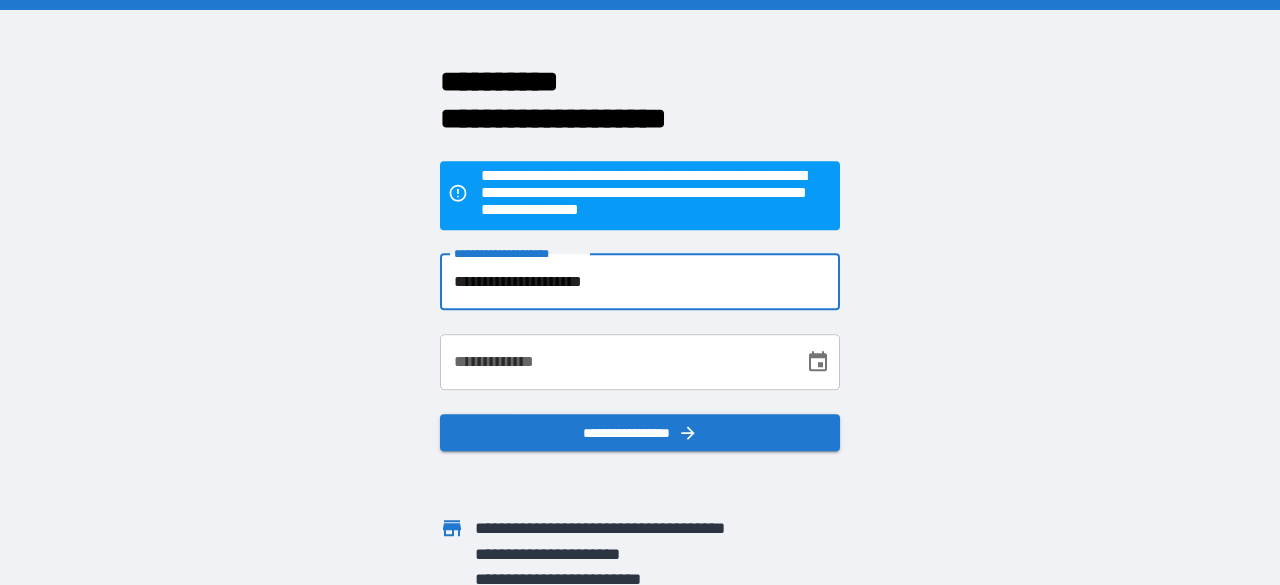 click on "**********" at bounding box center [615, 362] 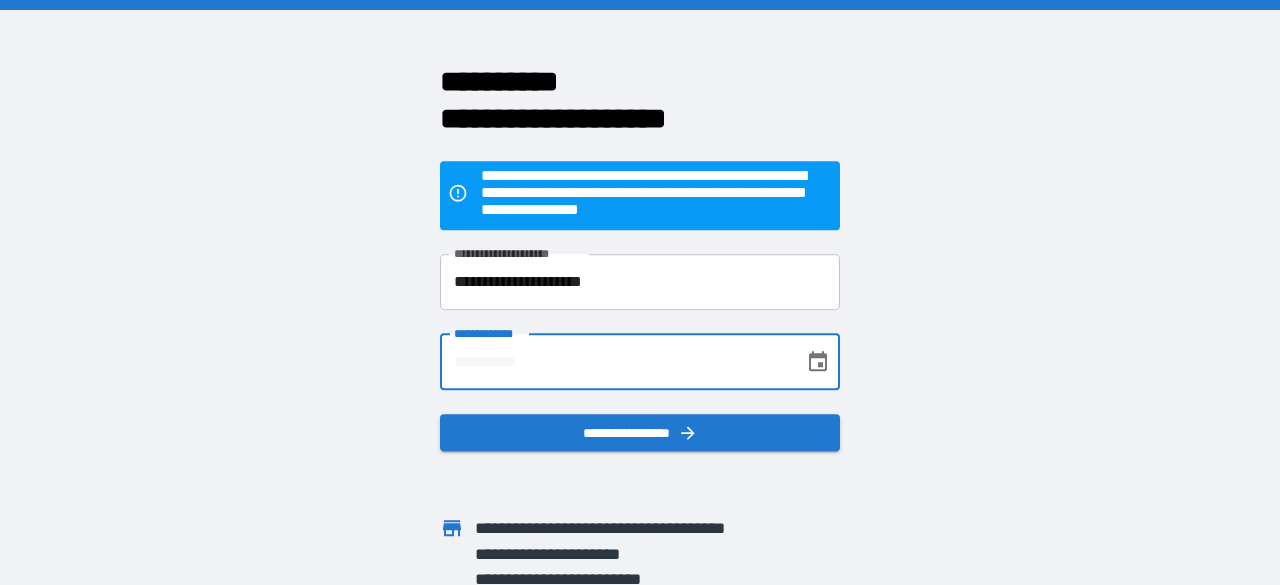 type on "**********" 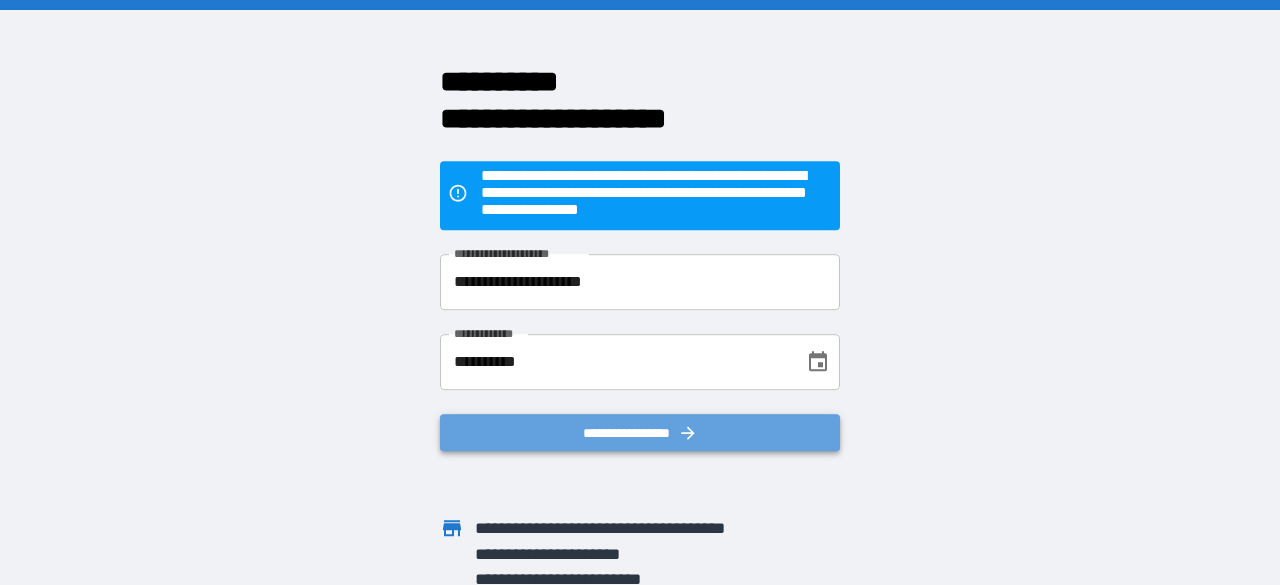 click on "**********" at bounding box center (640, 433) 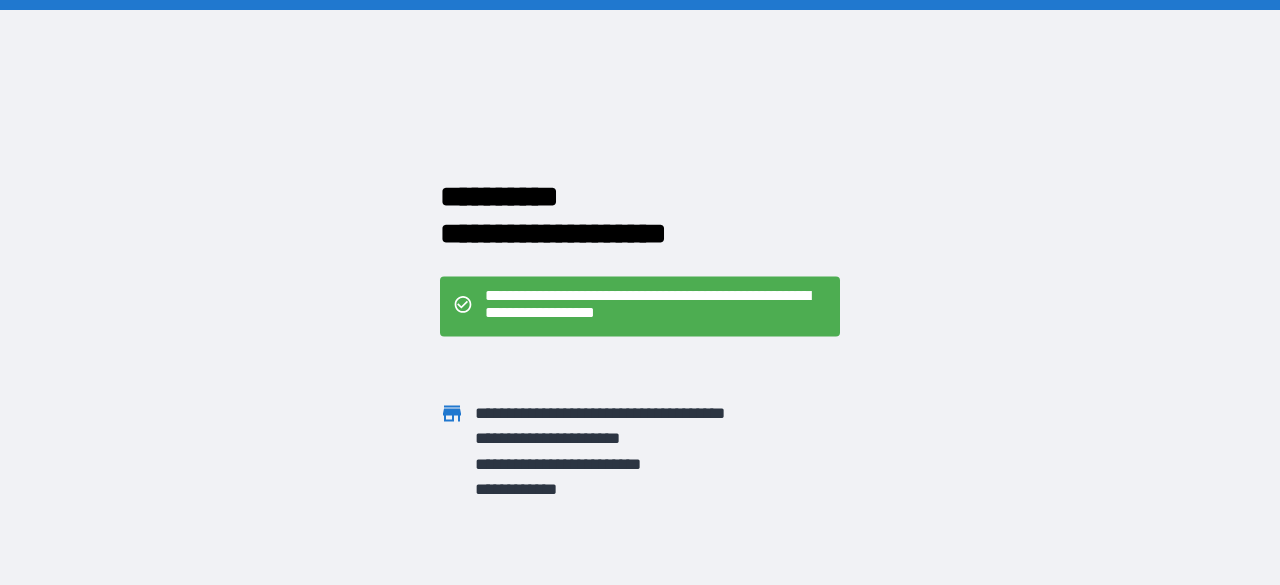 click on "**********" at bounding box center (656, 306) 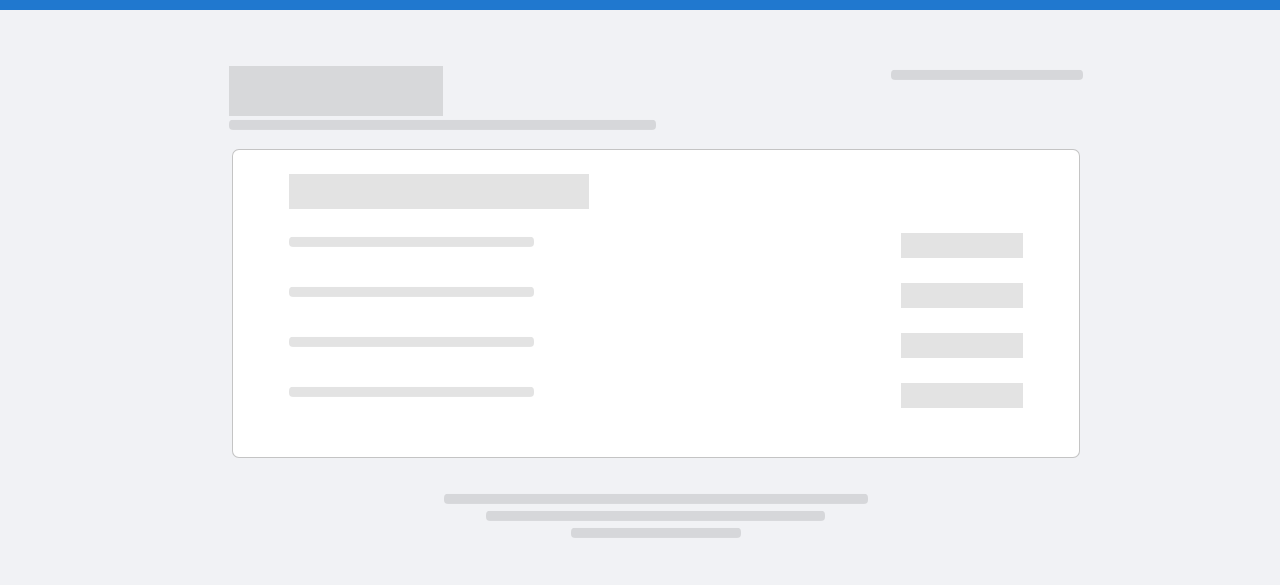 scroll, scrollTop: 0, scrollLeft: 0, axis: both 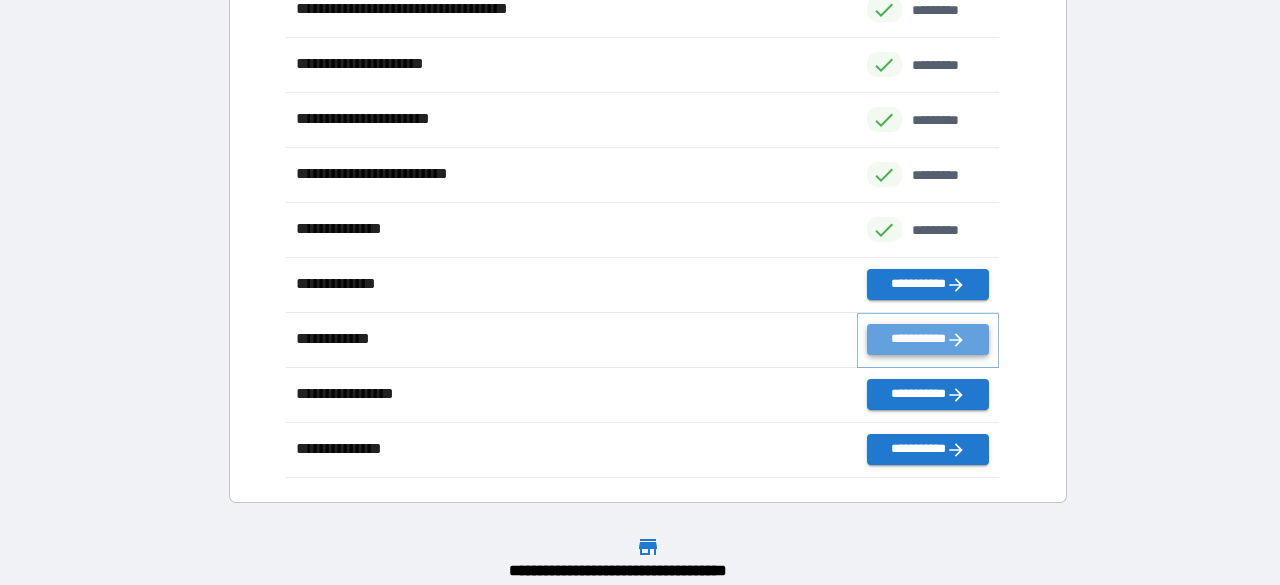 click on "**********" at bounding box center (928, 339) 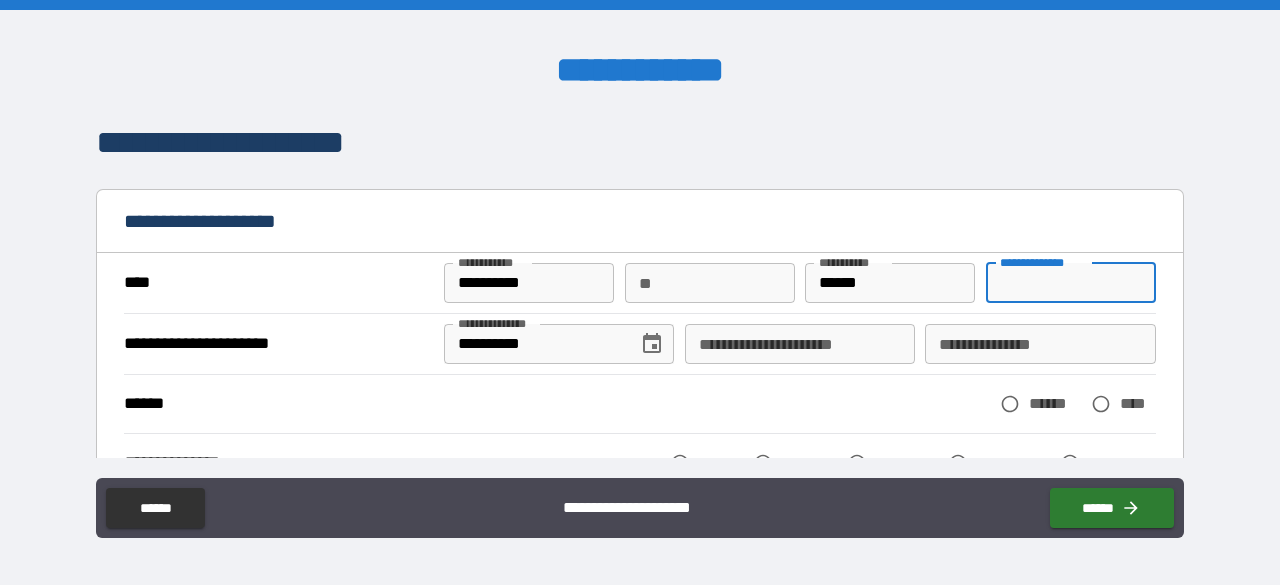 click on "**********" at bounding box center (1071, 283) 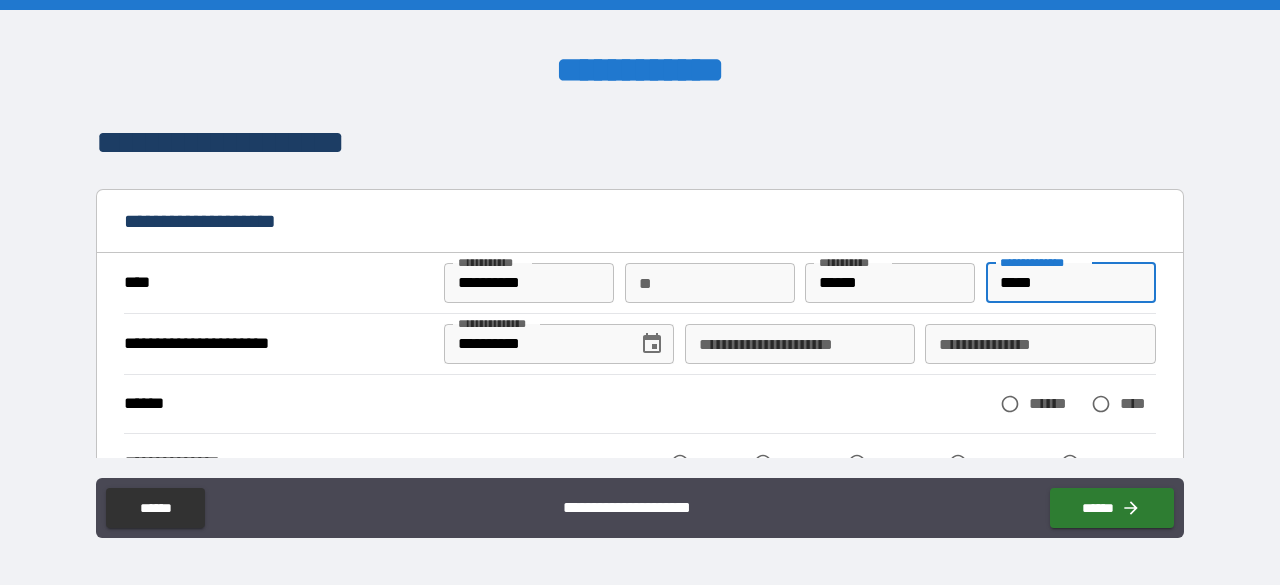 type on "*****" 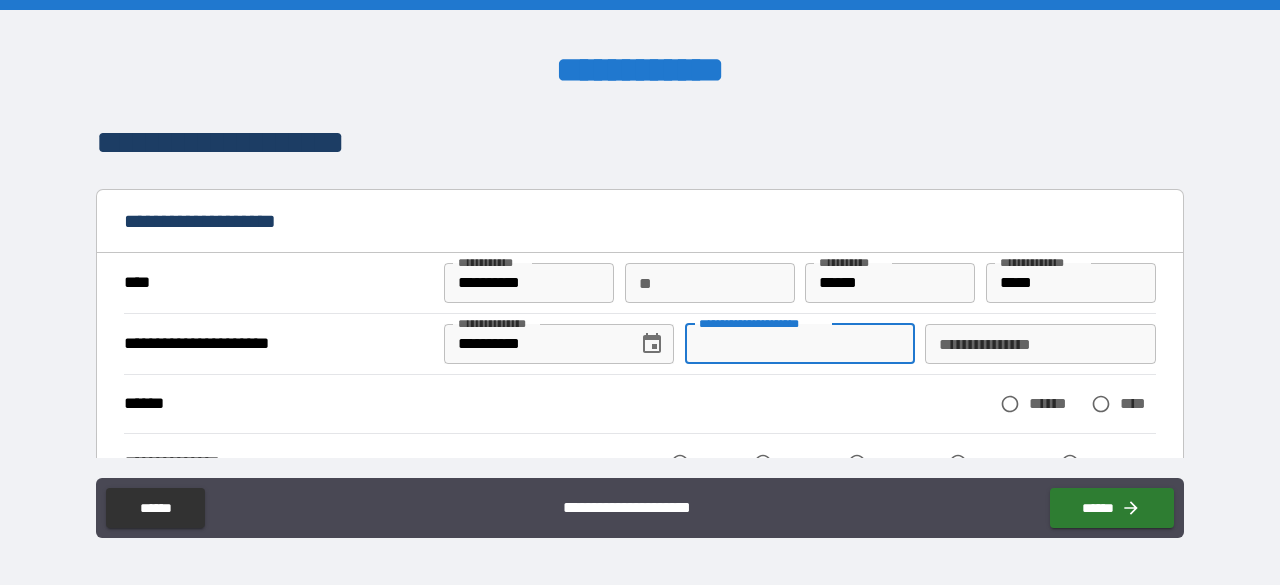 click on "**********" at bounding box center (800, 344) 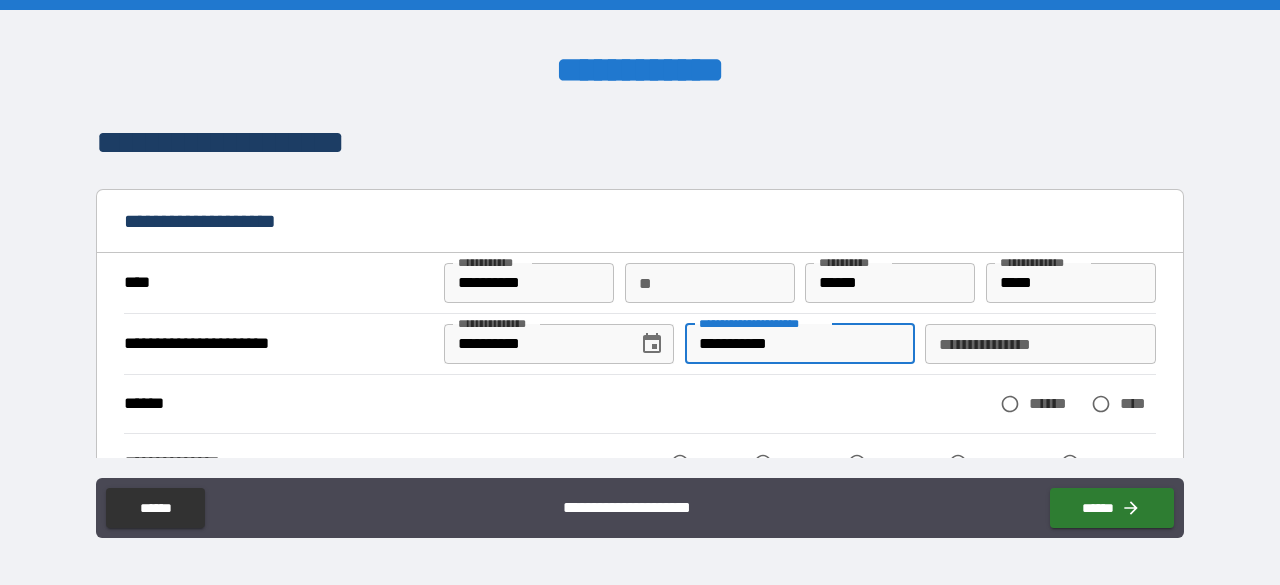 type on "**********" 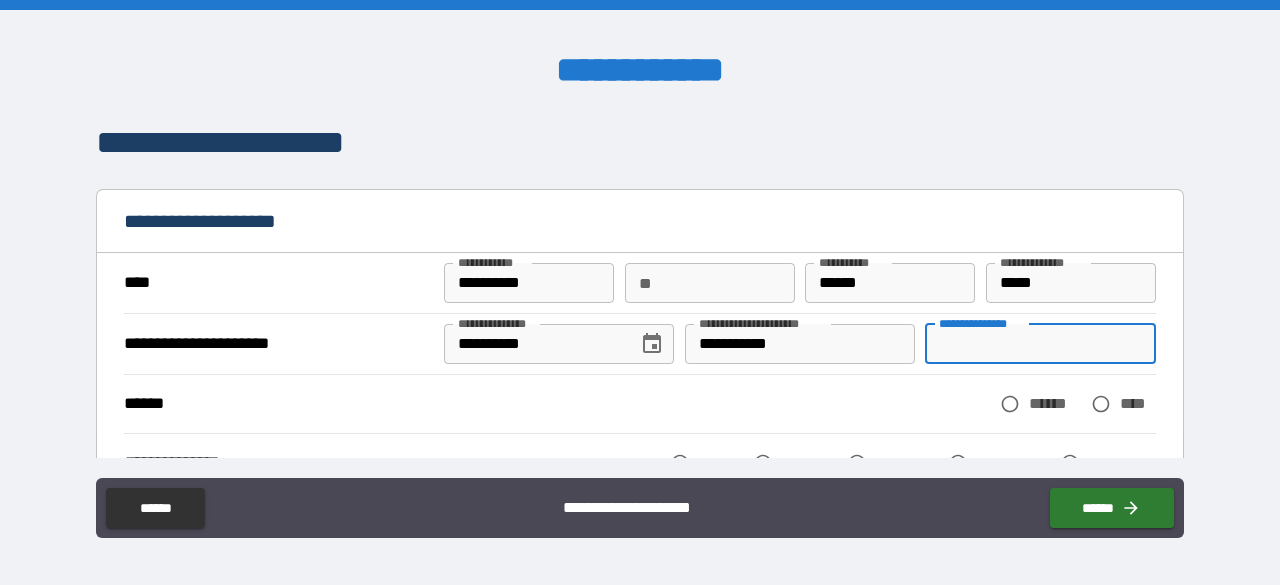 click on "**********" at bounding box center [1040, 344] 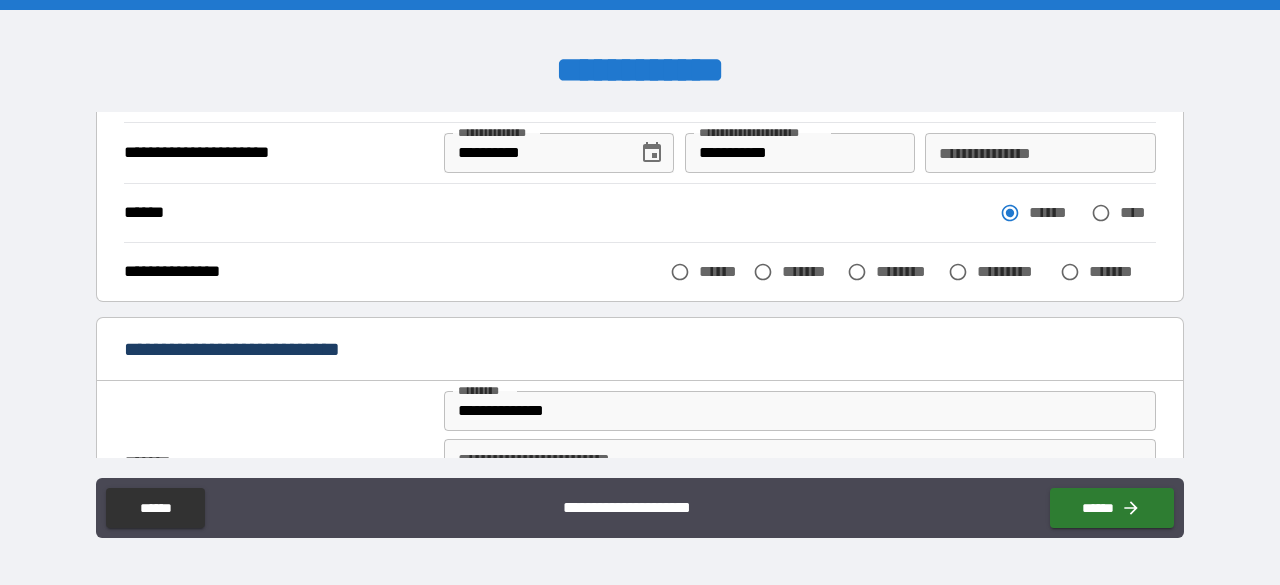 scroll, scrollTop: 247, scrollLeft: 0, axis: vertical 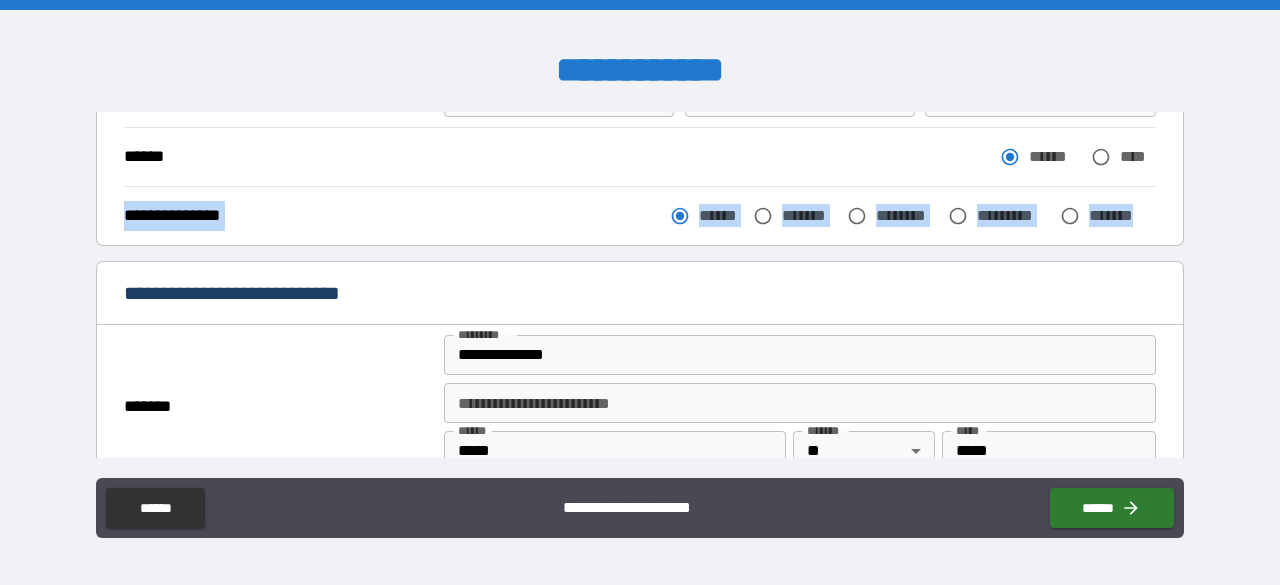 drag, startPoint x: 1186, startPoint y: 165, endPoint x: 1182, endPoint y: 216, distance: 51.156624 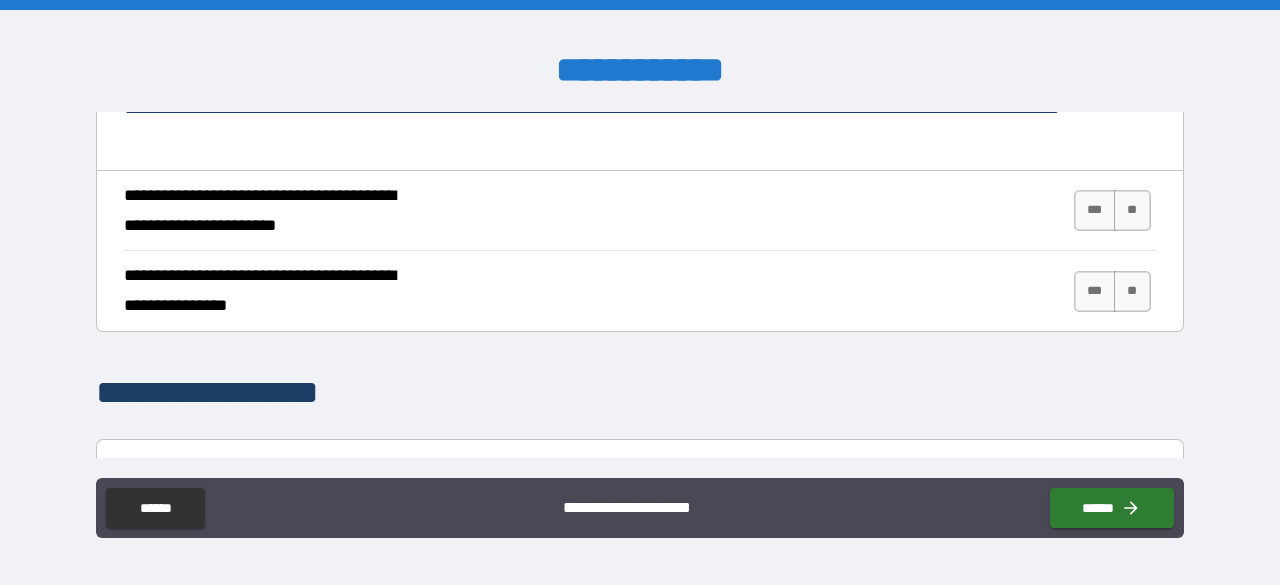 scroll, scrollTop: 757, scrollLeft: 0, axis: vertical 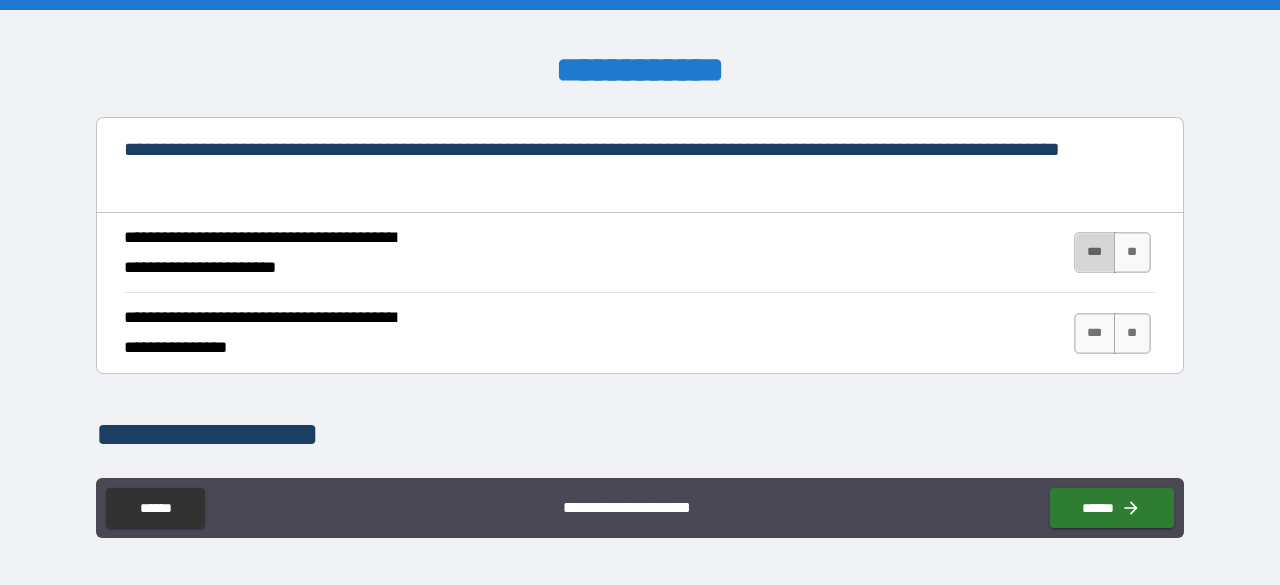 click on "***" at bounding box center (1095, 252) 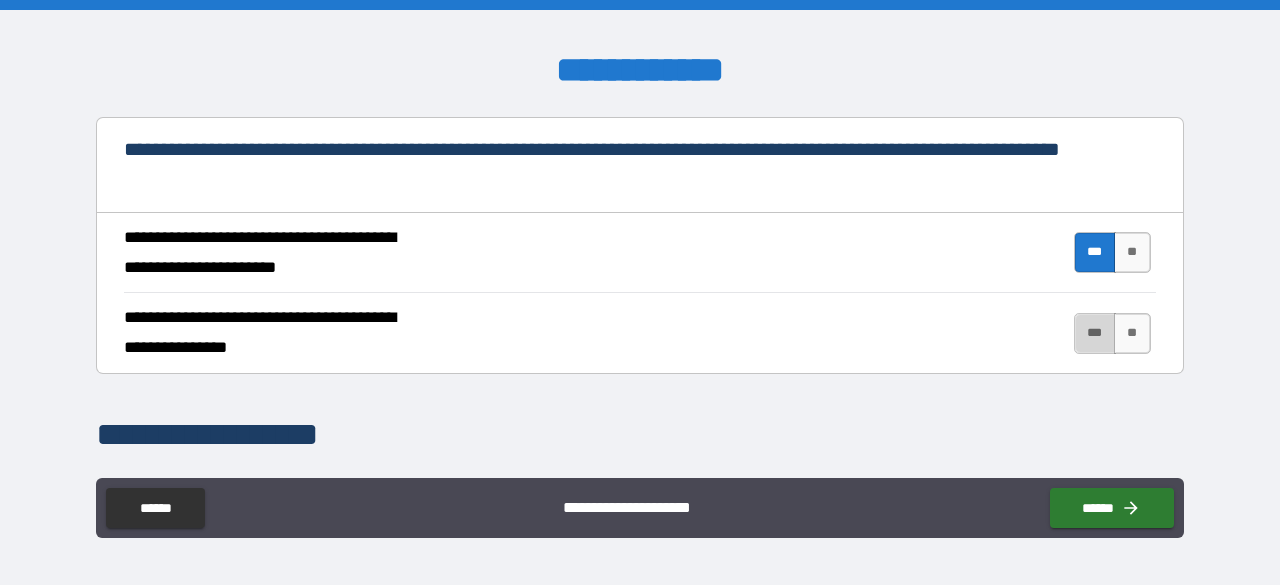 click on "***" at bounding box center [1095, 333] 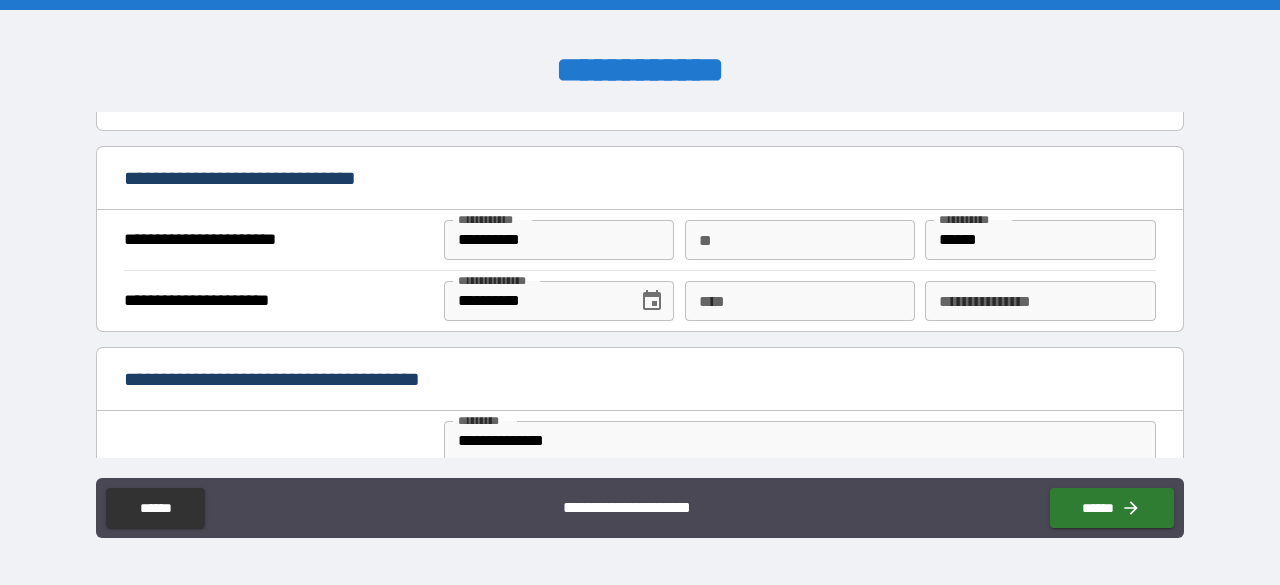 scroll, scrollTop: 1266, scrollLeft: 0, axis: vertical 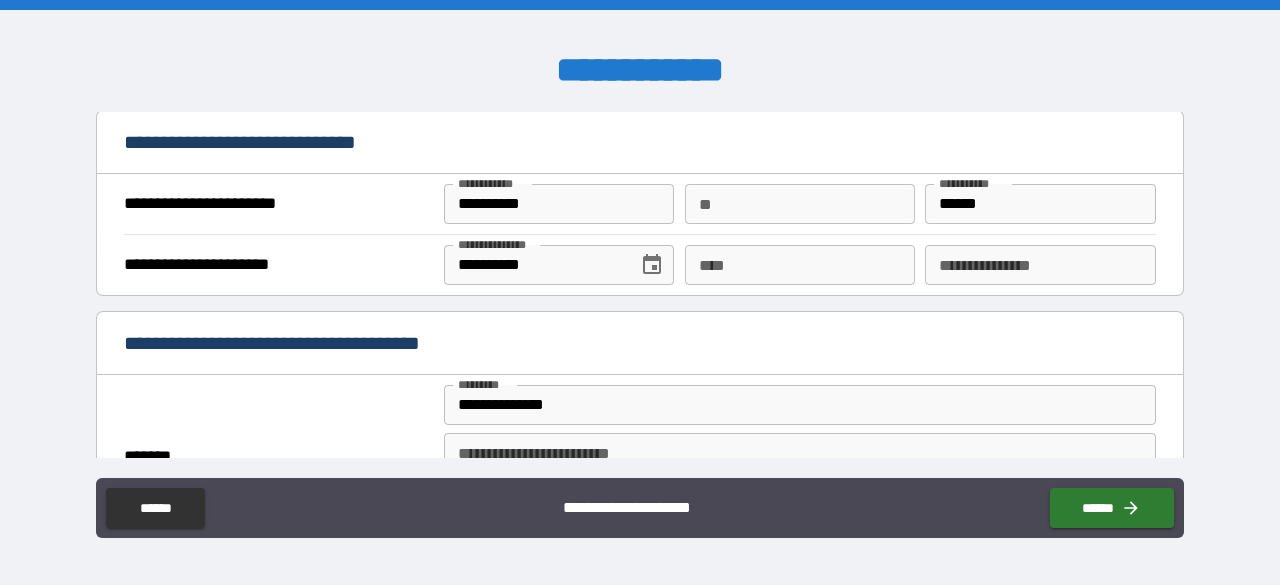 click on "**** ****" at bounding box center [800, 265] 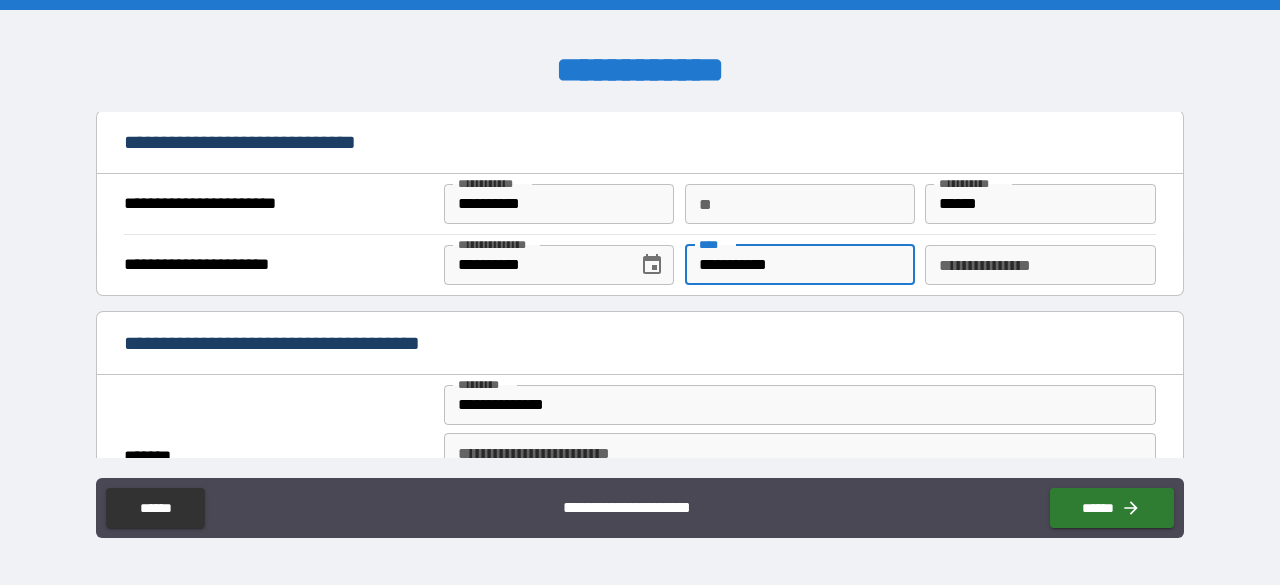 type on "**********" 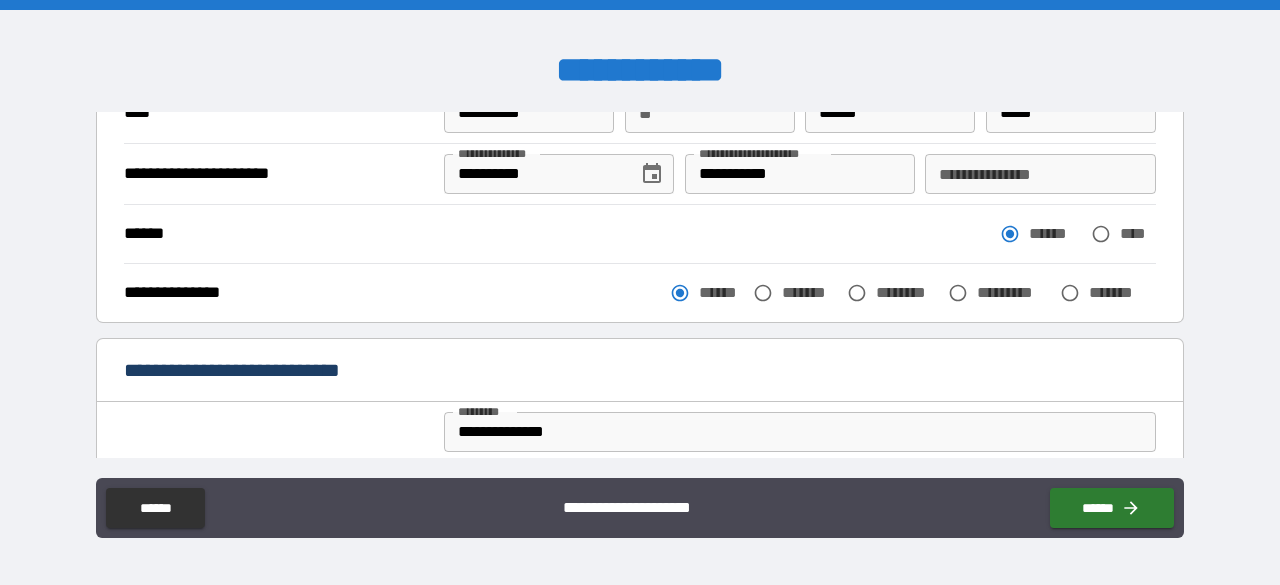 scroll, scrollTop: 134, scrollLeft: 0, axis: vertical 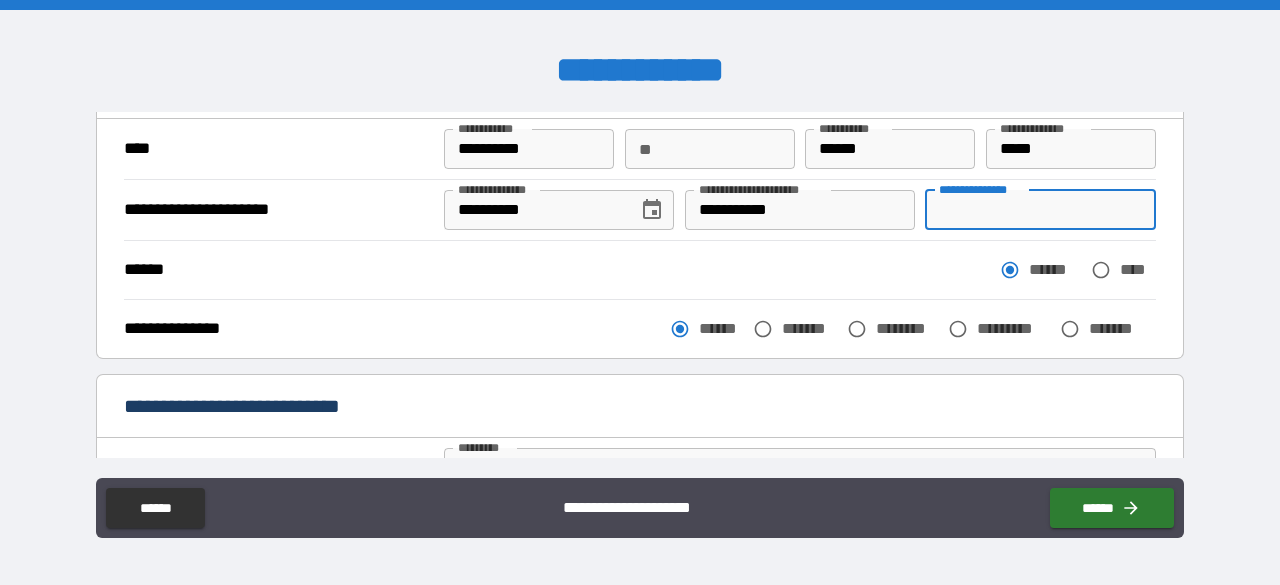 click on "**********" at bounding box center (1040, 210) 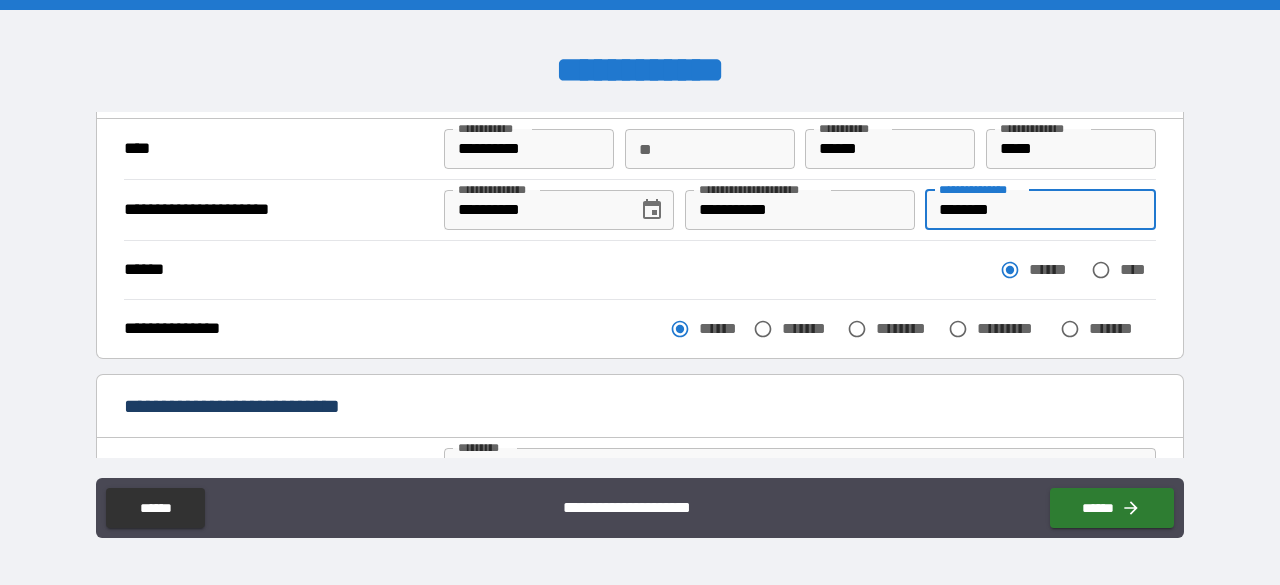 drag, startPoint x: 1010, startPoint y: 210, endPoint x: 932, endPoint y: 197, distance: 79.07591 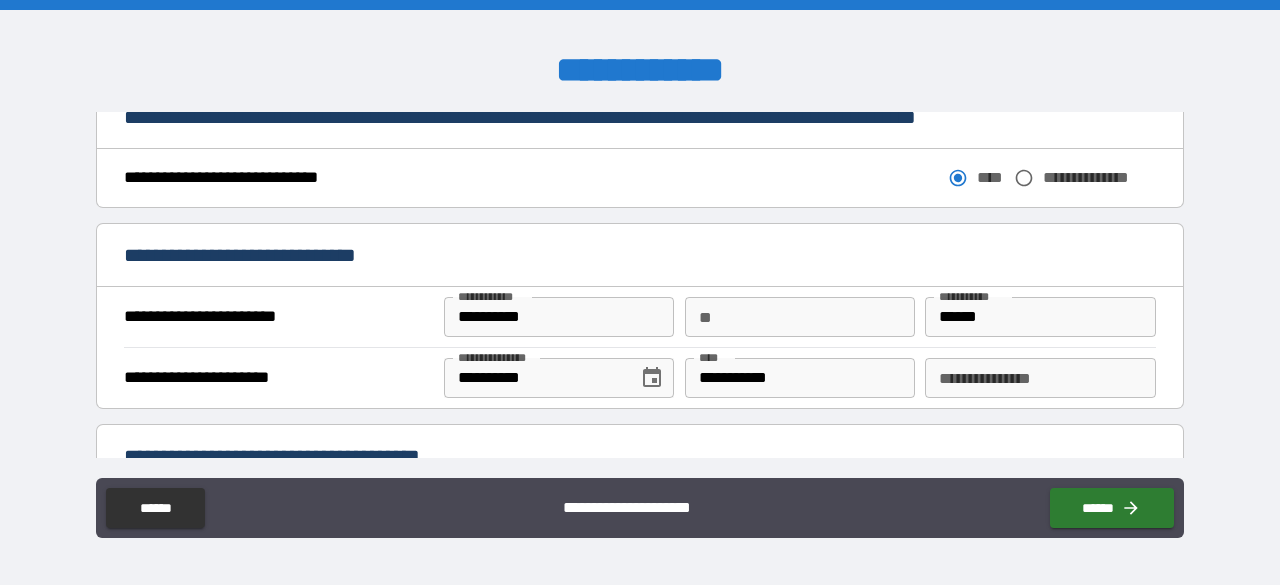 scroll, scrollTop: 1209, scrollLeft: 0, axis: vertical 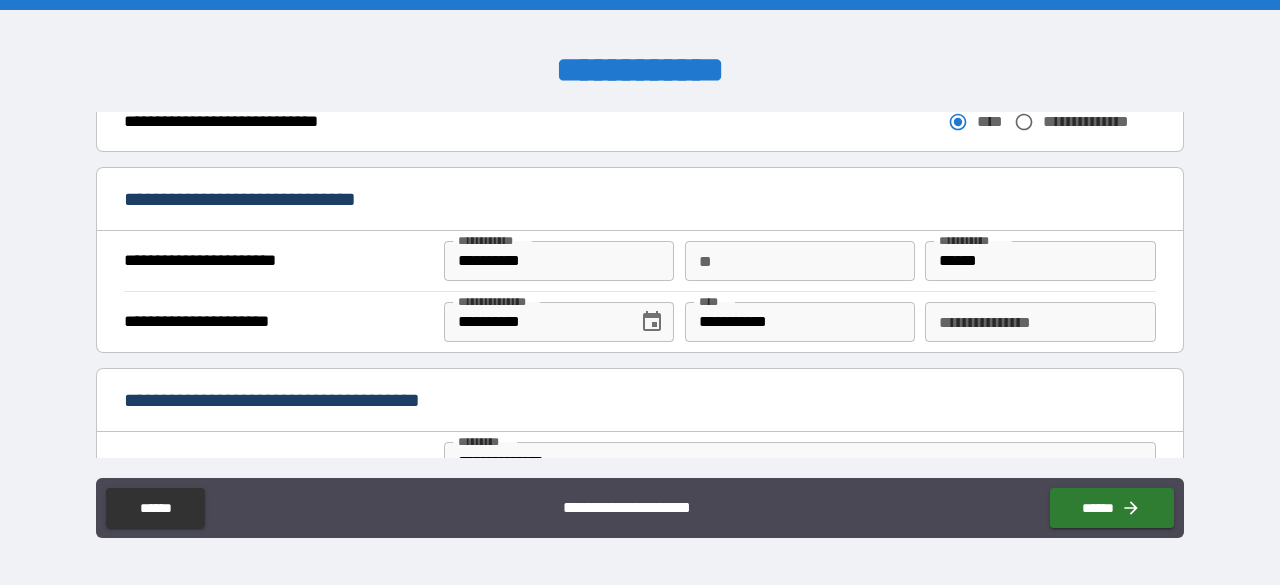 type on "********" 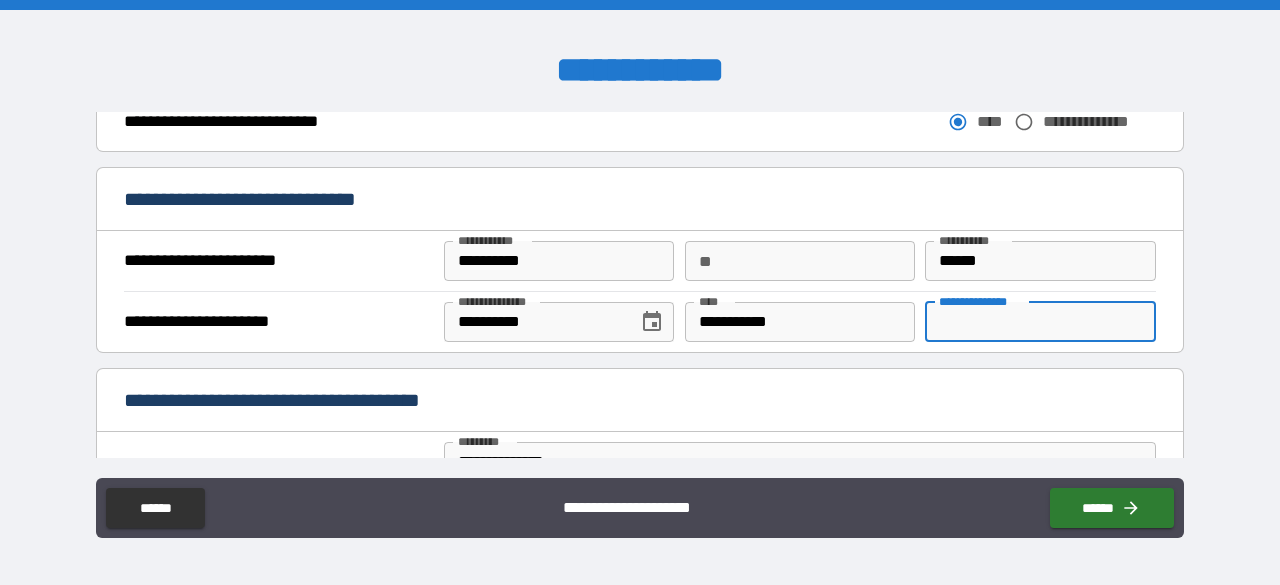 paste on "********" 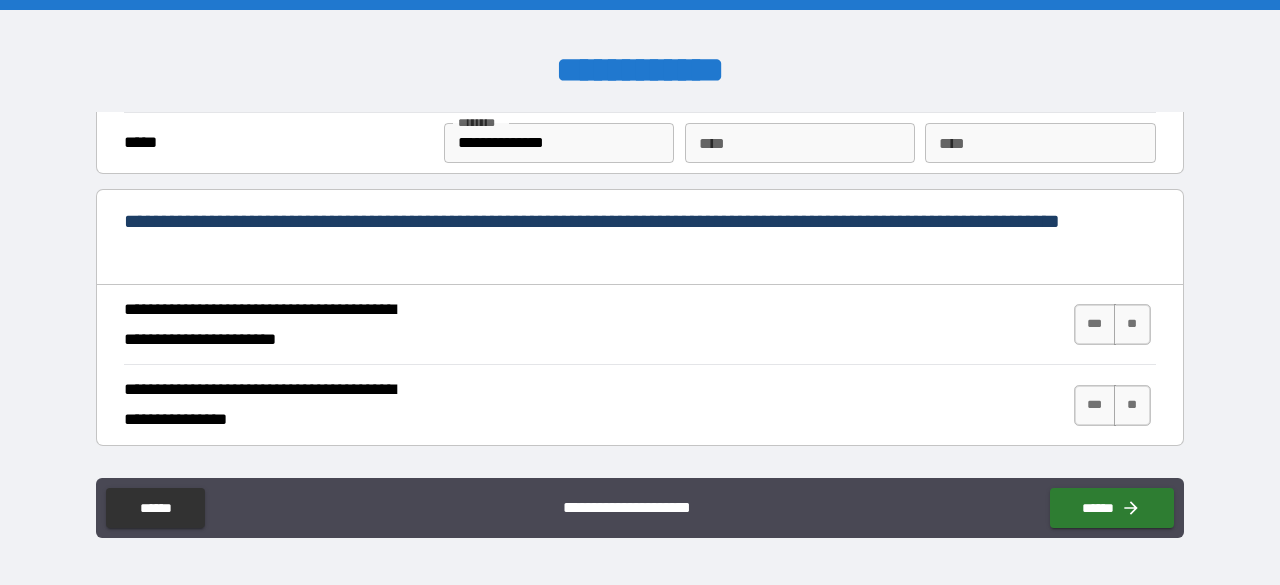 scroll, scrollTop: 1789, scrollLeft: 0, axis: vertical 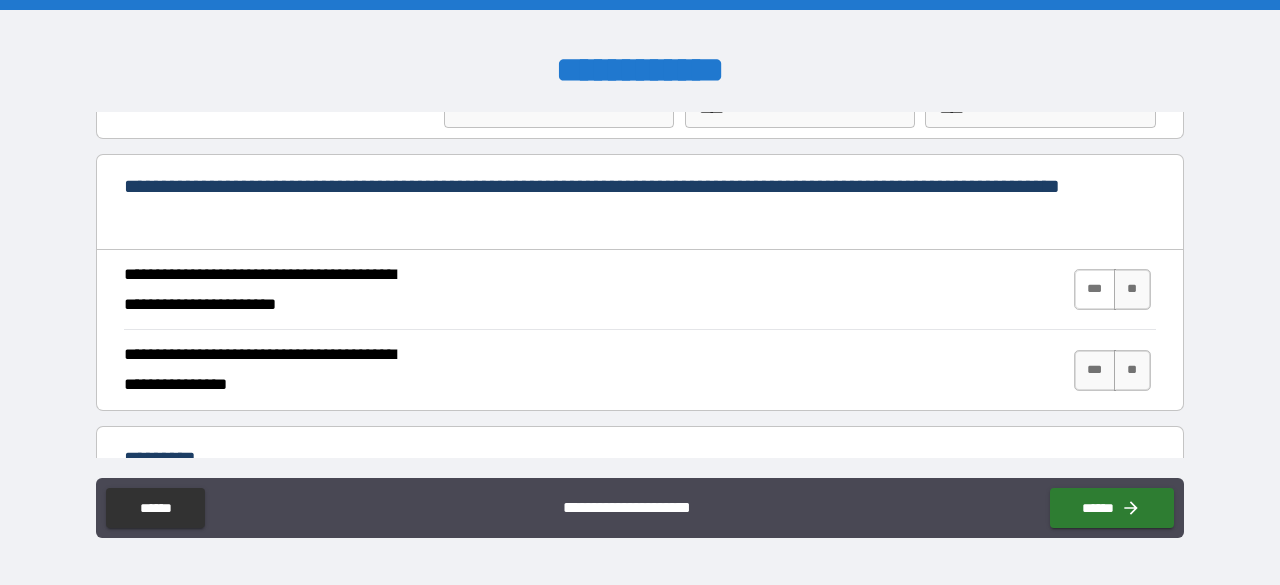 type on "********" 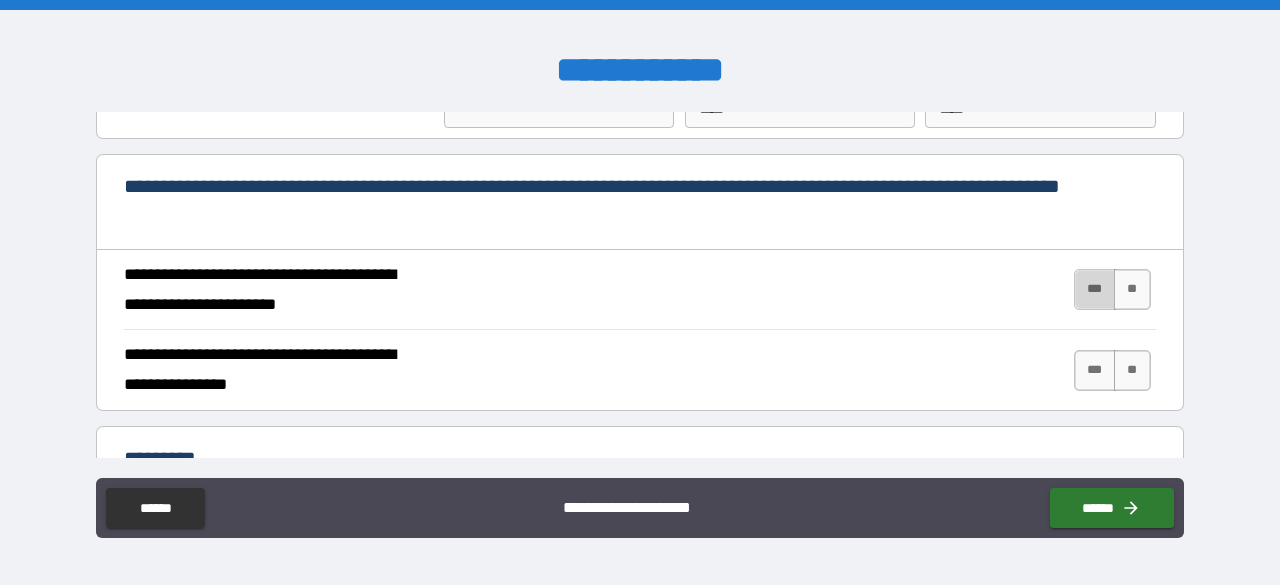 click on "***" at bounding box center [1095, 289] 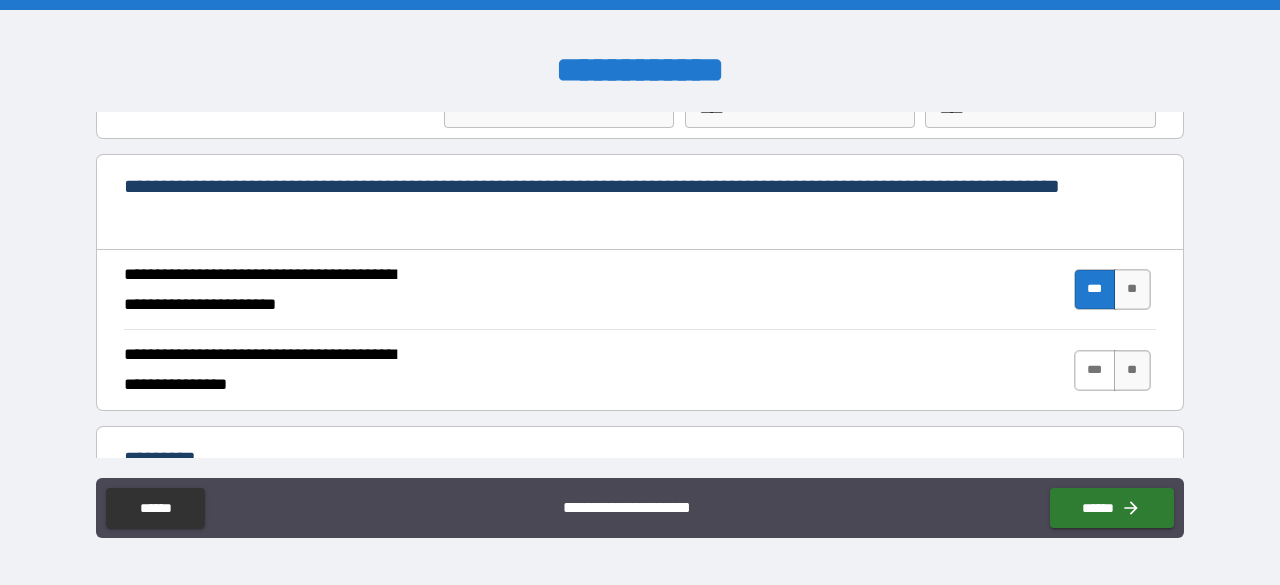 click on "***" at bounding box center [1095, 370] 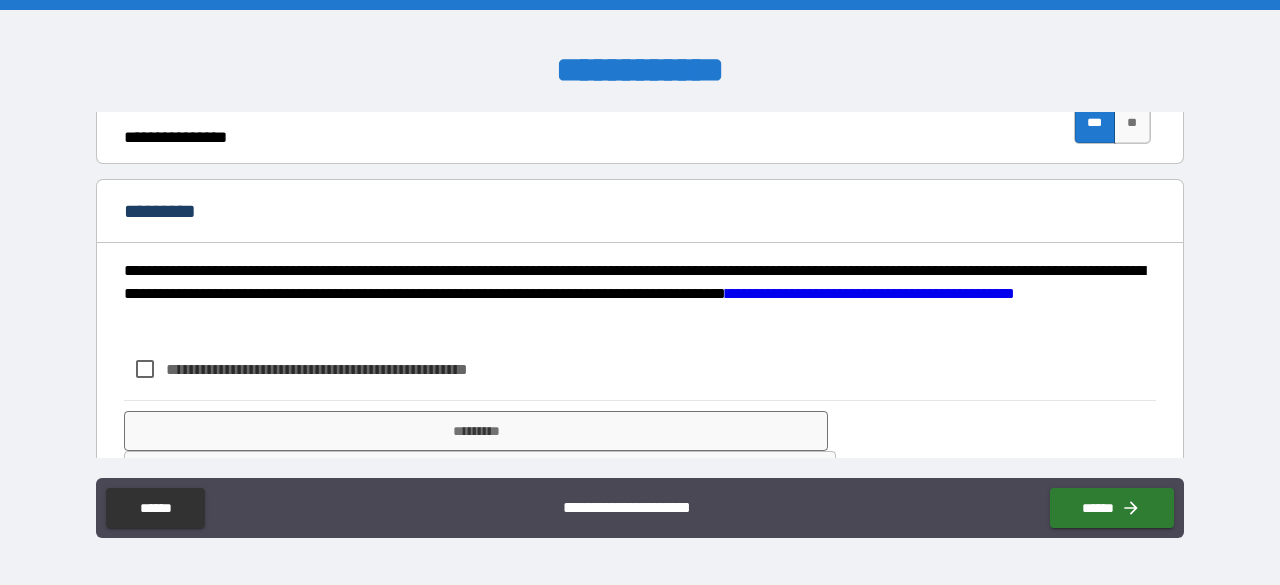 scroll, scrollTop: 2093, scrollLeft: 0, axis: vertical 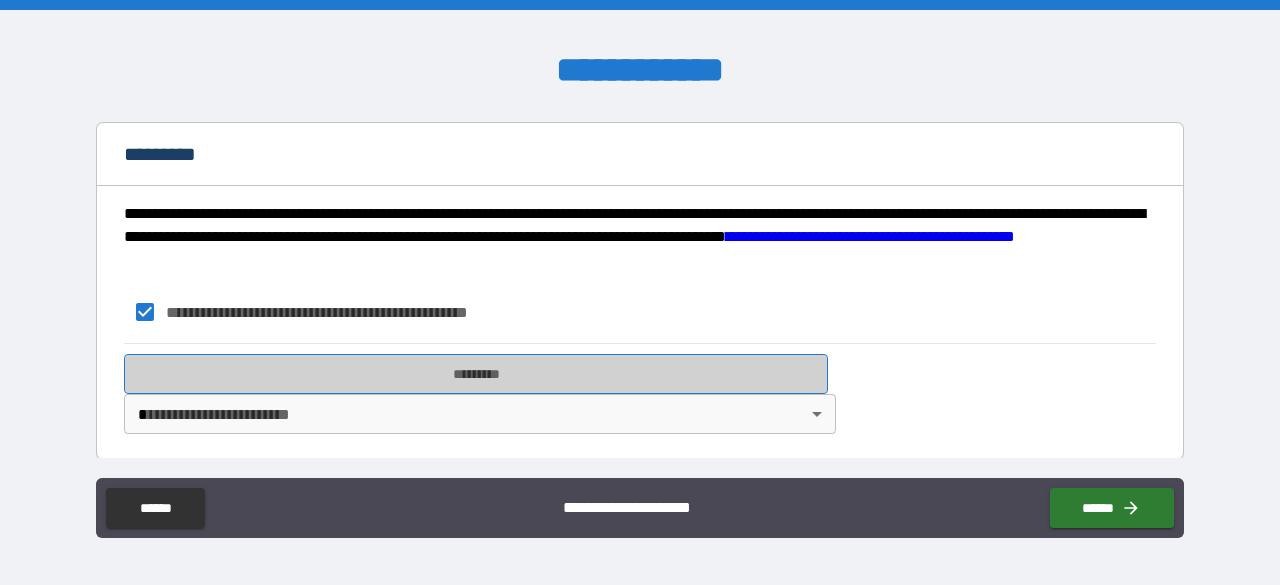 click on "*********" at bounding box center (476, 374) 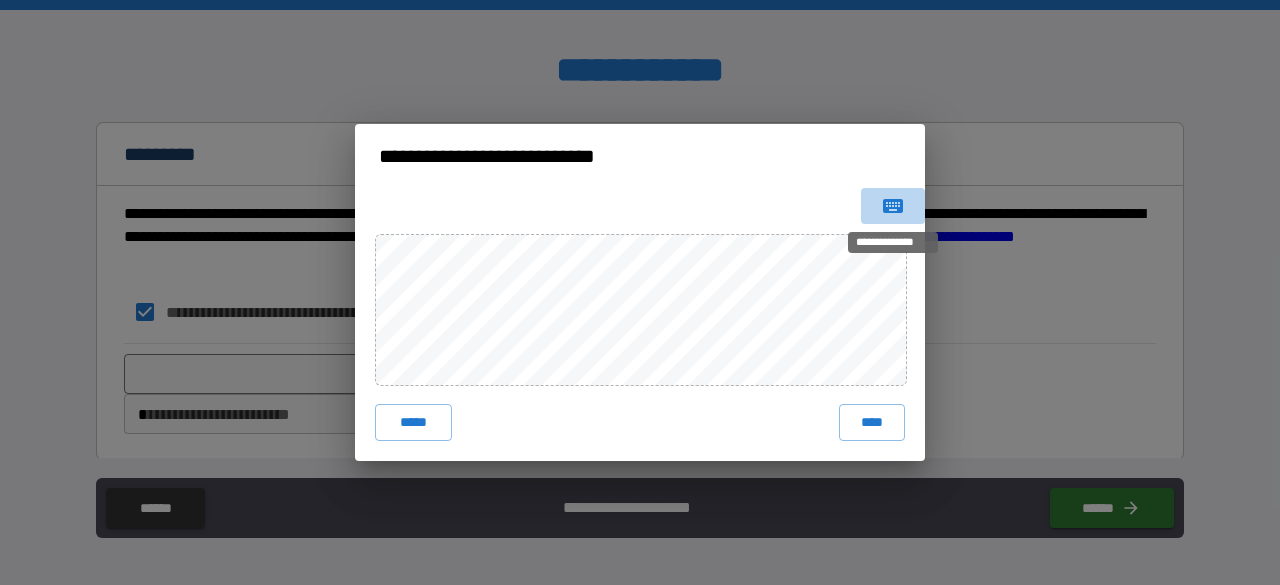 click 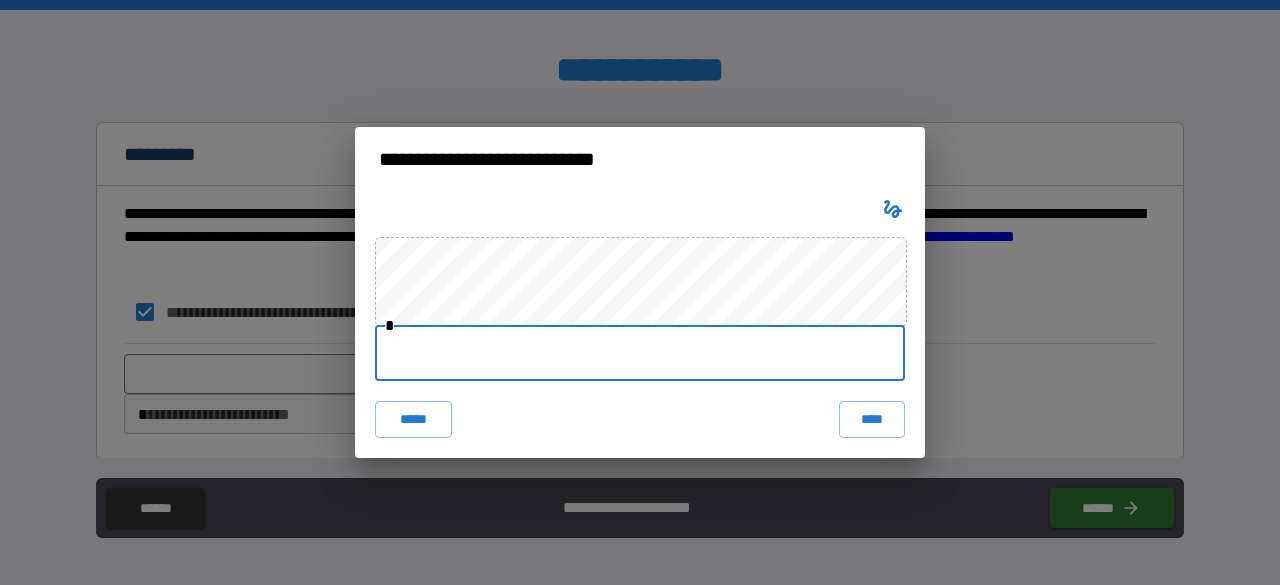 click at bounding box center [640, 353] 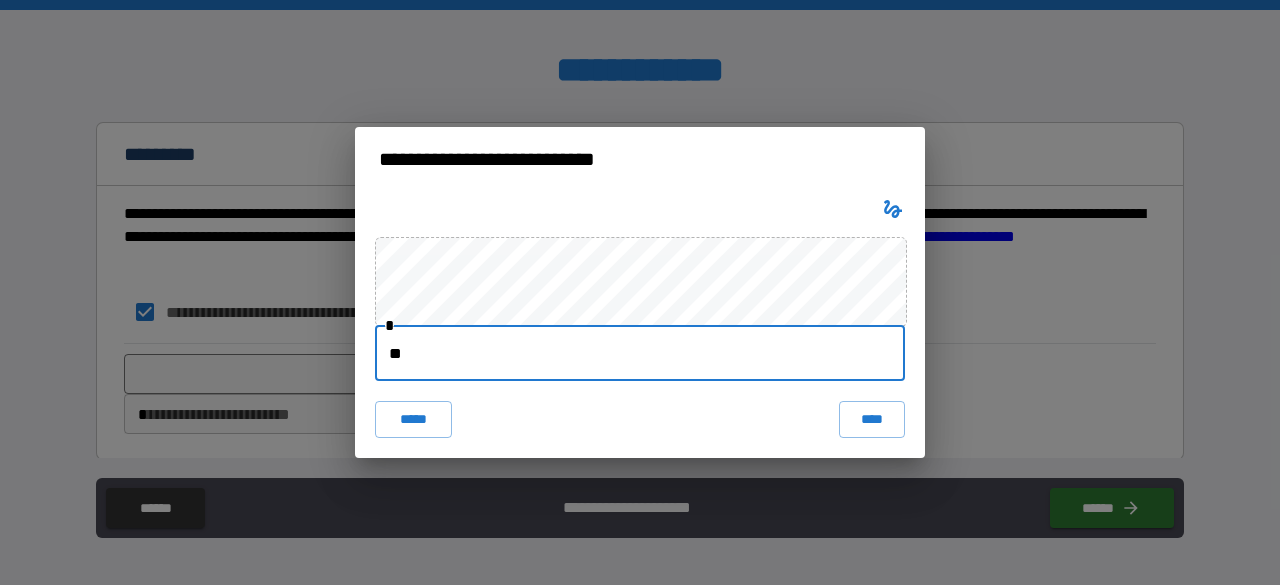 type on "*" 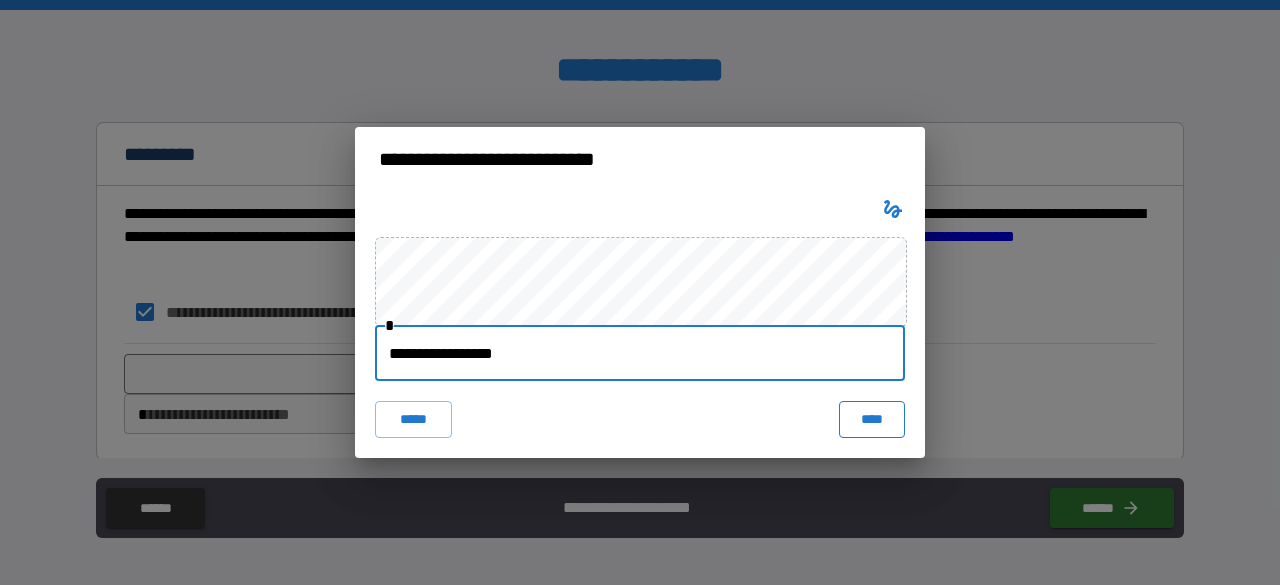 type on "**********" 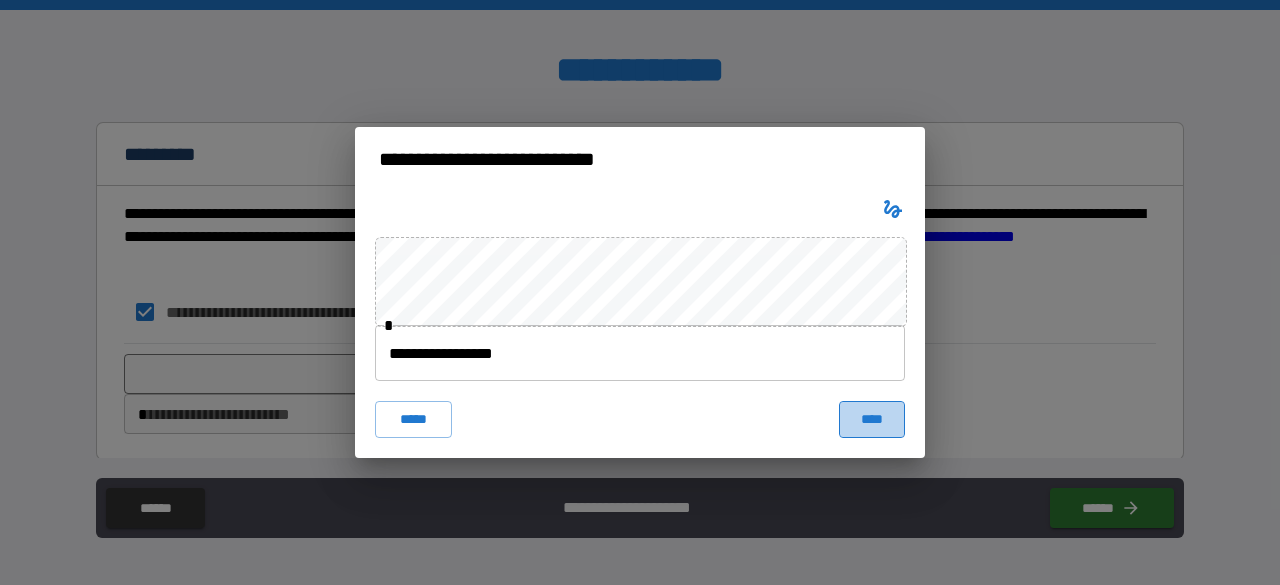 click on "****" at bounding box center (872, 419) 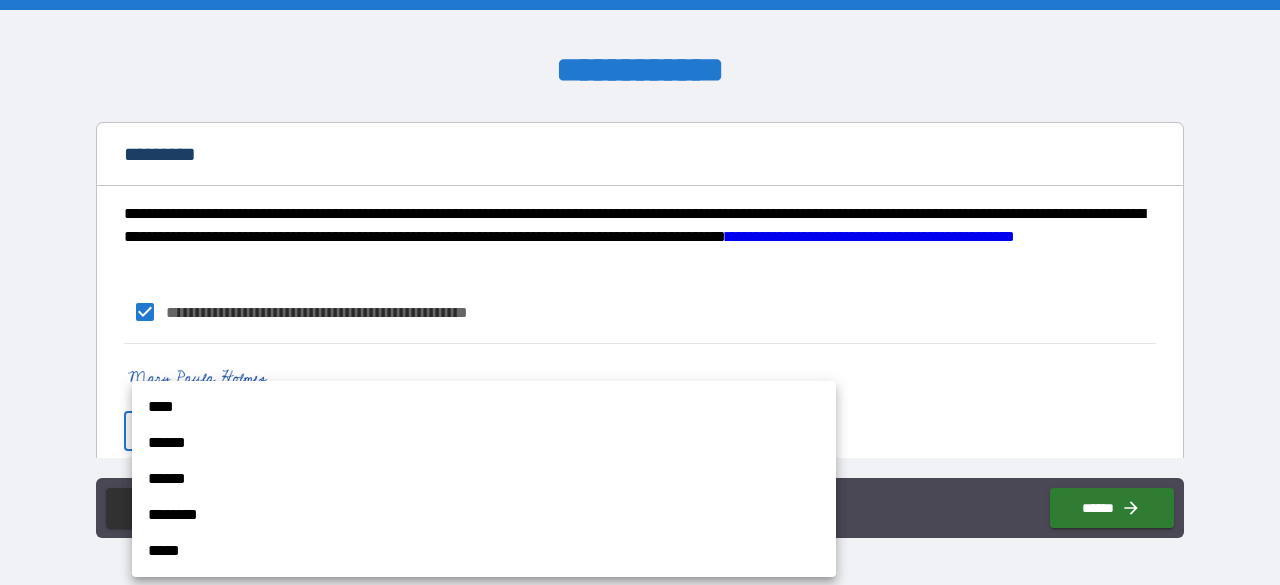 click on "**********" at bounding box center [640, 292] 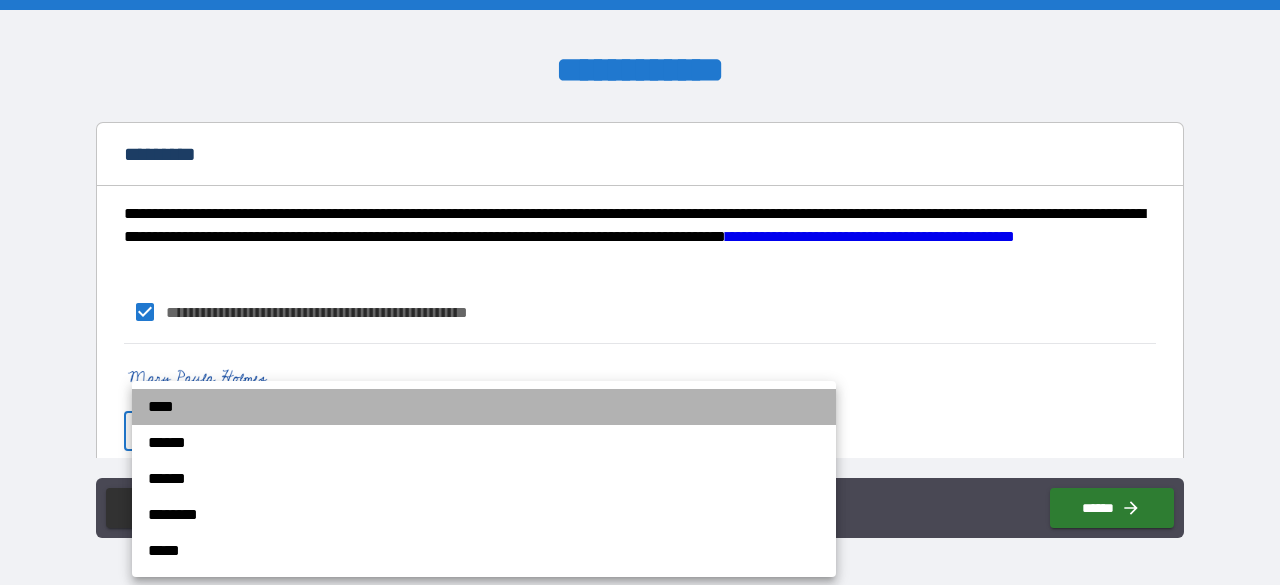 click on "****" at bounding box center [484, 407] 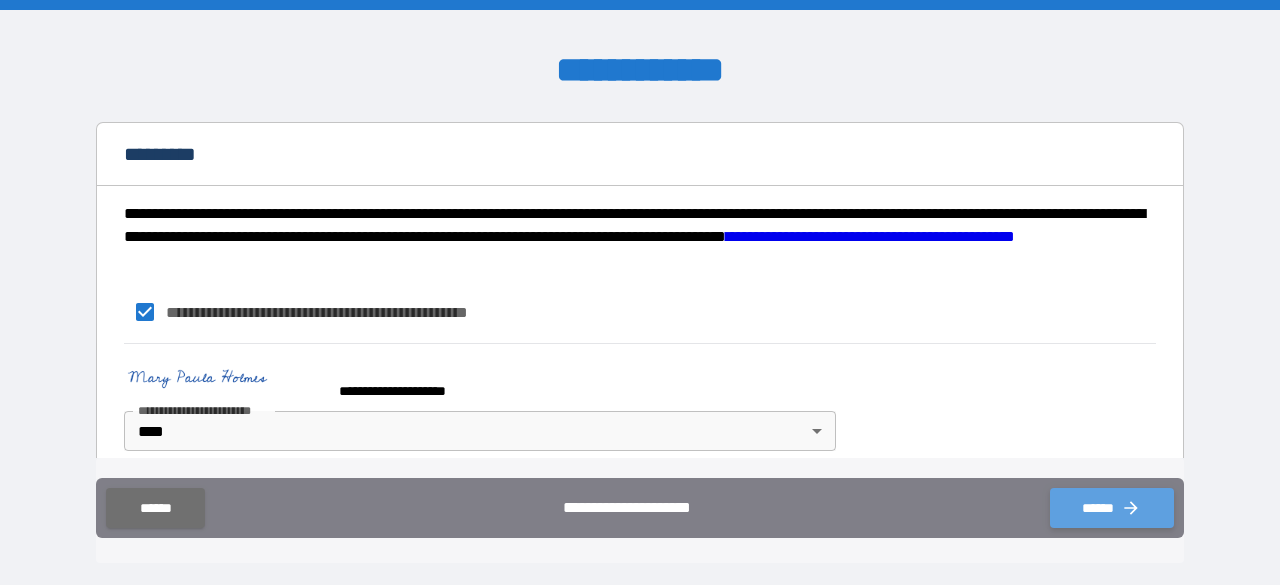 click on "******" at bounding box center (1112, 508) 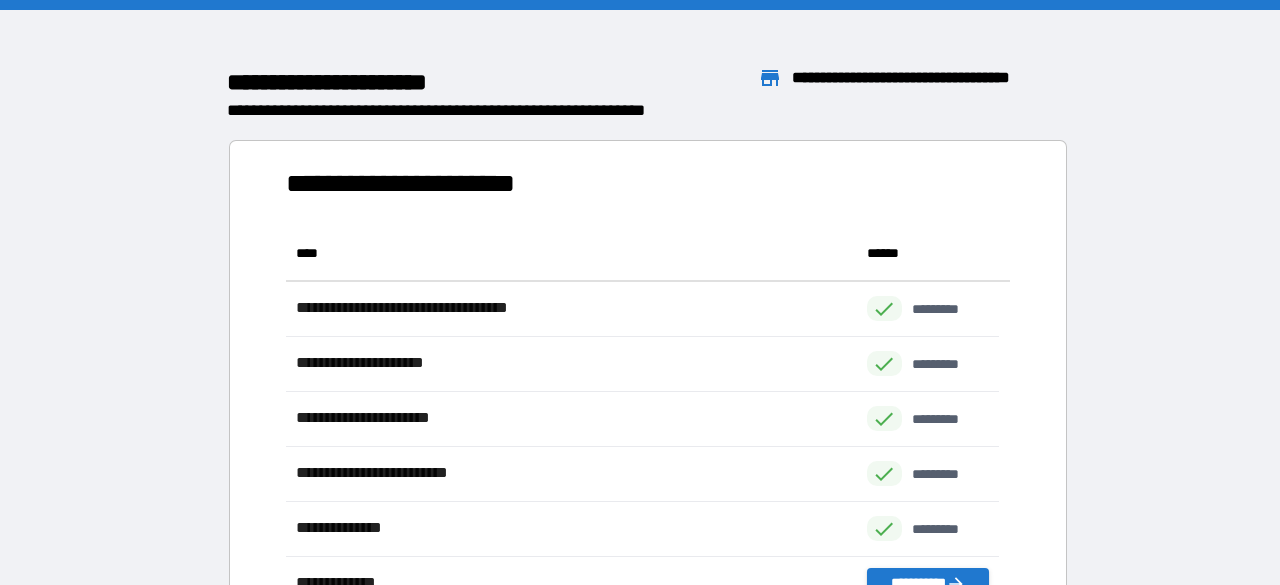scroll, scrollTop: 16, scrollLeft: 16, axis: both 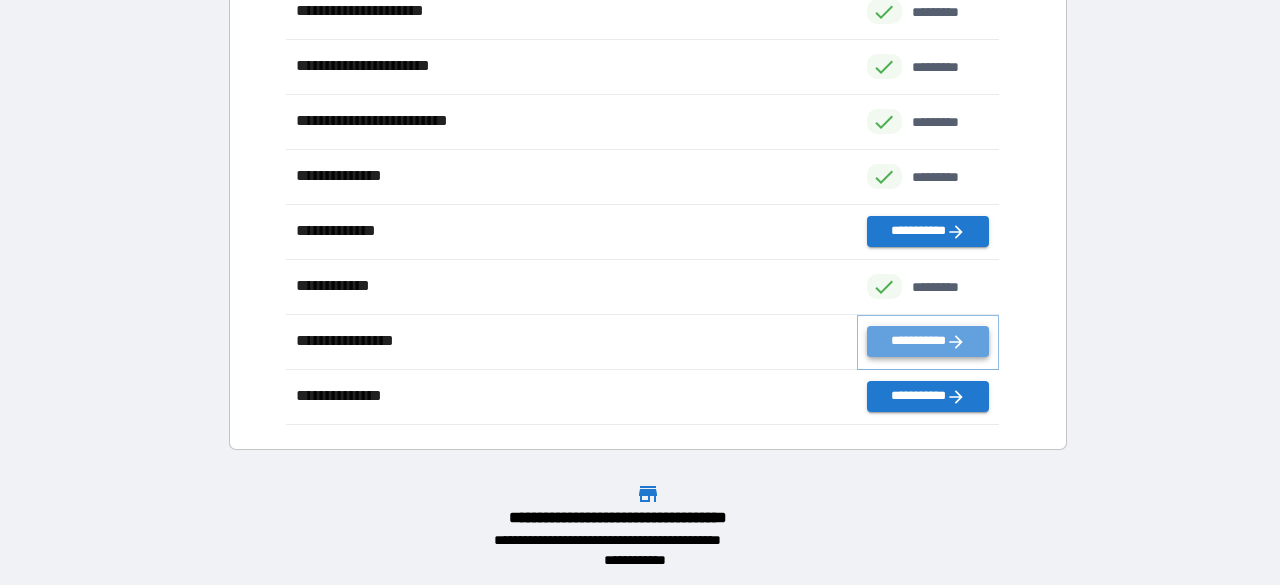 click on "**********" at bounding box center (928, 341) 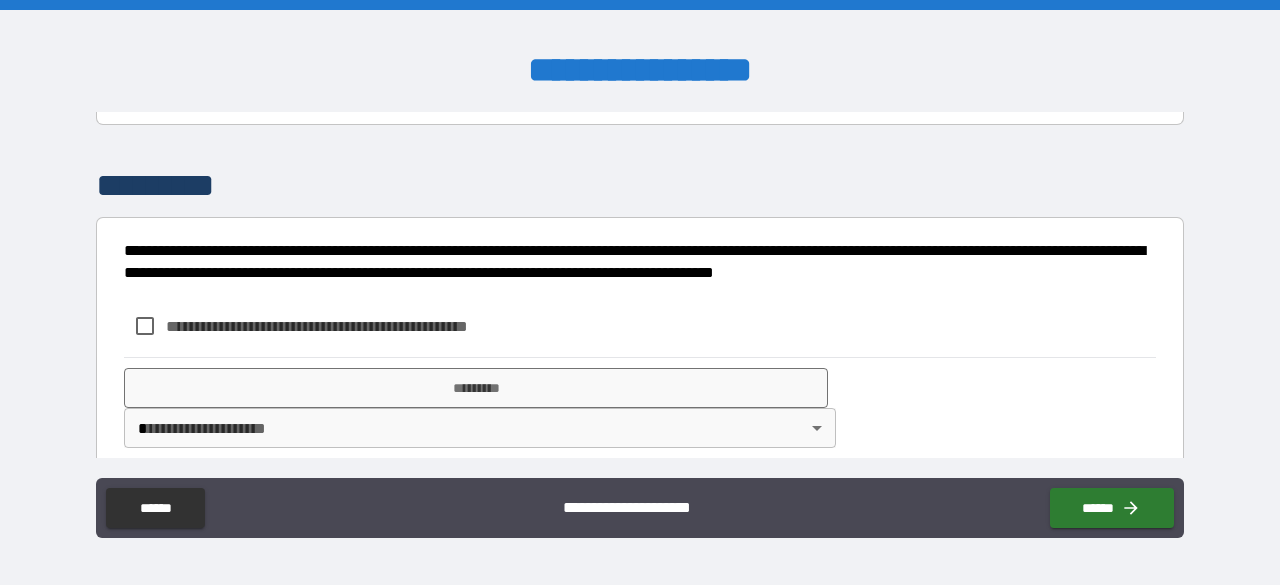 scroll, scrollTop: 831, scrollLeft: 0, axis: vertical 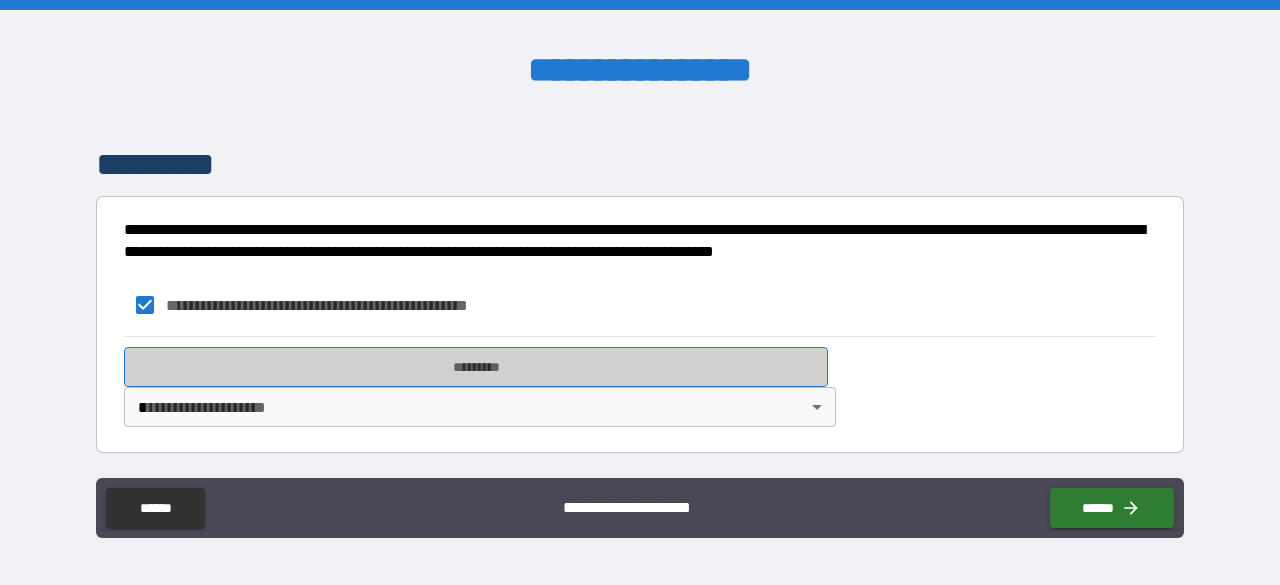 click on "*********" at bounding box center [476, 367] 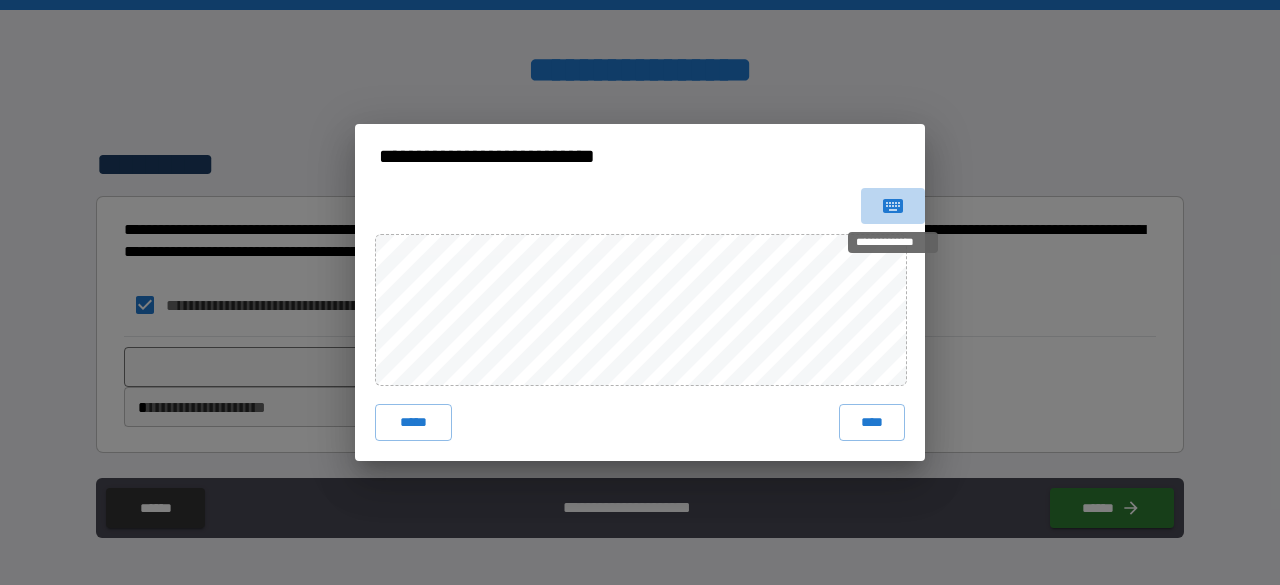 click 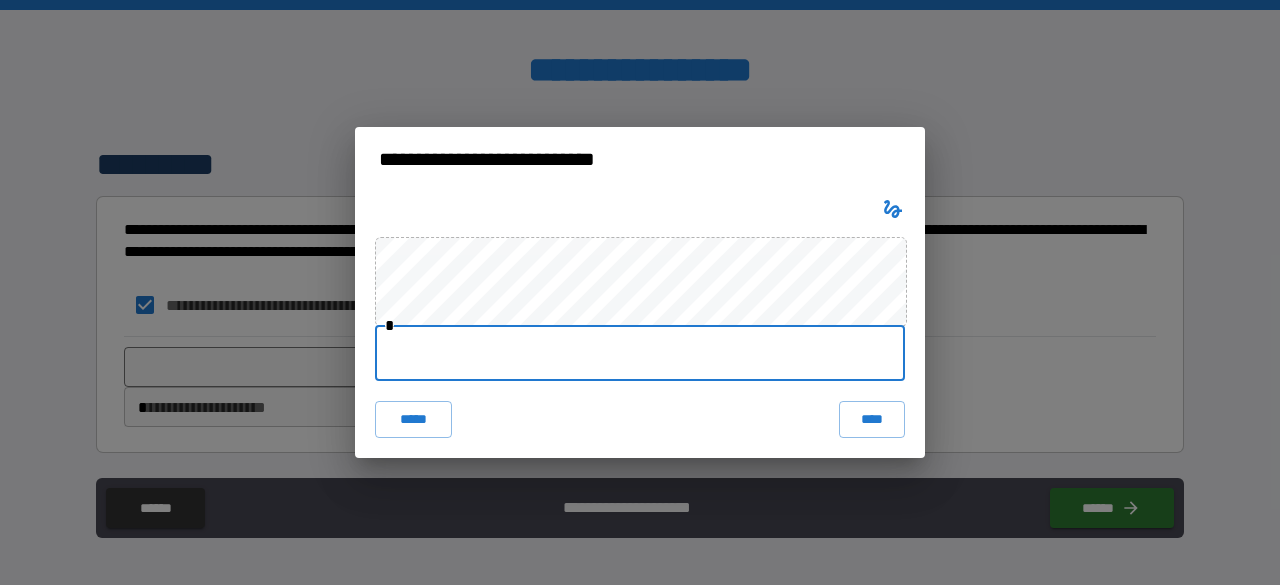 click at bounding box center [640, 353] 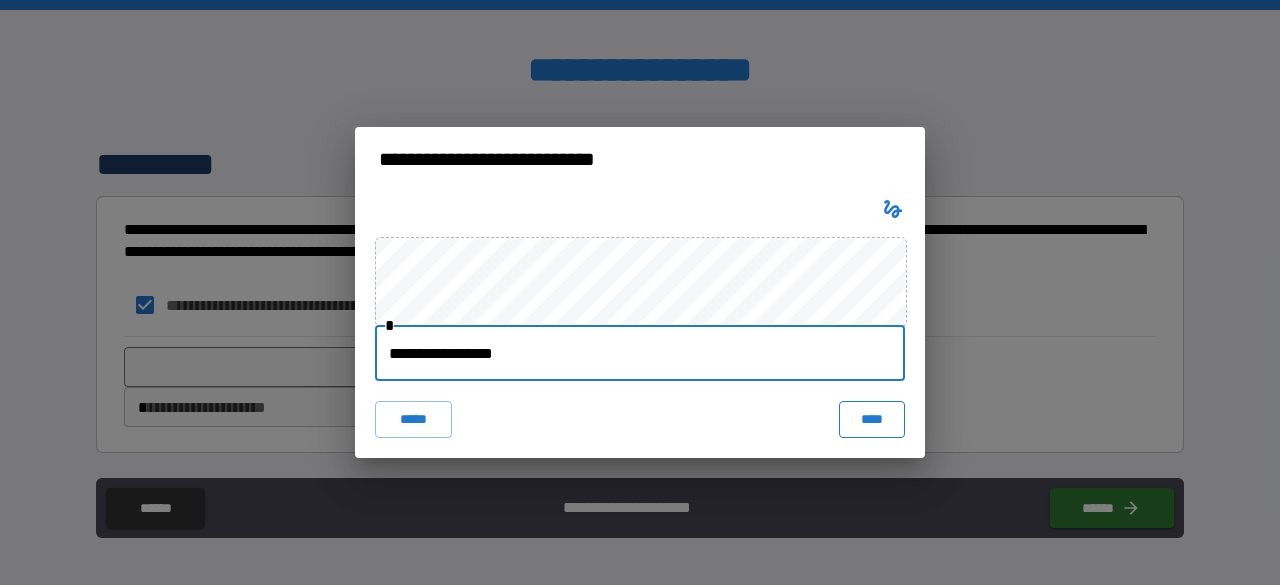 type on "**********" 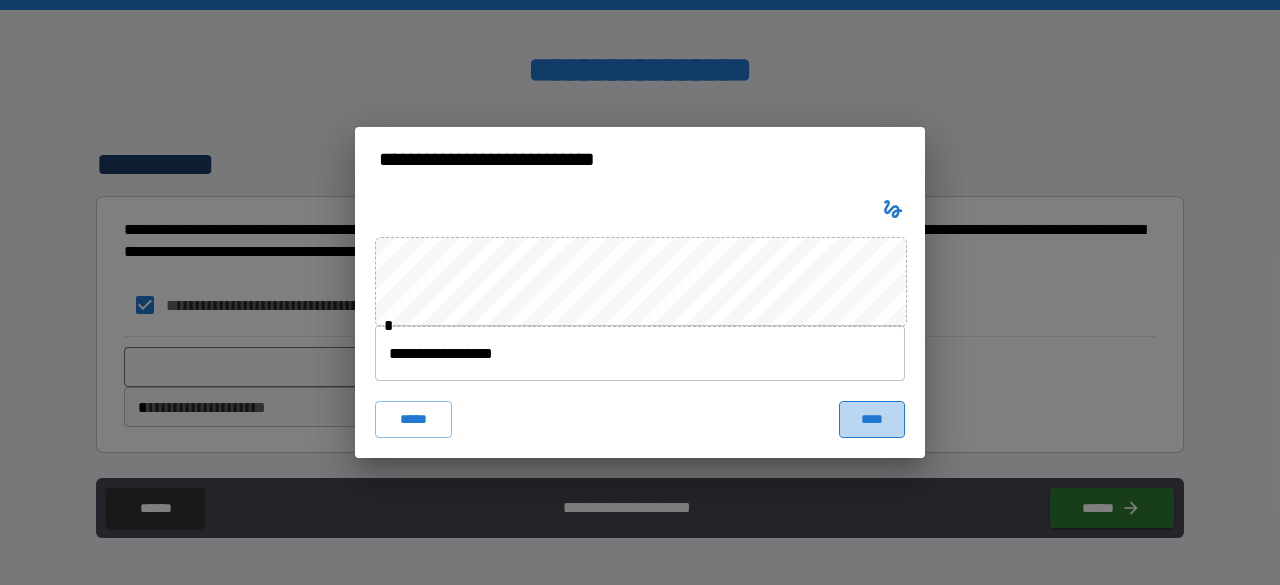 click on "****" at bounding box center [872, 419] 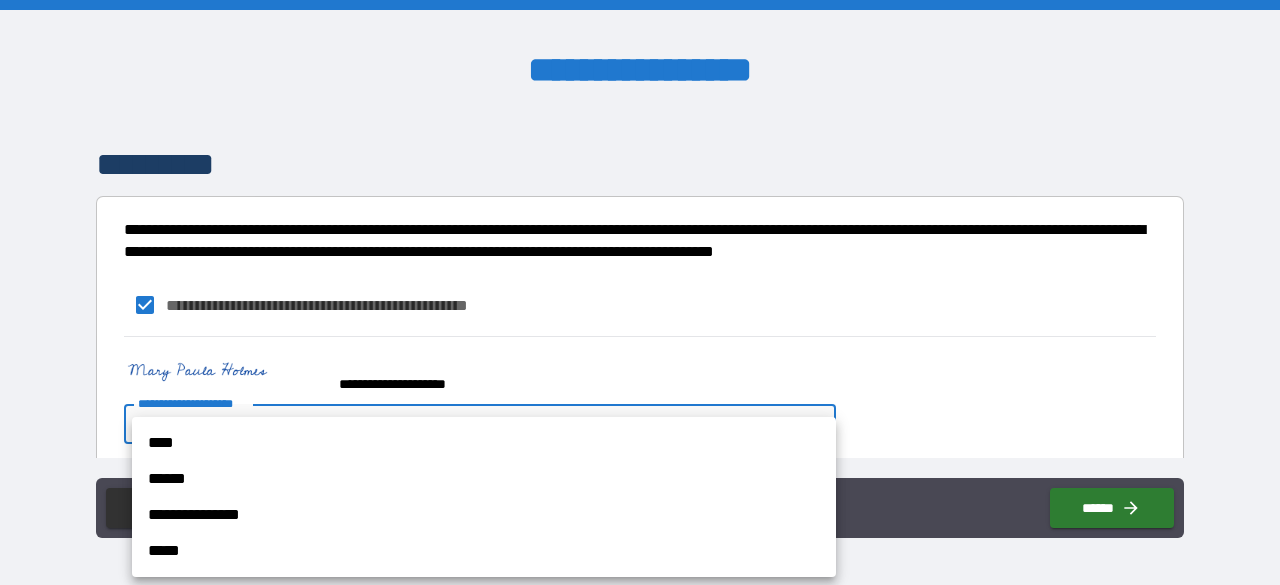 click on "**********" at bounding box center (640, 292) 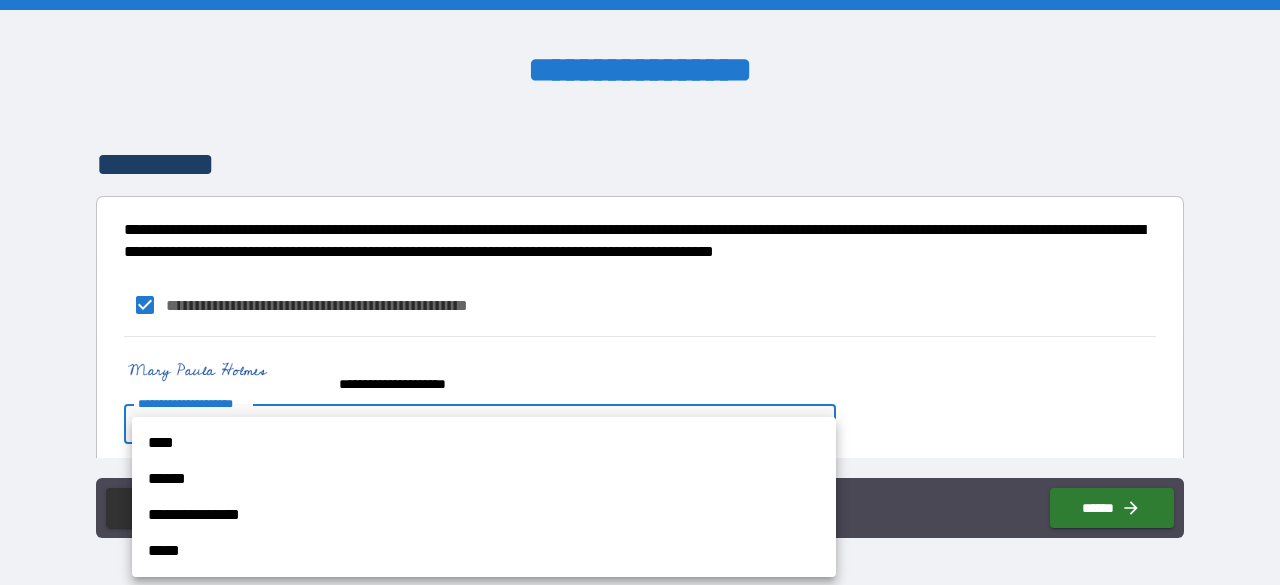 click on "****" at bounding box center (484, 443) 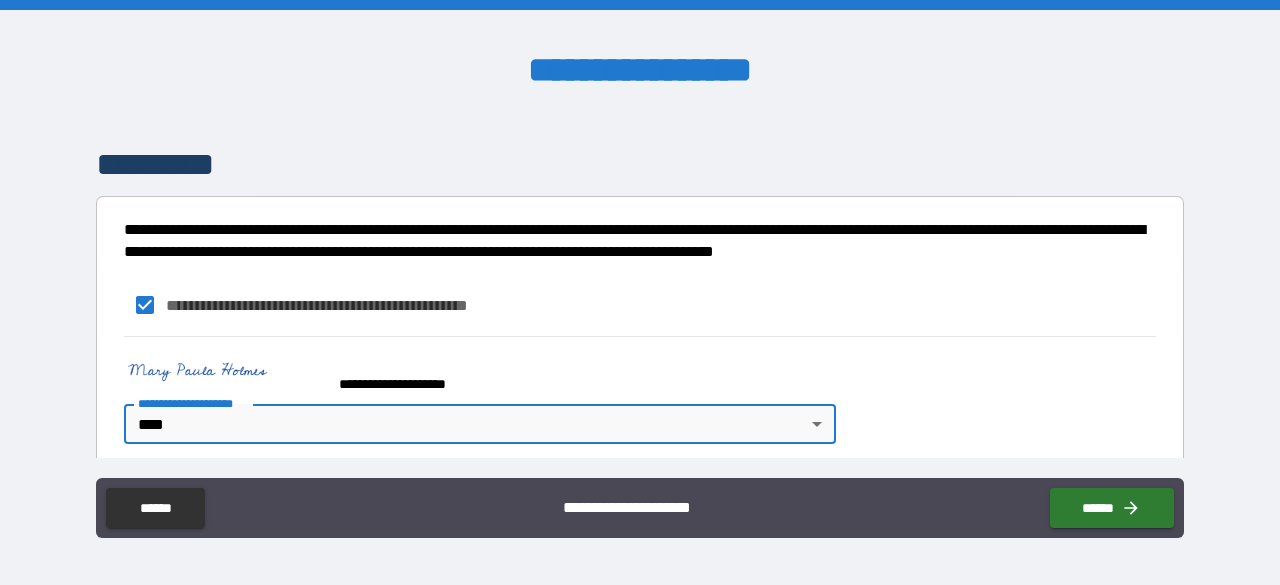 scroll, scrollTop: 848, scrollLeft: 0, axis: vertical 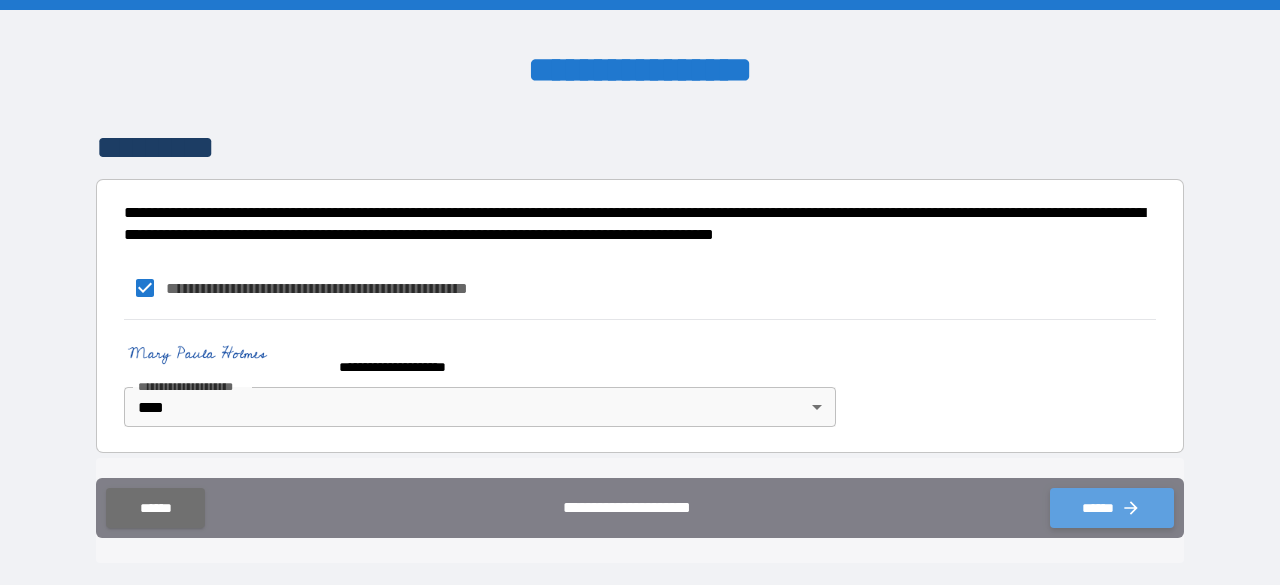 click on "******" at bounding box center [1112, 508] 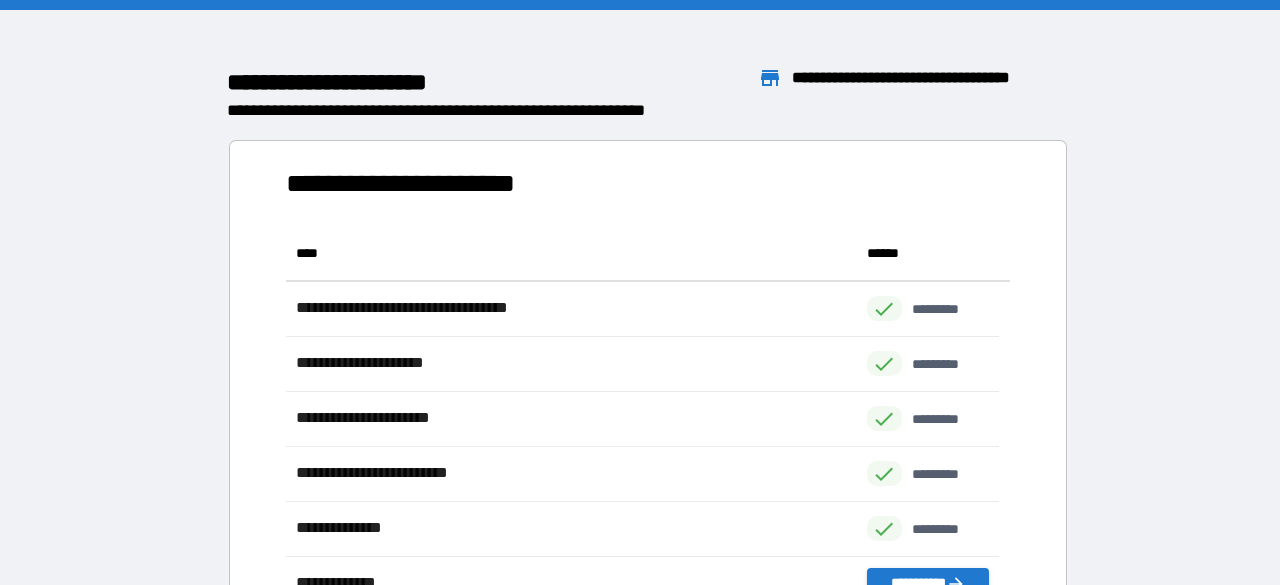 scroll, scrollTop: 16, scrollLeft: 16, axis: both 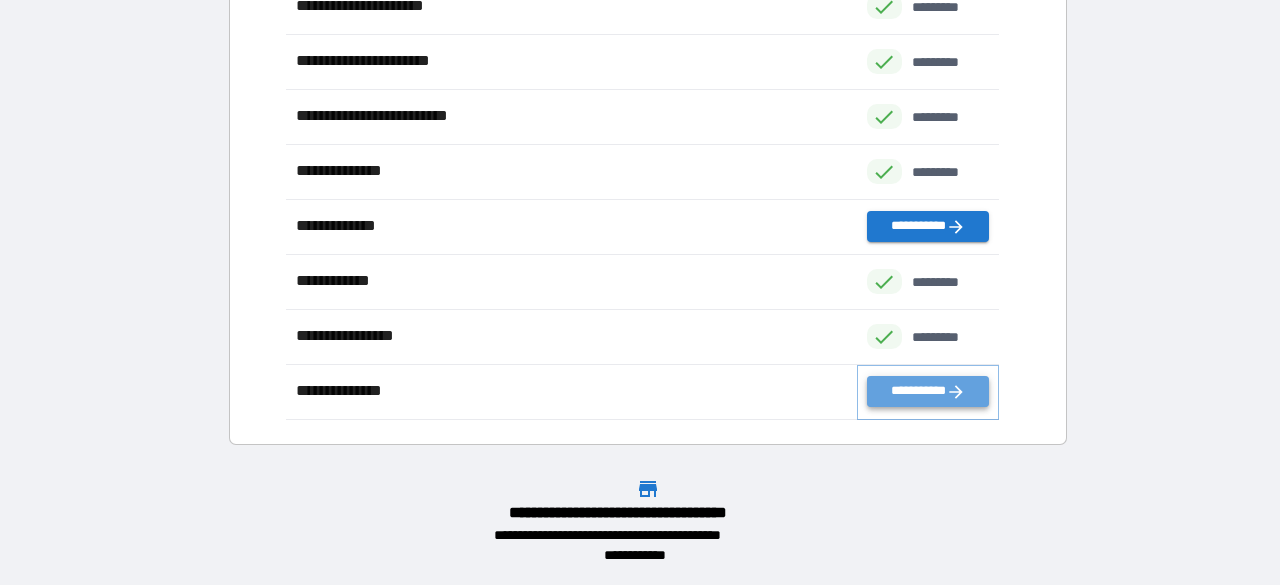 click on "**********" at bounding box center [928, 391] 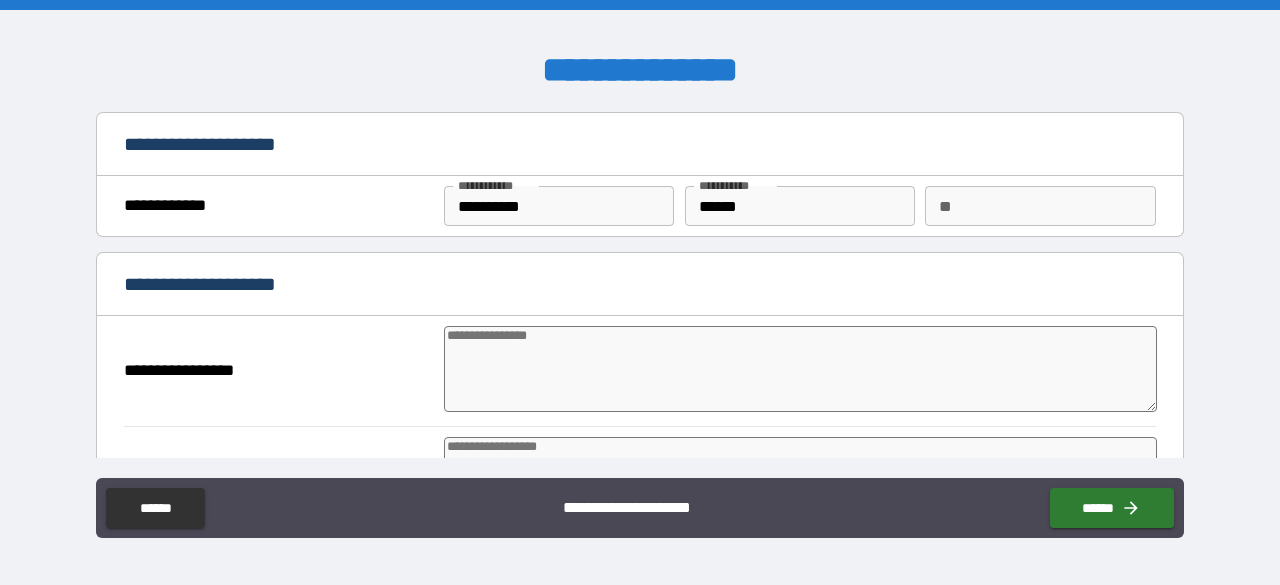 type on "*" 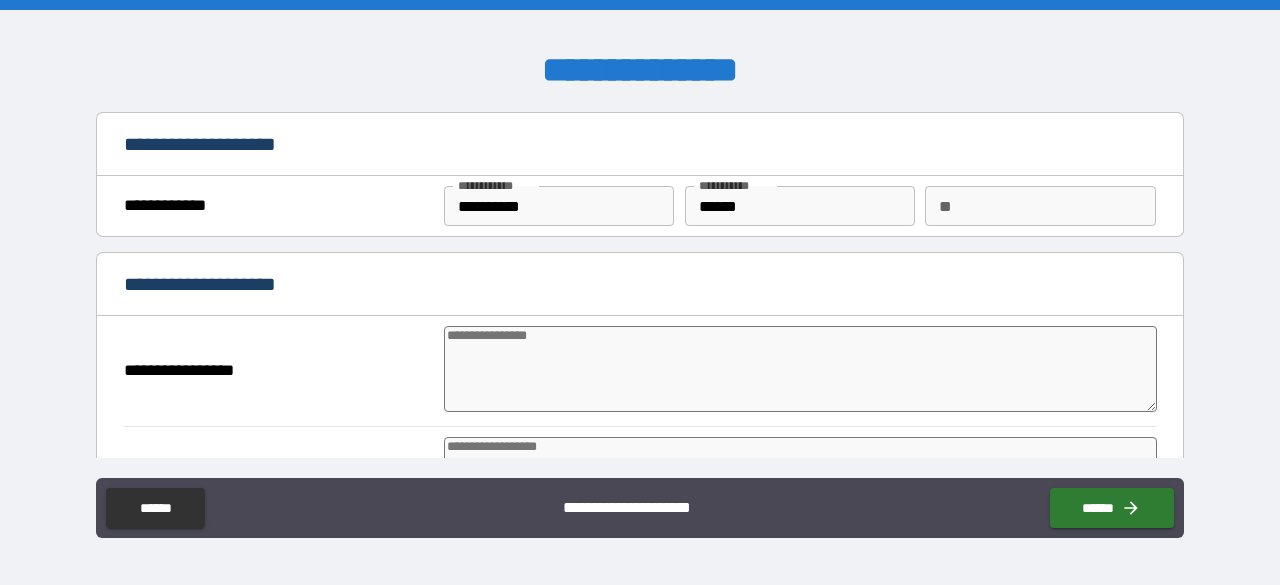 type on "*" 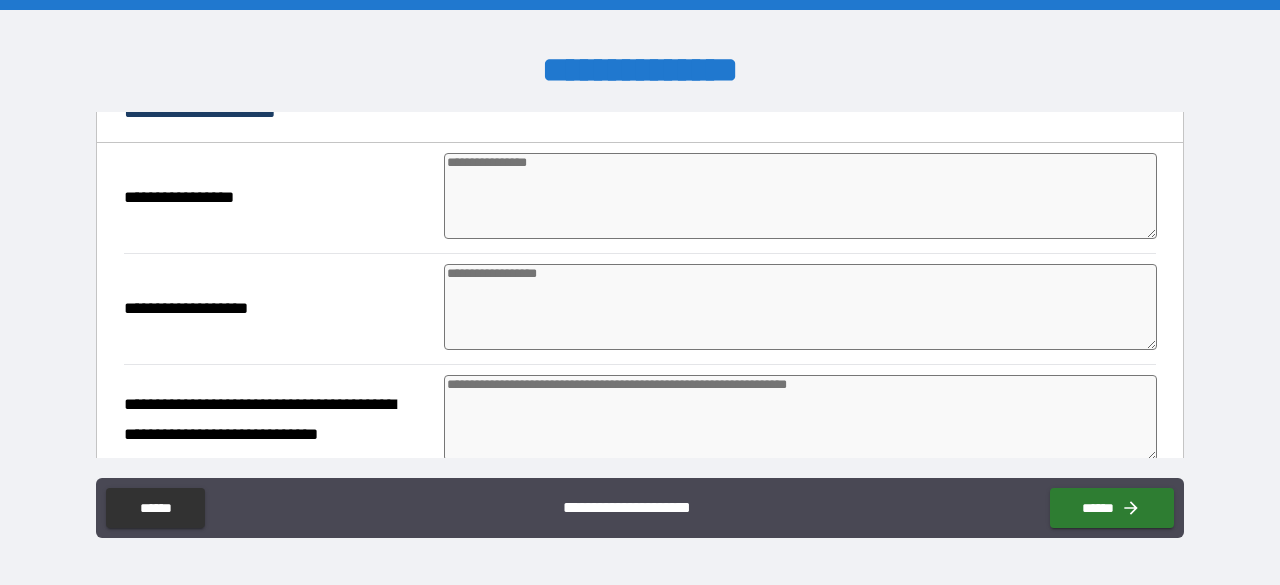 scroll, scrollTop: 230, scrollLeft: 0, axis: vertical 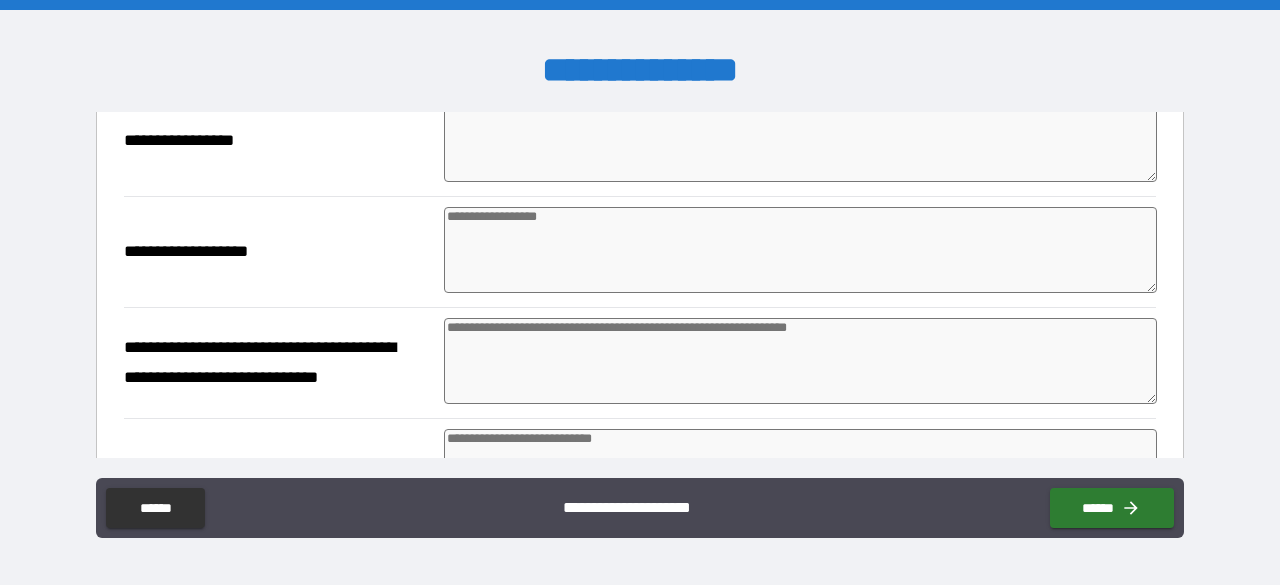 click at bounding box center (800, 139) 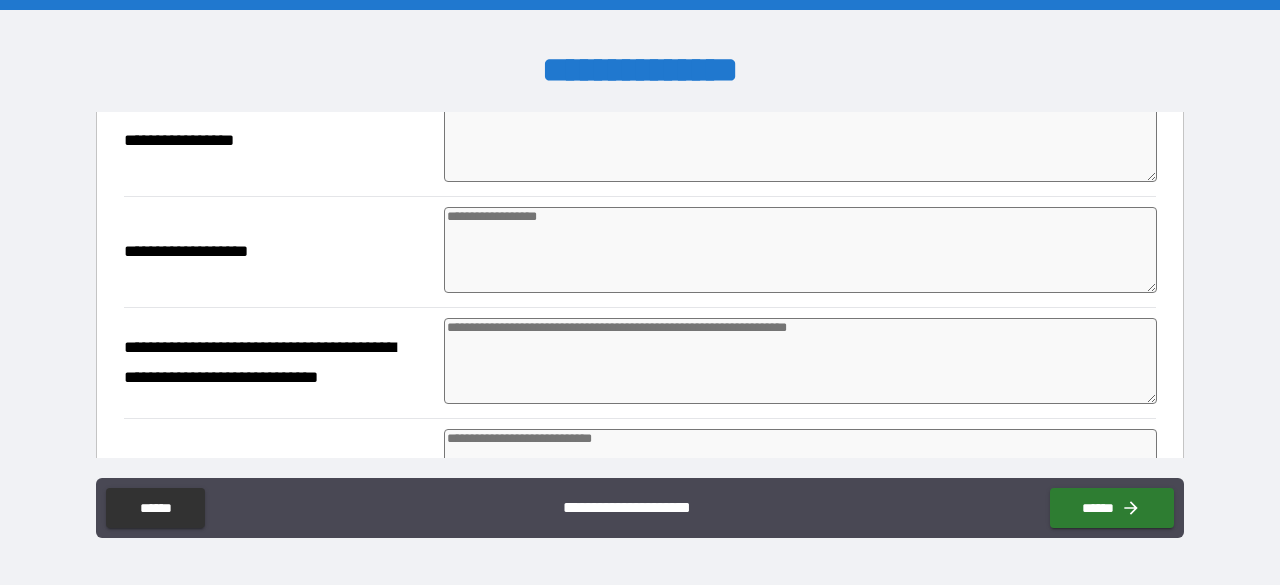 type on "*" 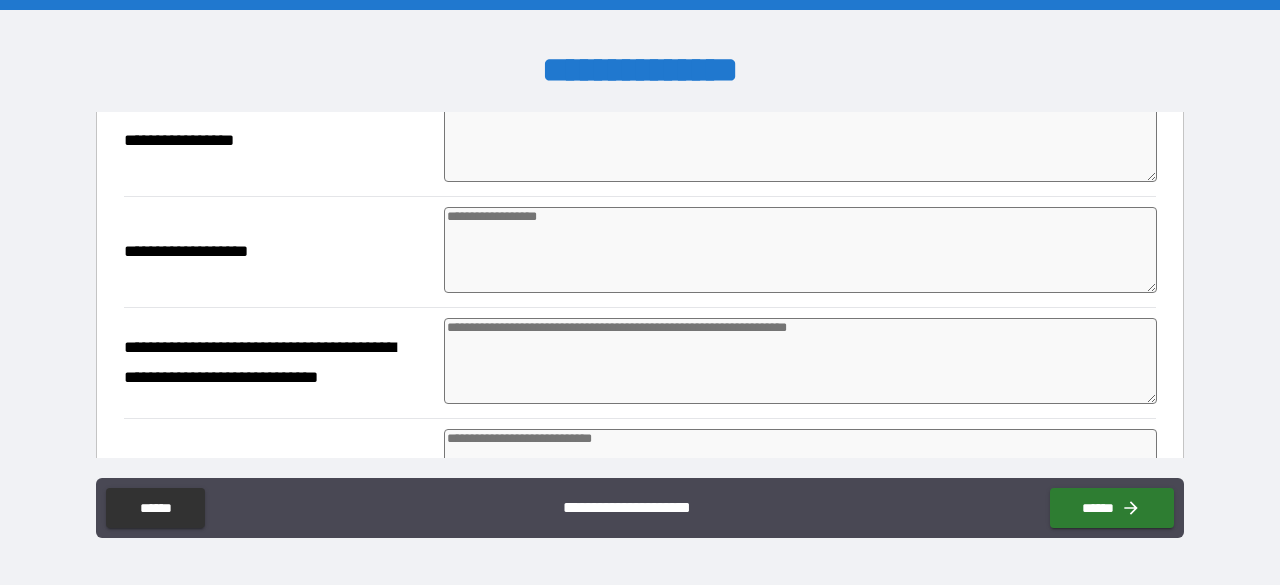 type on "*" 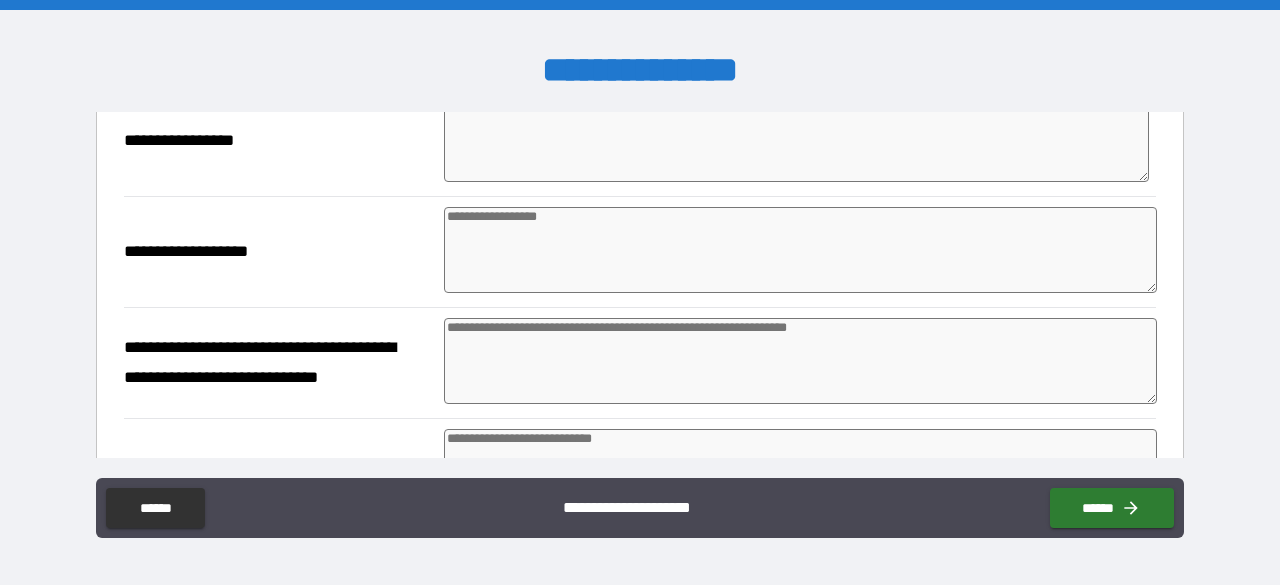 type on "**" 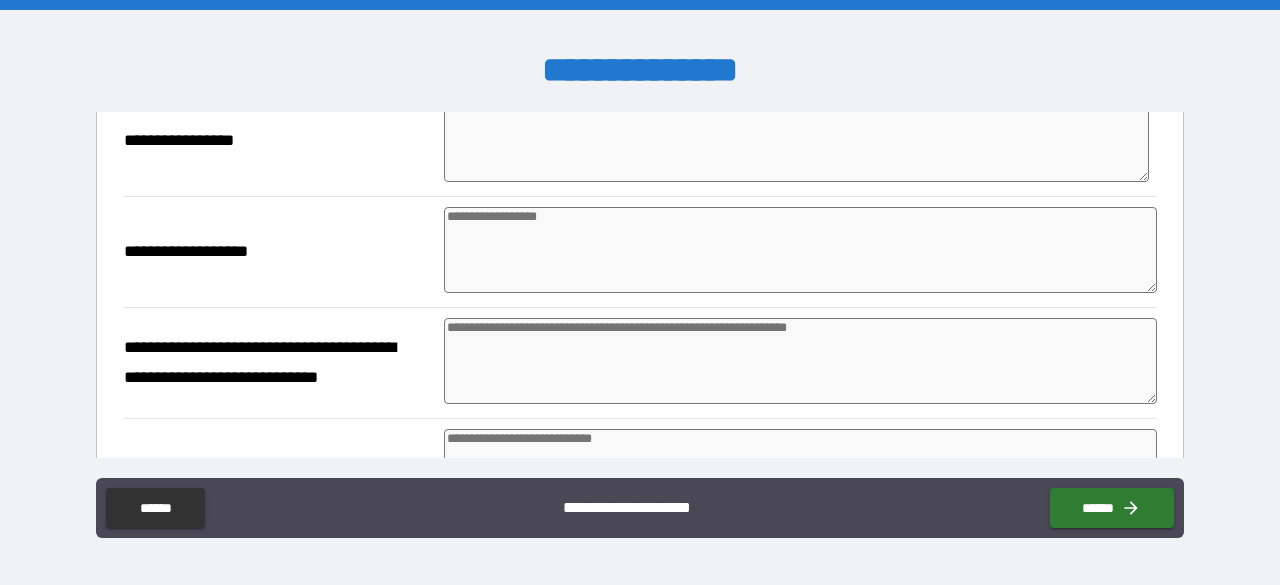 type on "*" 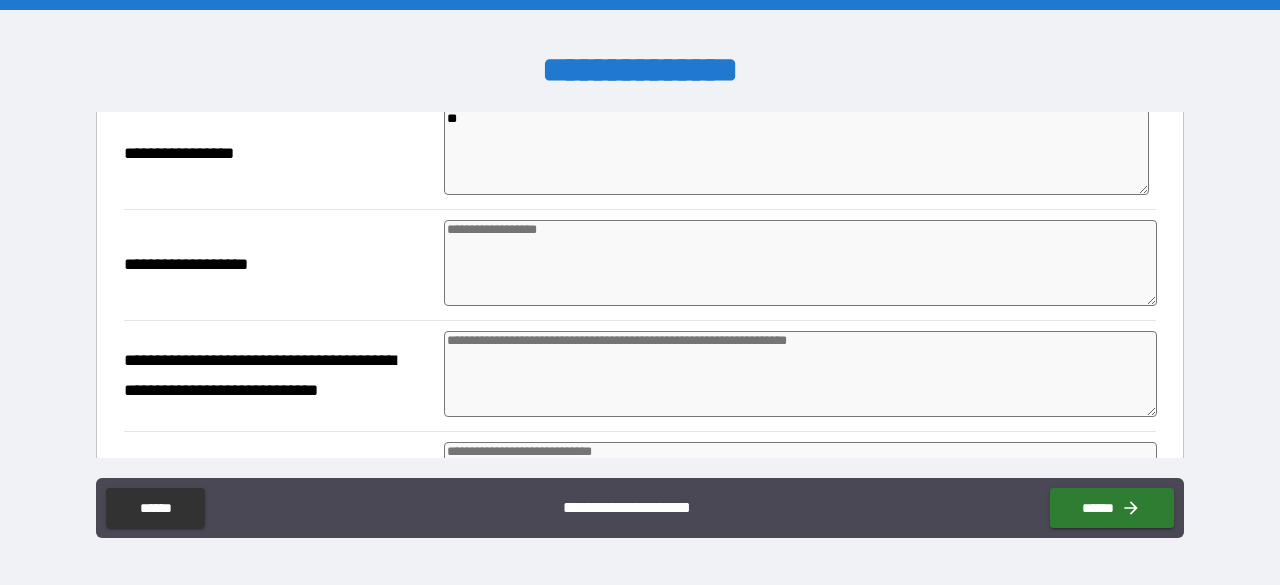 type on "*" 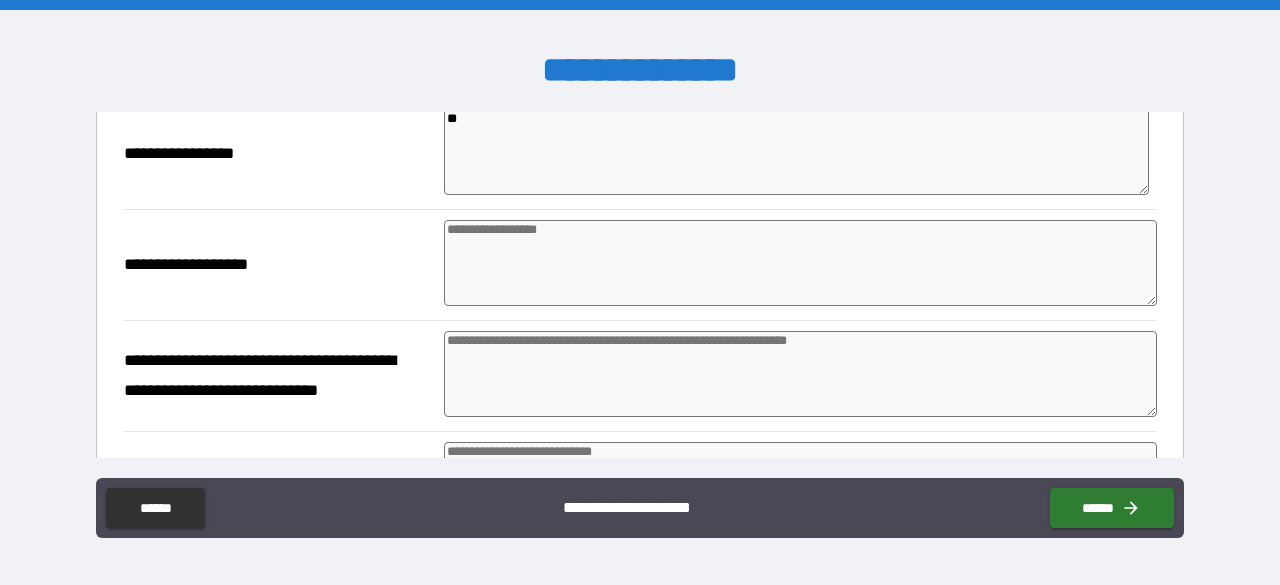type on "*" 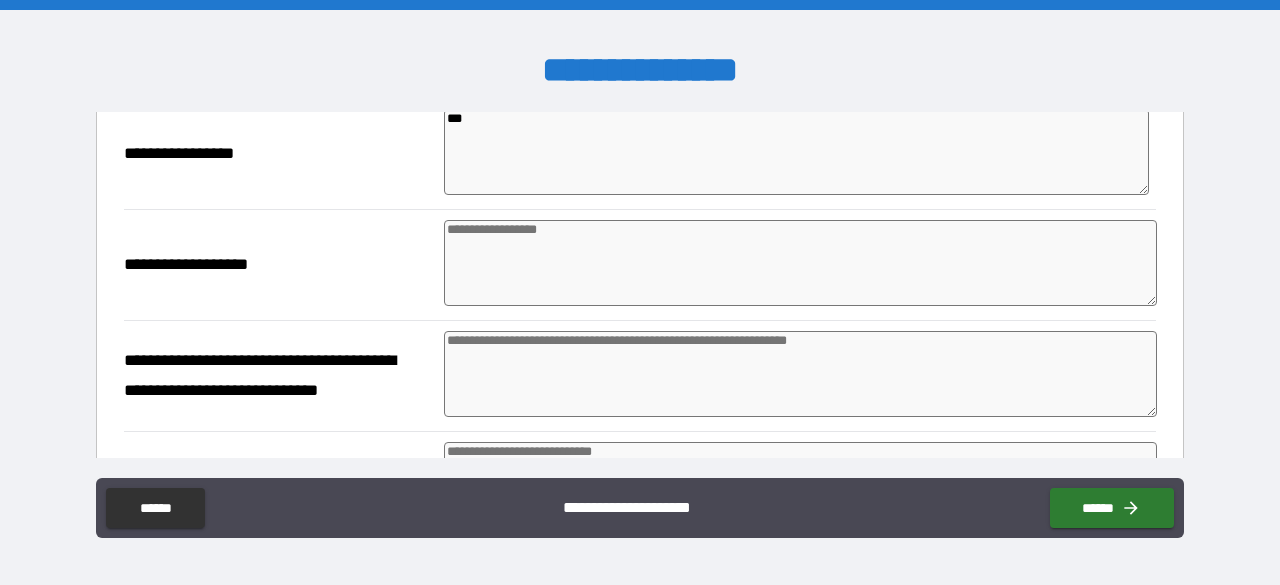 type on "*" 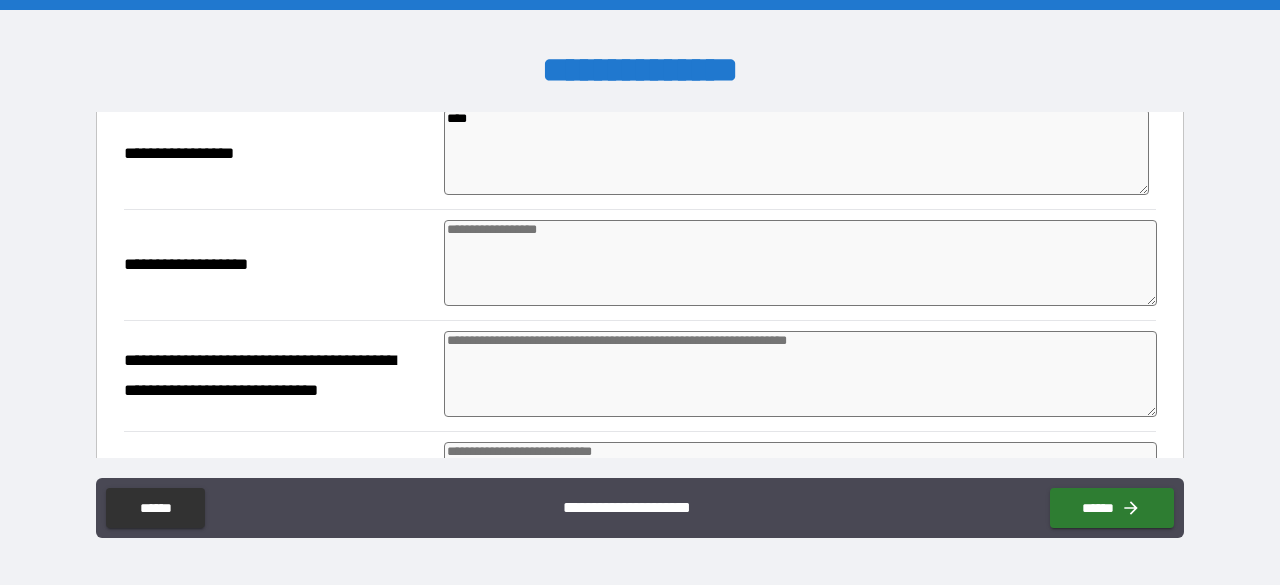 type on "*" 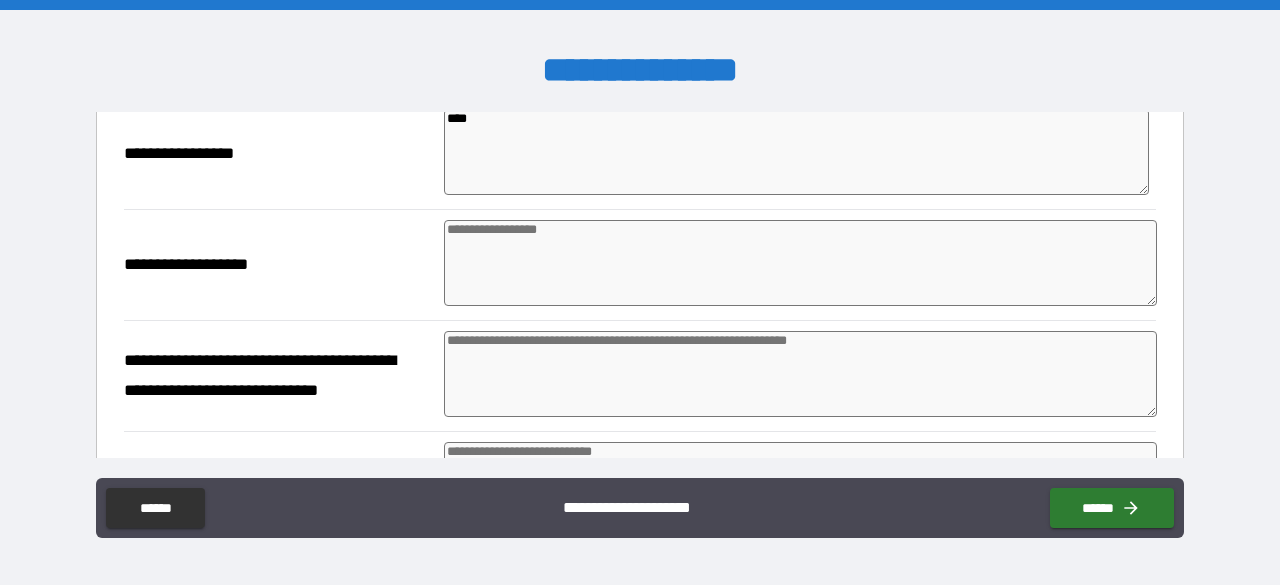 type on "*****" 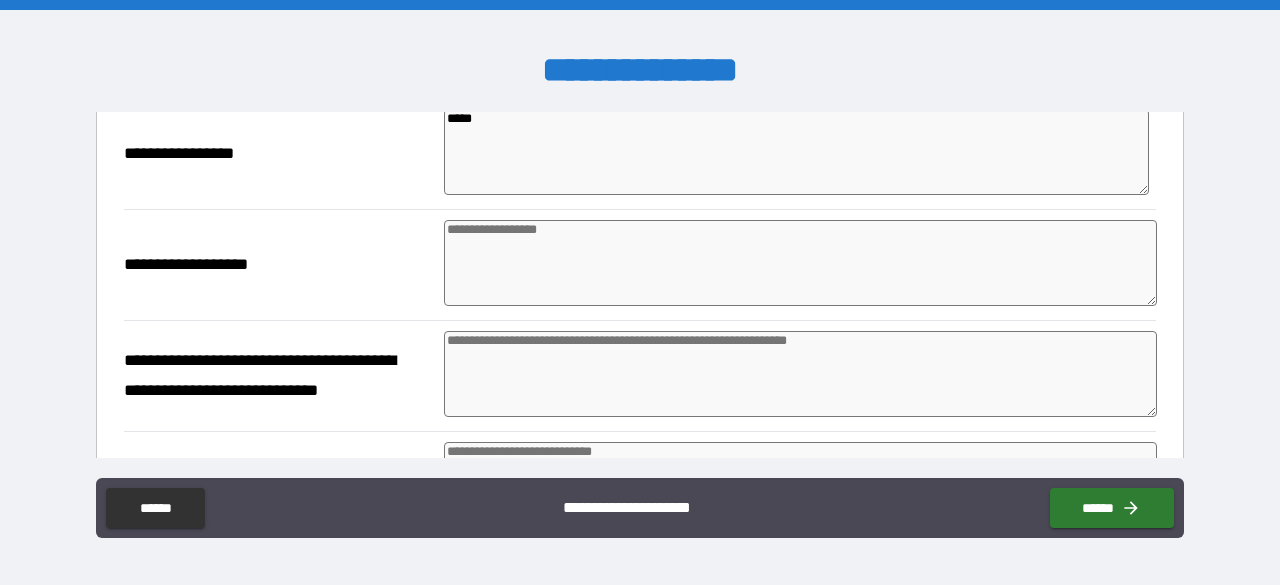 type on "*" 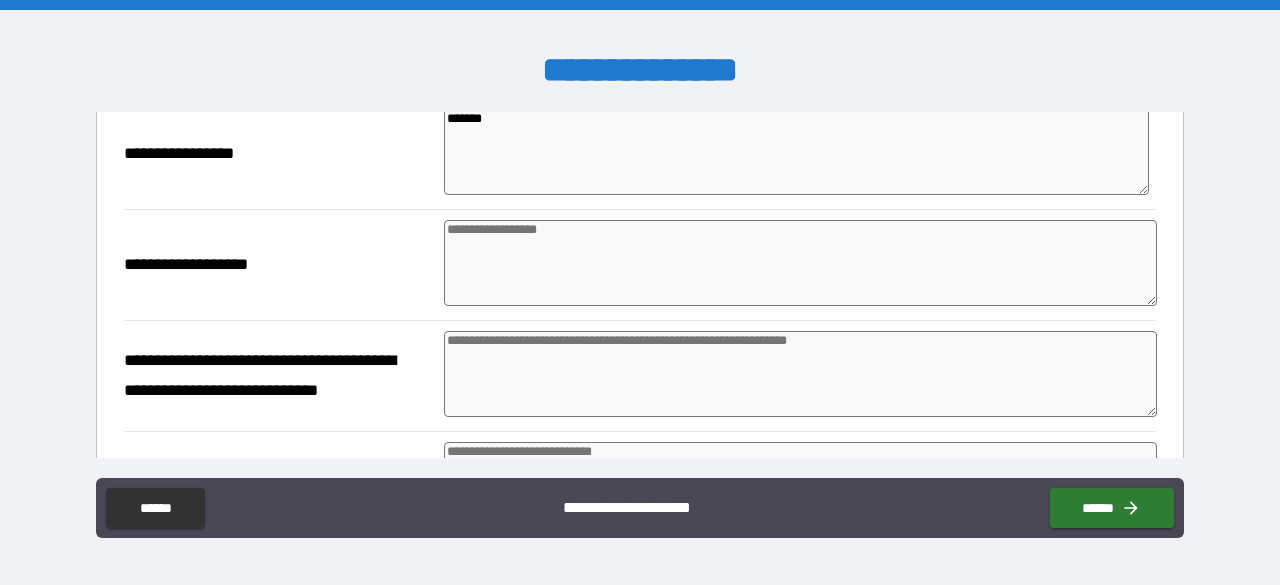 click at bounding box center (800, 263) 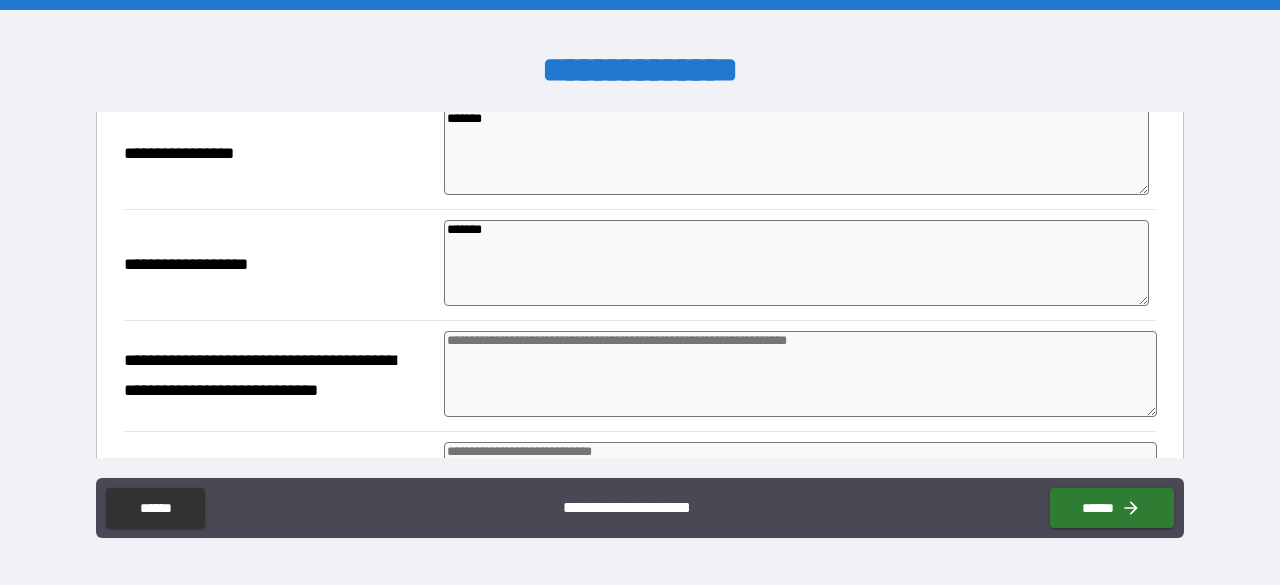 click at bounding box center [800, 374] 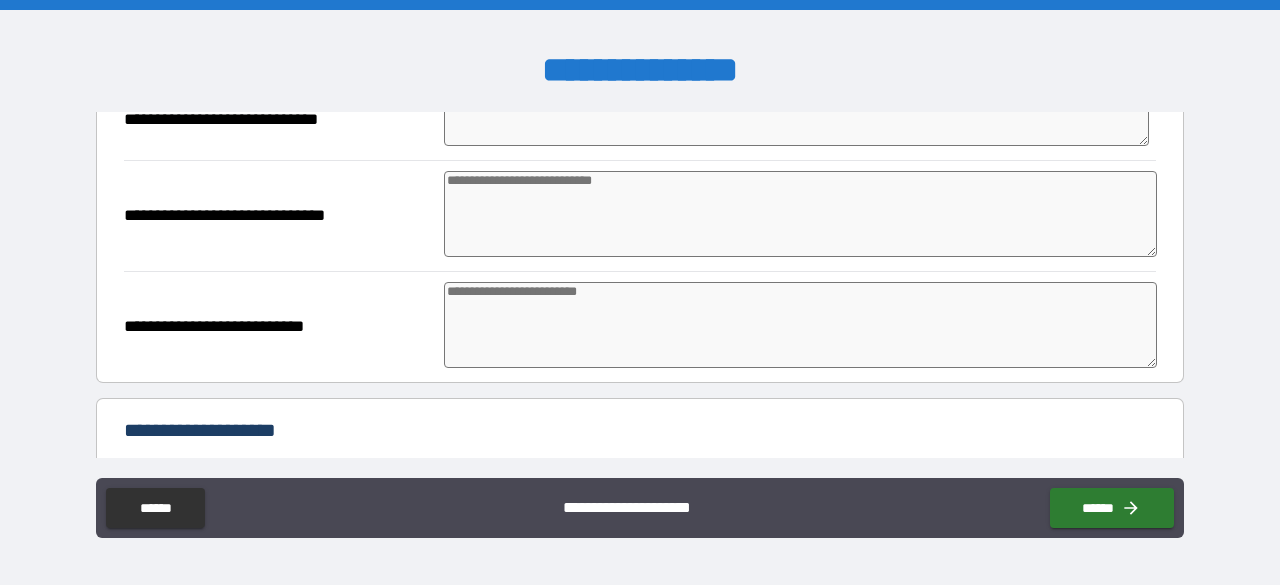 scroll, scrollTop: 445, scrollLeft: 0, axis: vertical 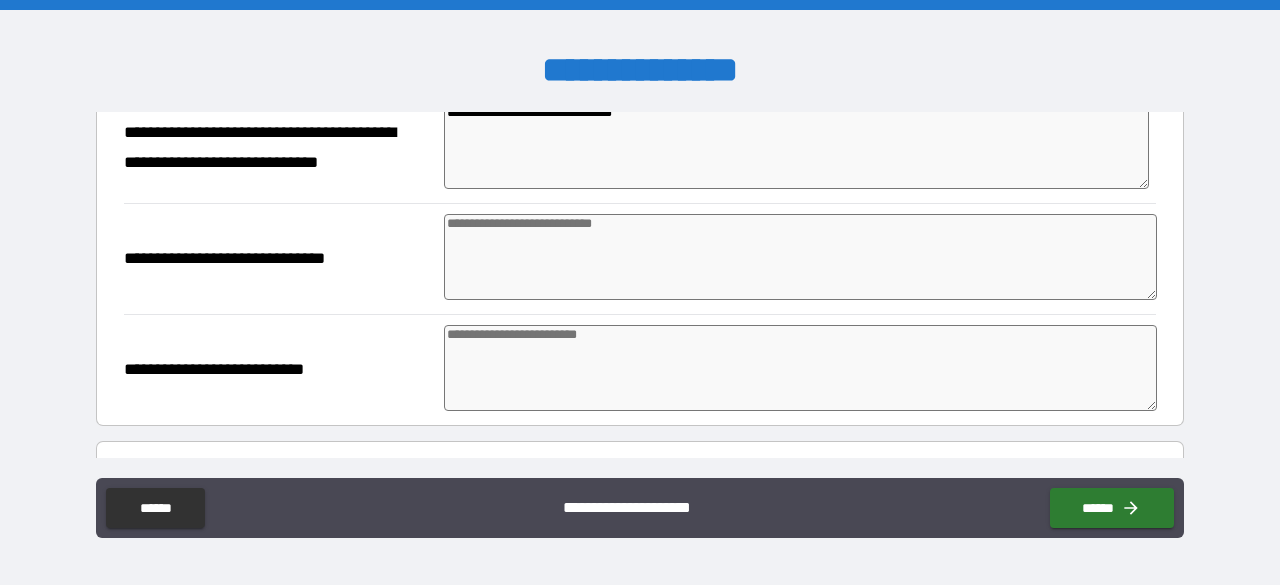 click at bounding box center (800, 257) 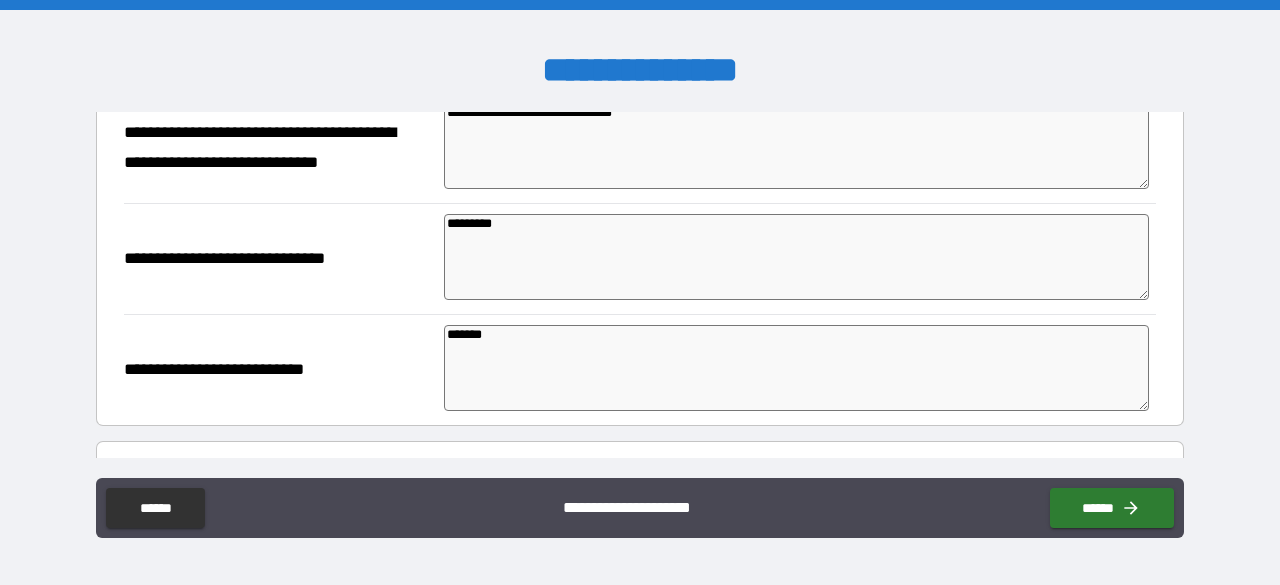 drag, startPoint x: 521, startPoint y: 331, endPoint x: 423, endPoint y: 329, distance: 98.02041 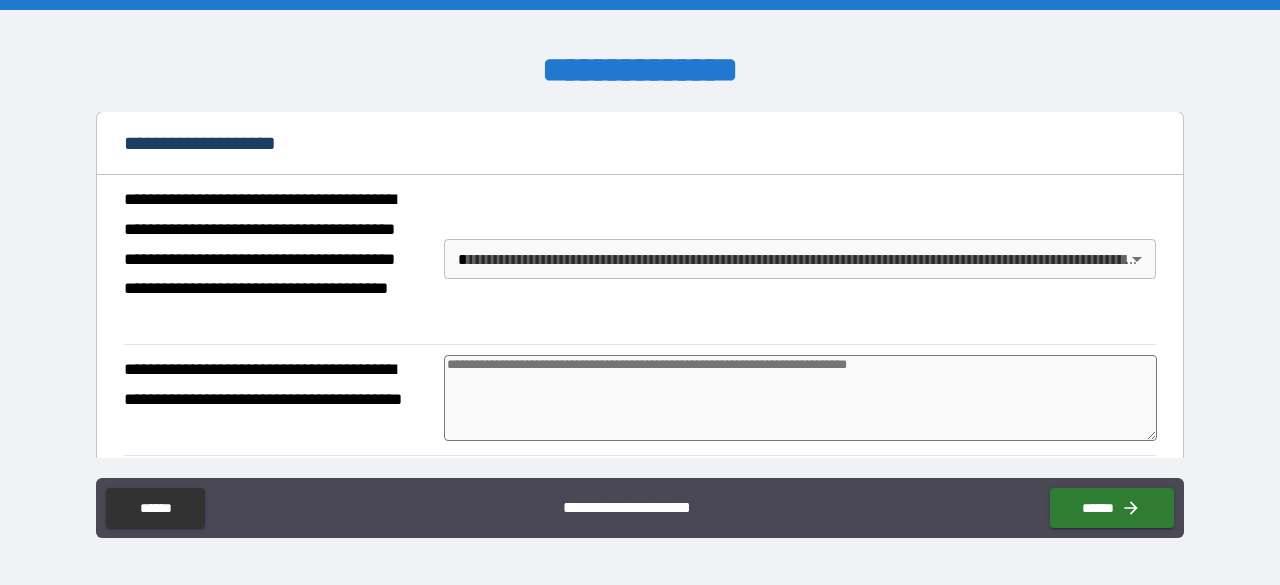 scroll, scrollTop: 790, scrollLeft: 0, axis: vertical 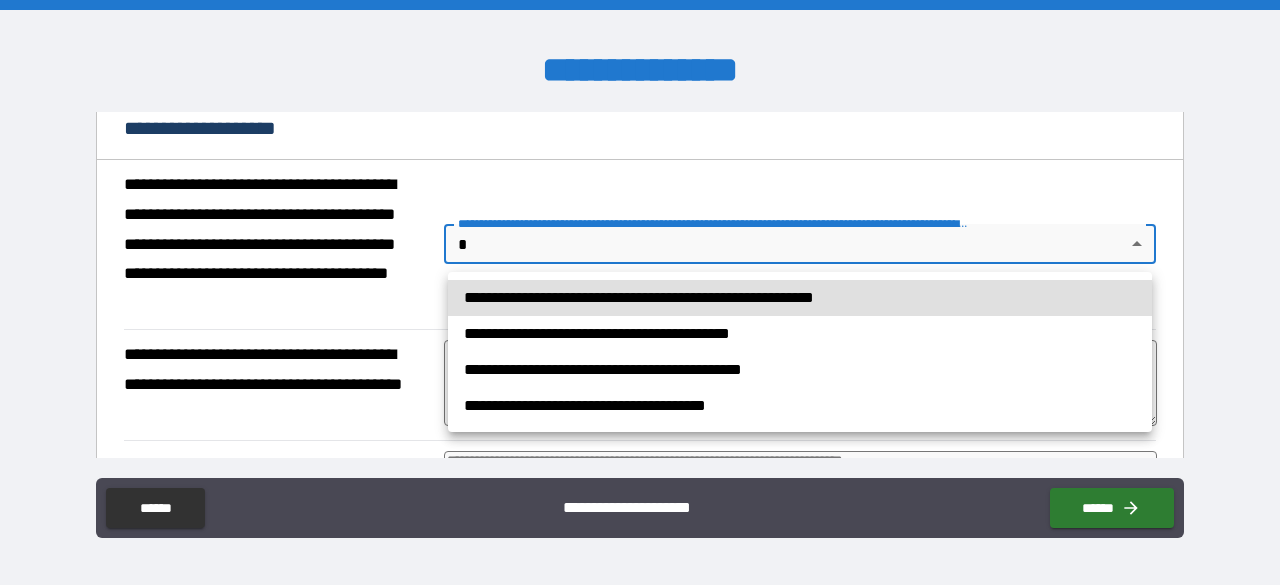 click on "**********" at bounding box center [640, 292] 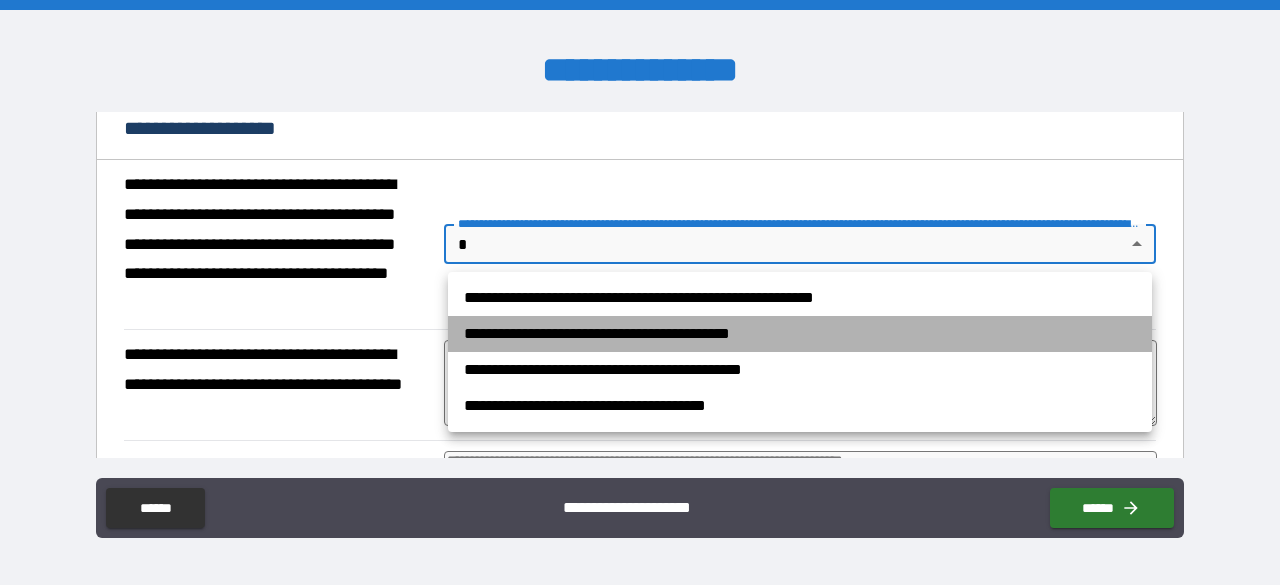 click on "**********" at bounding box center [800, 334] 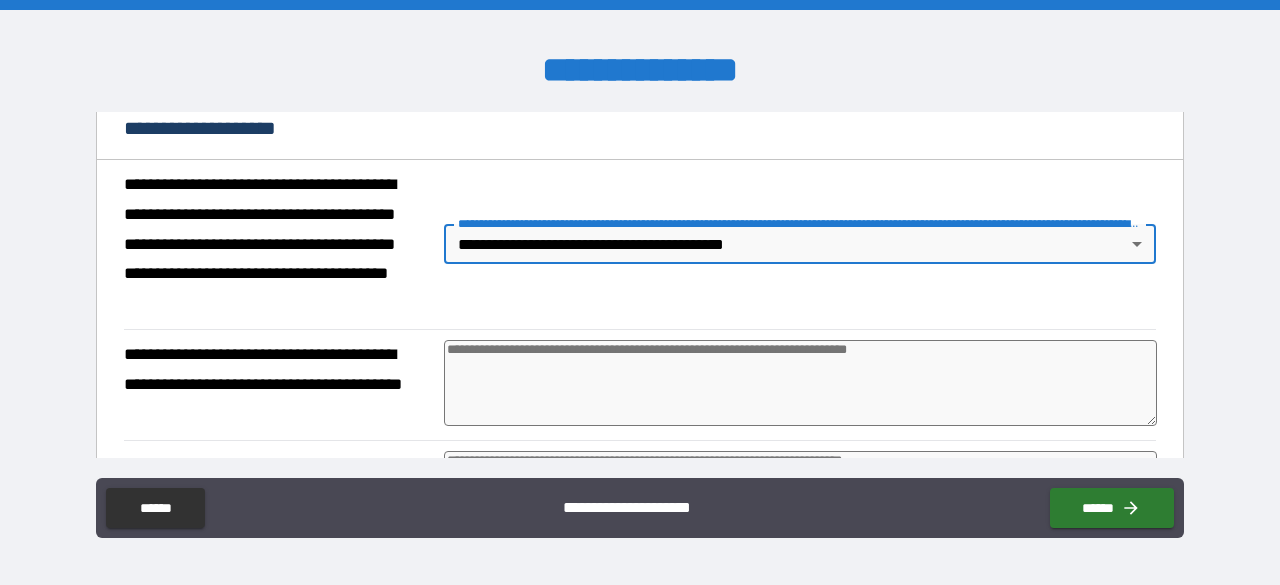 click on "**********" at bounding box center [640, 292] 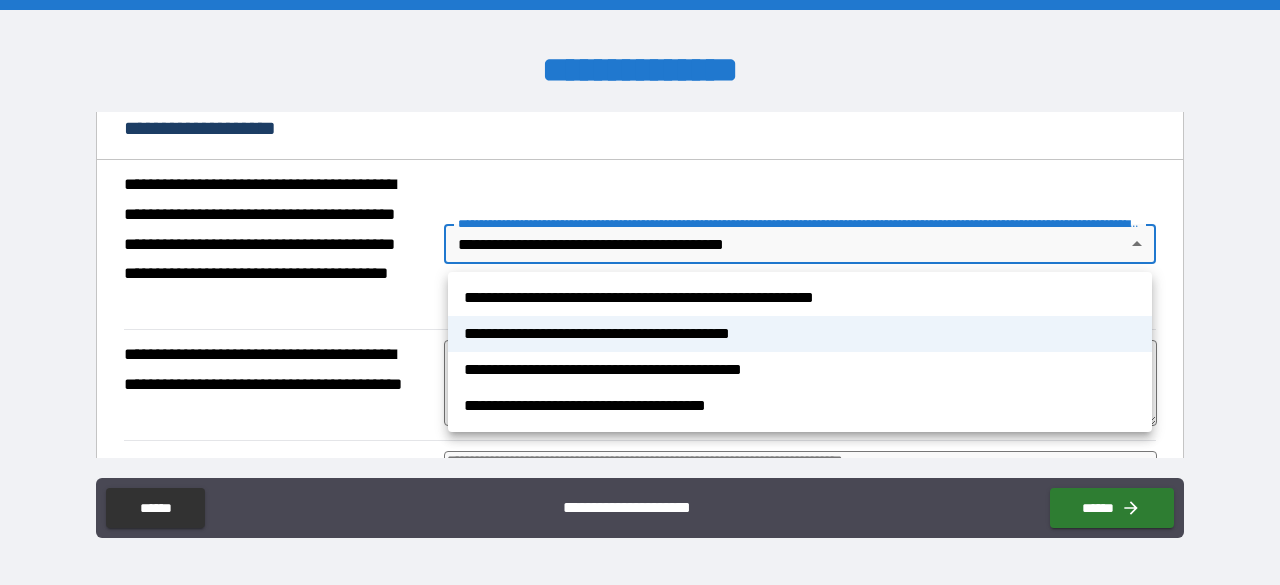 drag, startPoint x: 1181, startPoint y: 179, endPoint x: 1181, endPoint y: 195, distance: 16 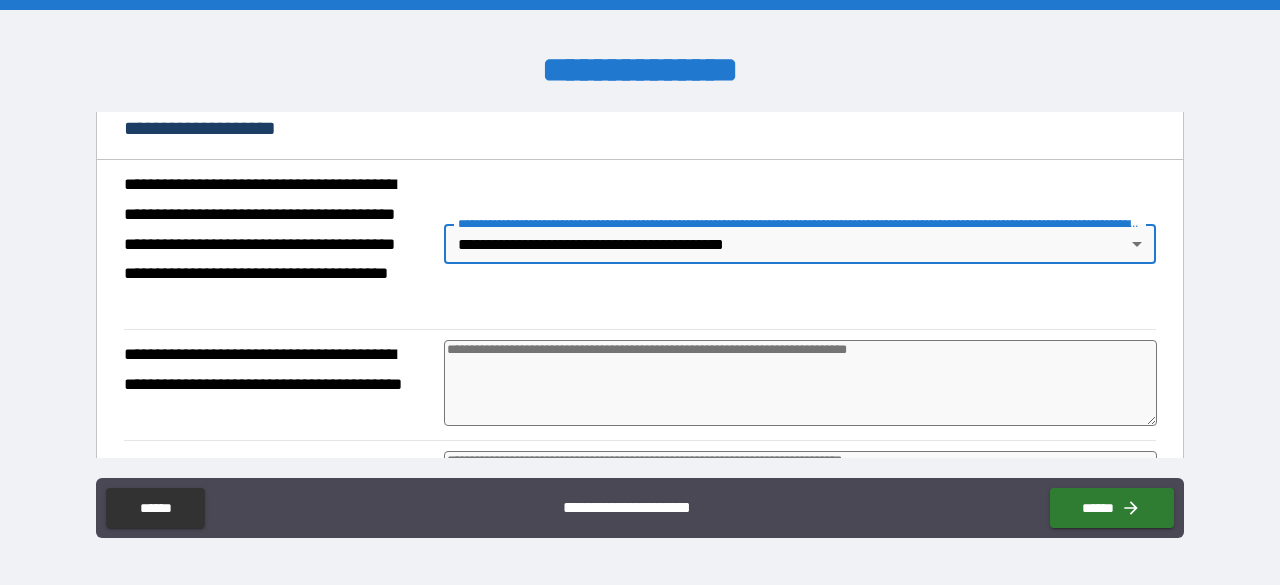 click on "**********" at bounding box center [640, 292] 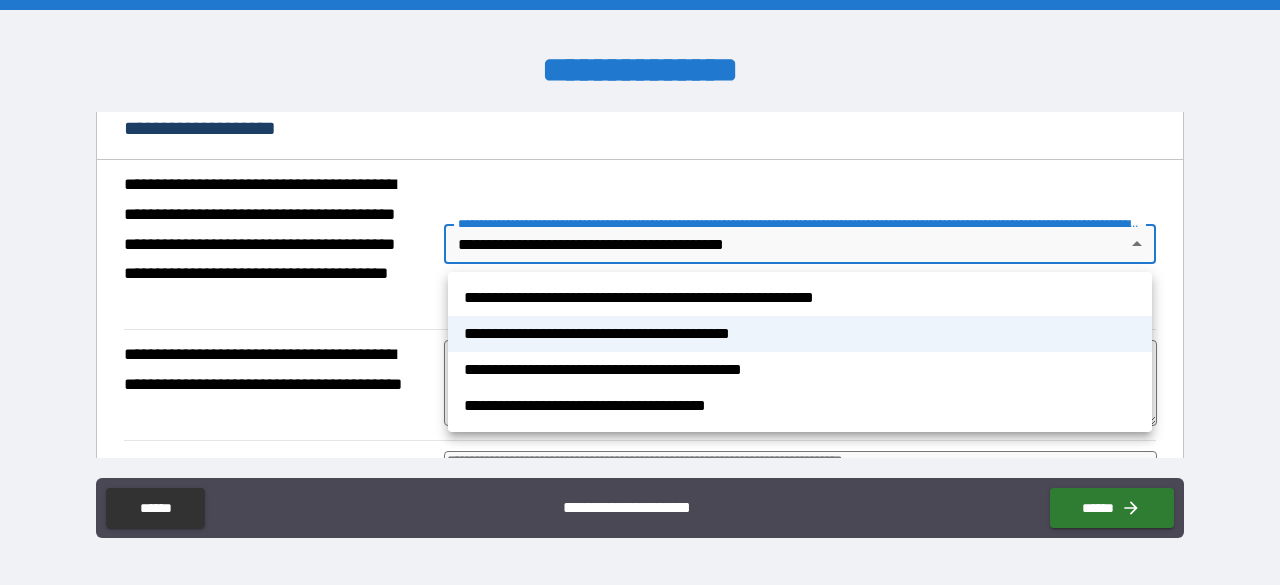 click on "**********" at bounding box center (800, 370) 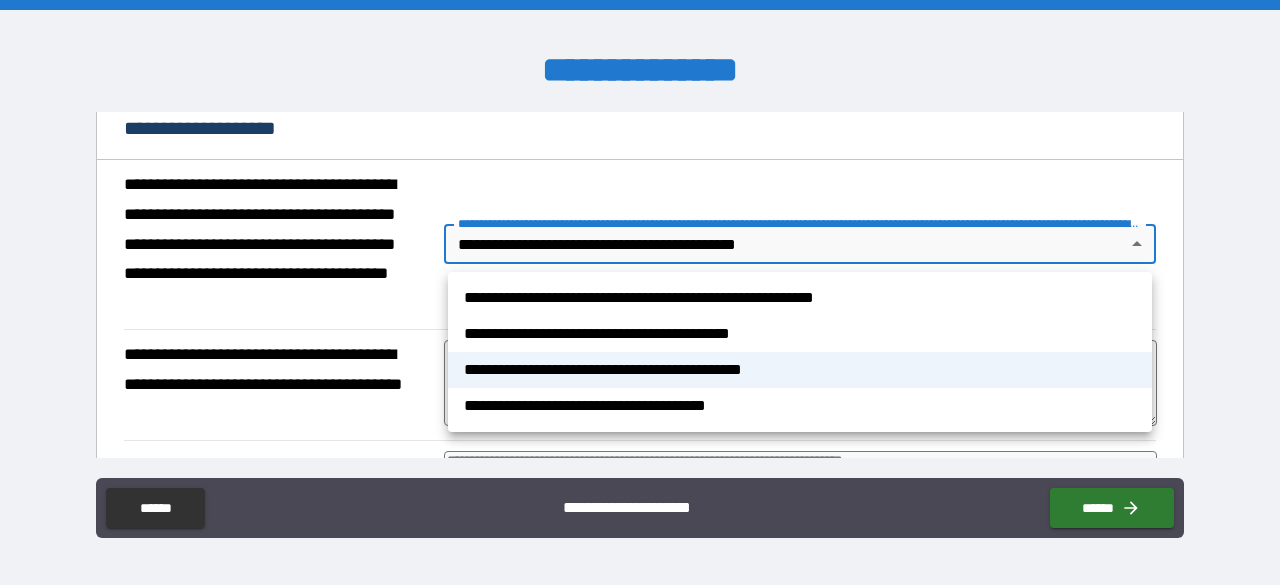 click on "**********" at bounding box center (640, 292) 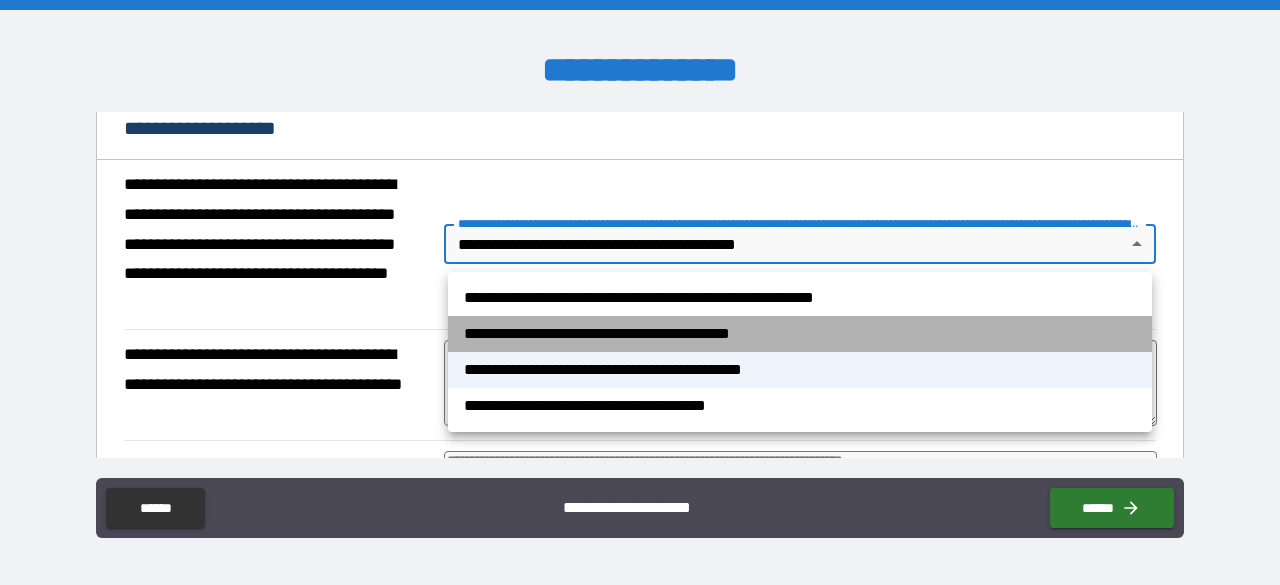 click on "**********" at bounding box center [800, 334] 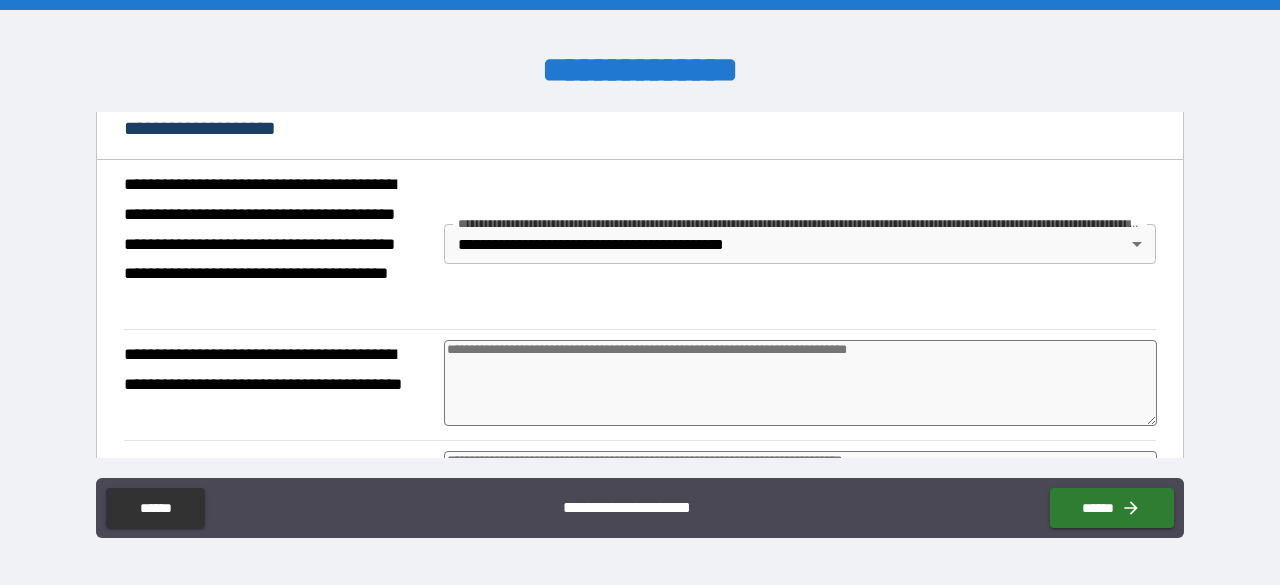 click at bounding box center (800, 383) 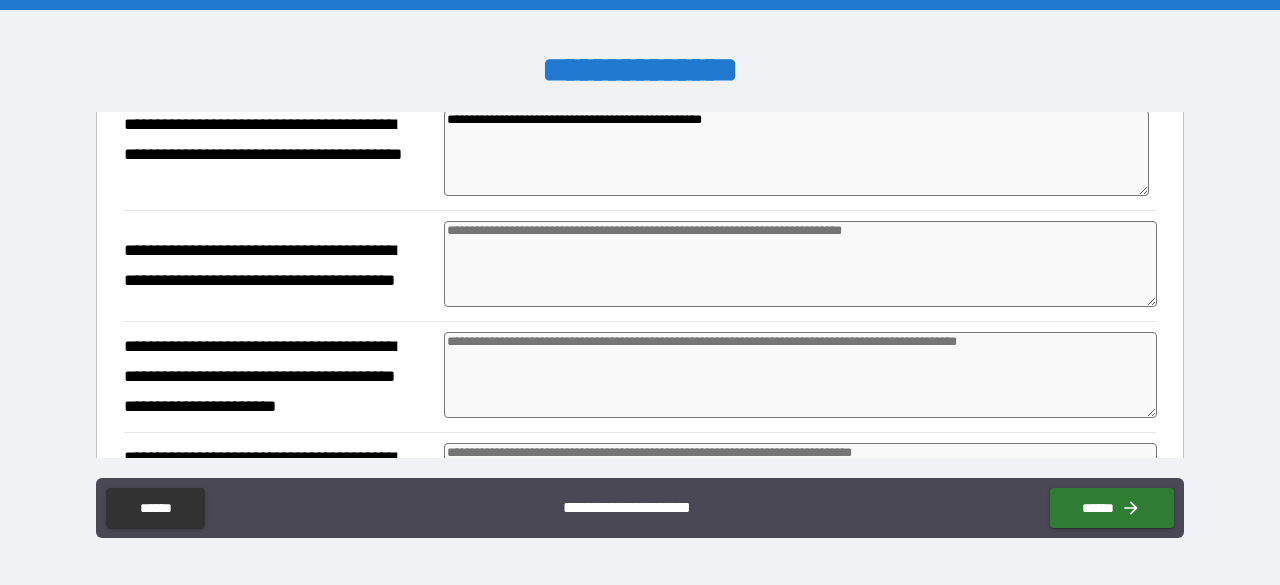 scroll, scrollTop: 1105, scrollLeft: 0, axis: vertical 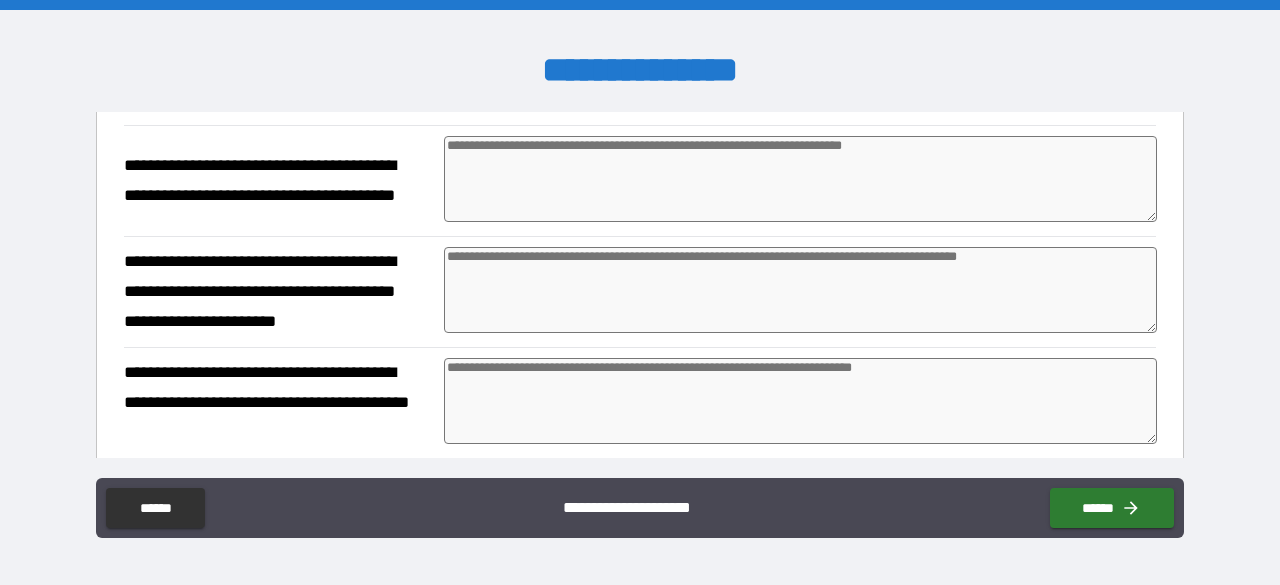 click at bounding box center (800, 179) 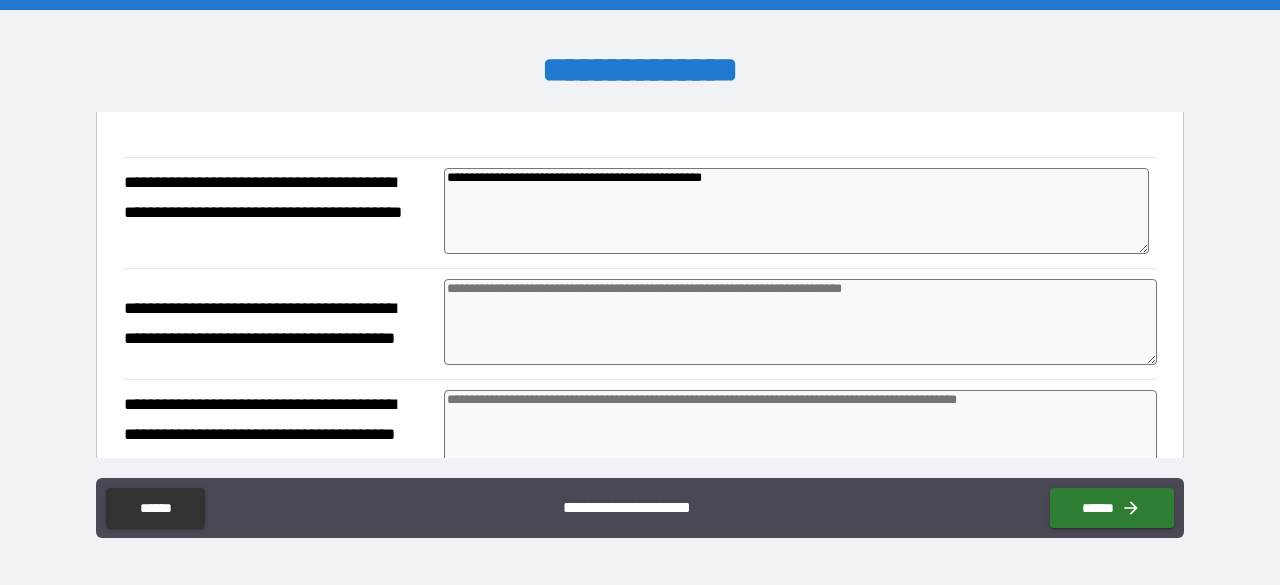 scroll, scrollTop: 947, scrollLeft: 0, axis: vertical 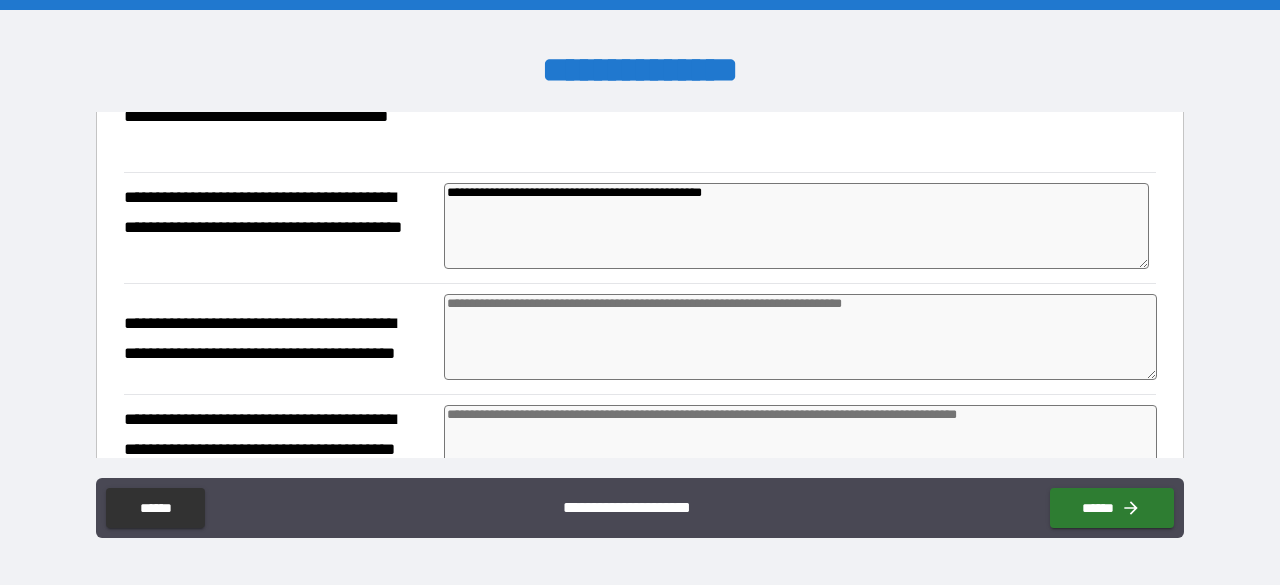 click at bounding box center [800, 337] 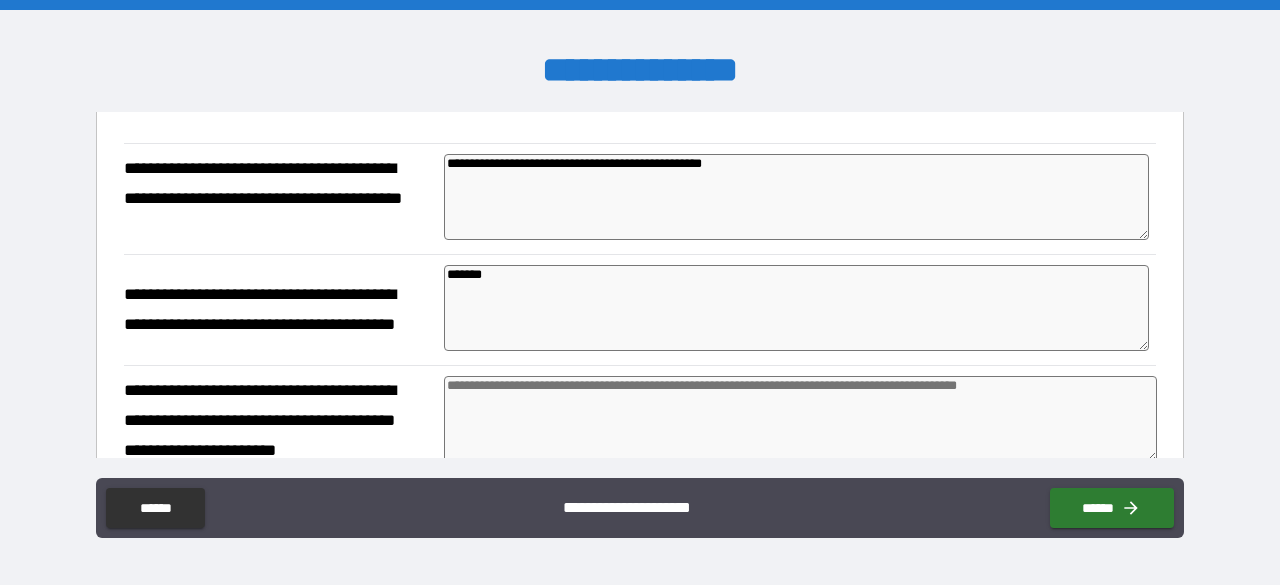 scroll, scrollTop: 1091, scrollLeft: 0, axis: vertical 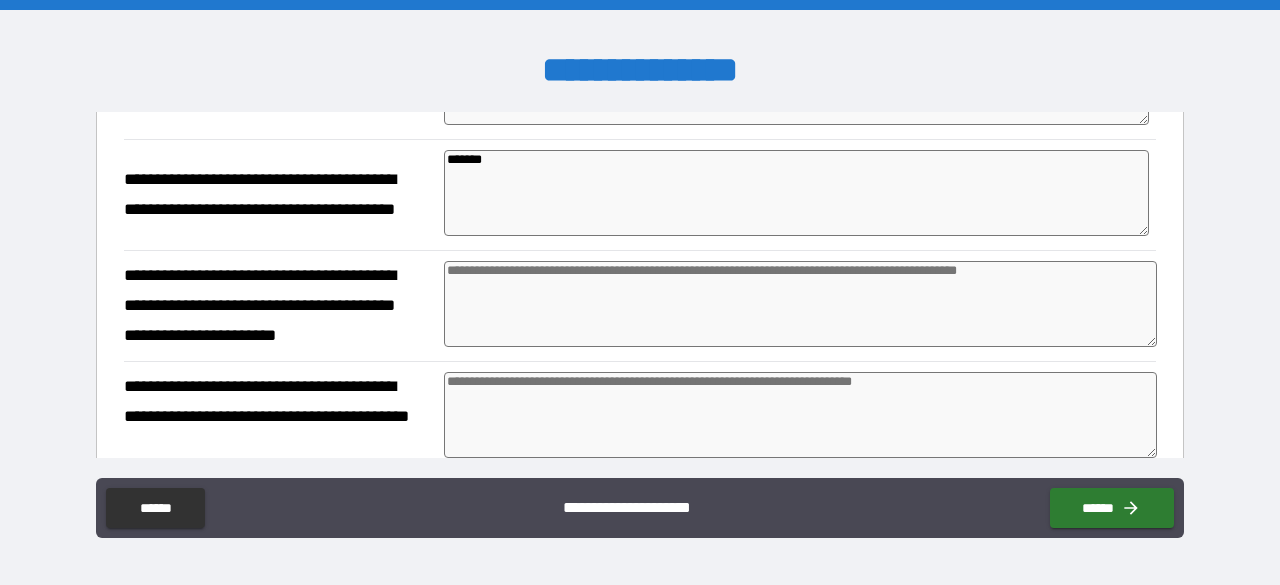 click at bounding box center [800, 304] 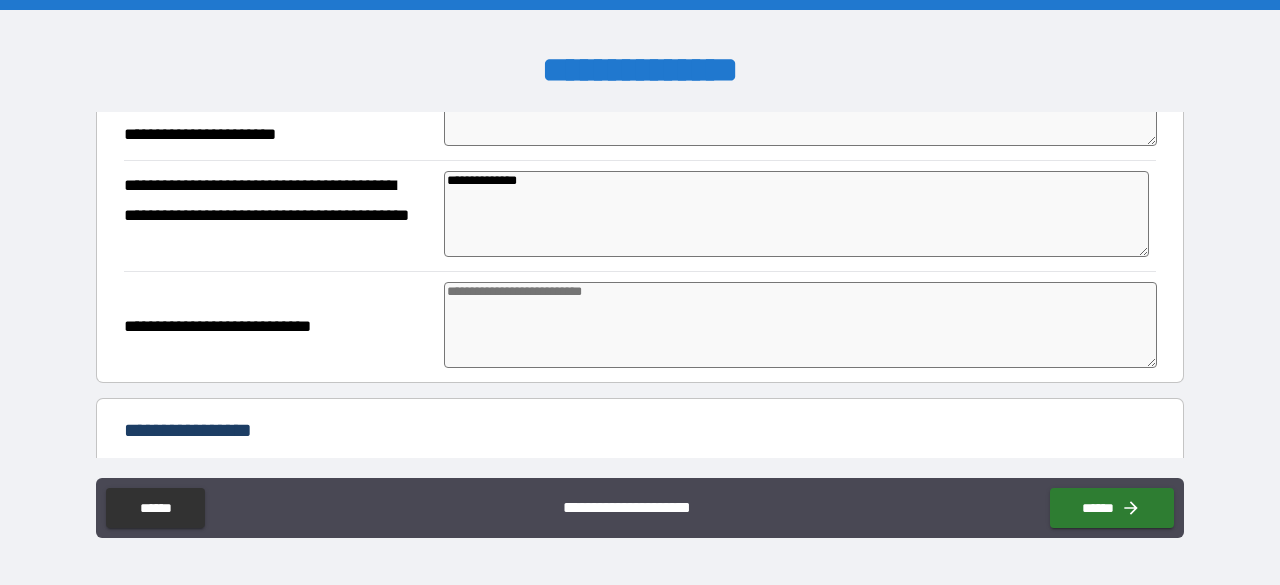 scroll, scrollTop: 1306, scrollLeft: 0, axis: vertical 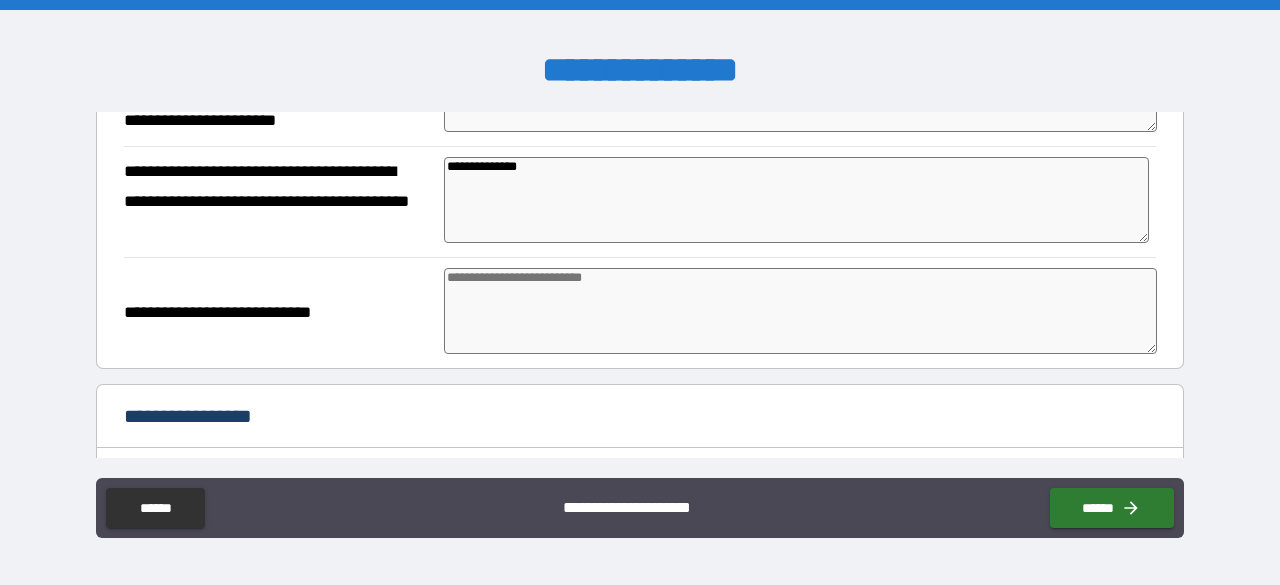 click at bounding box center (800, 311) 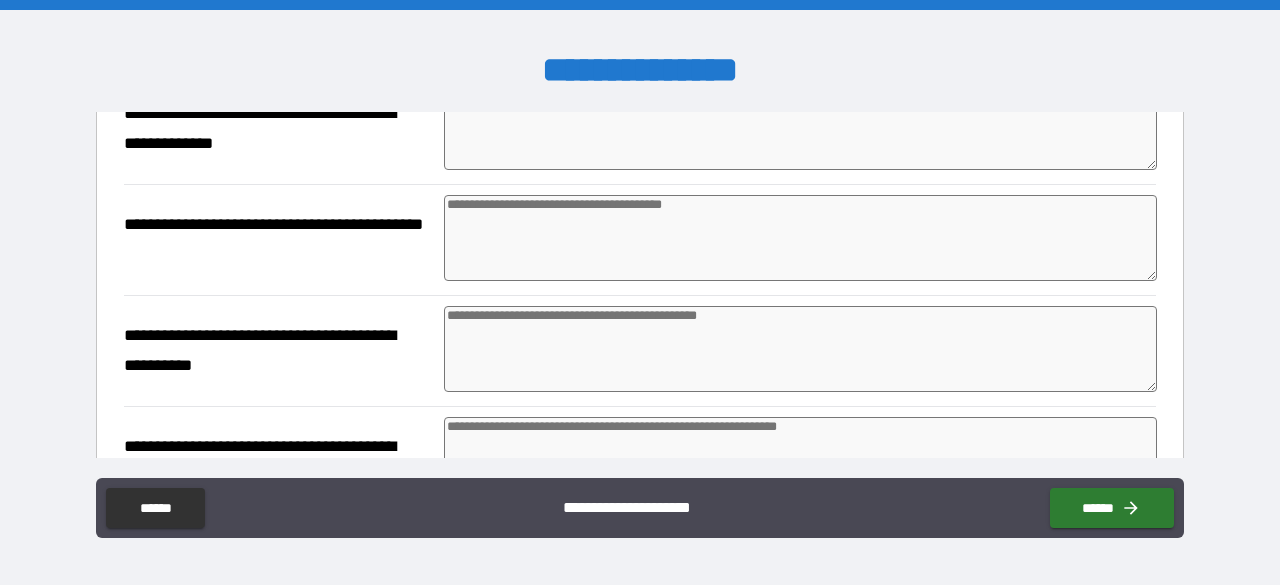 scroll, scrollTop: 1580, scrollLeft: 0, axis: vertical 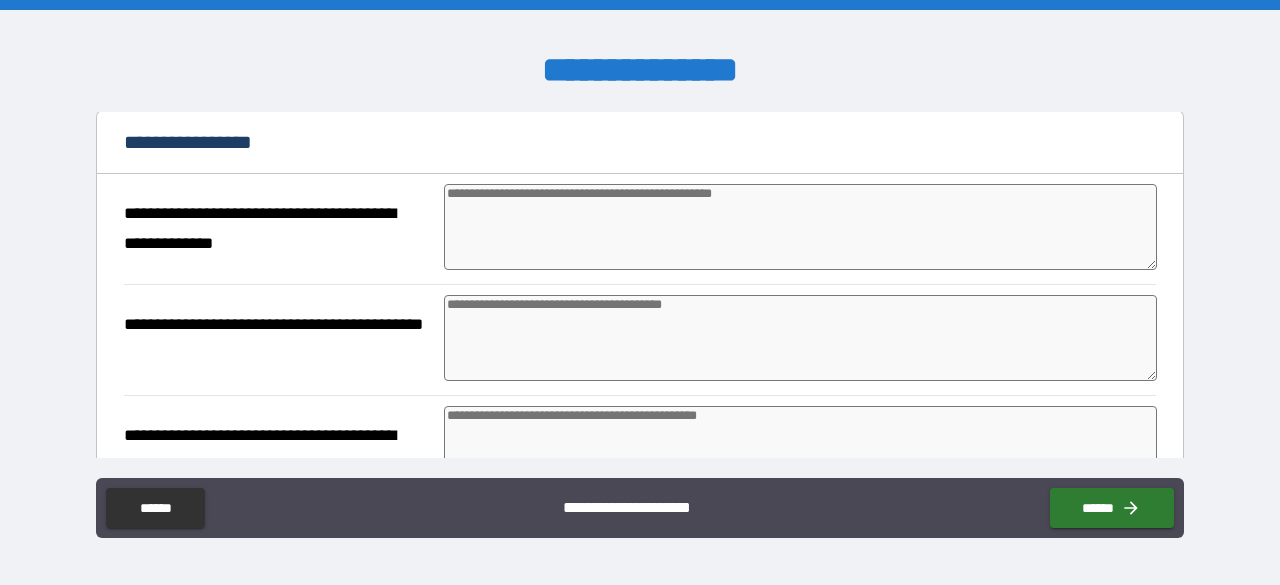 click at bounding box center (800, 227) 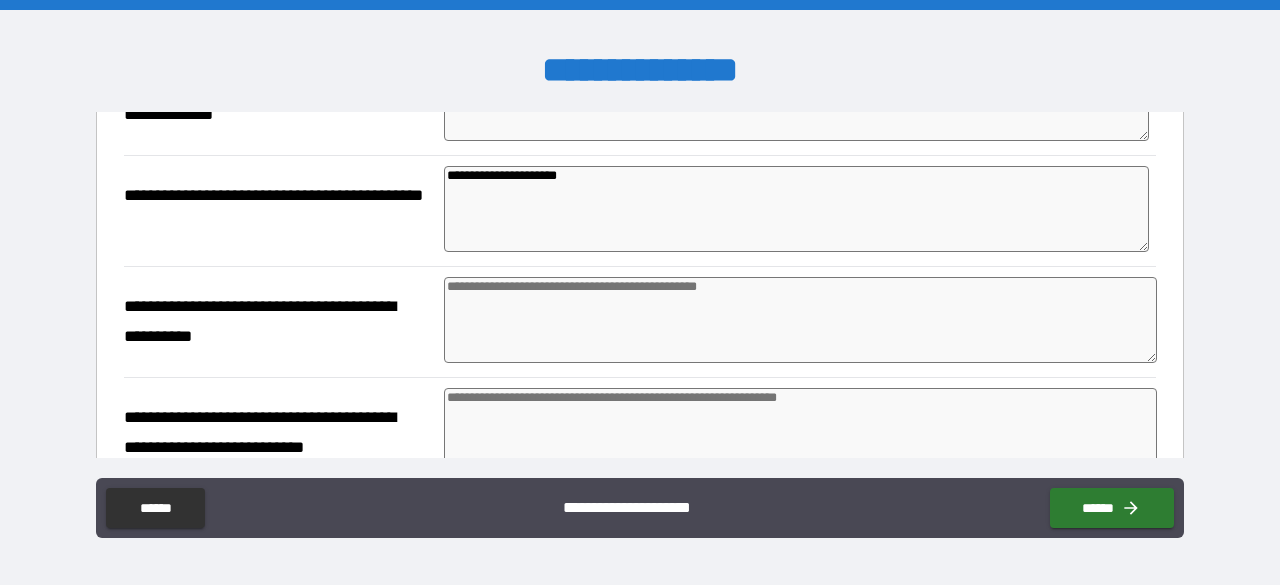 scroll, scrollTop: 1723, scrollLeft: 0, axis: vertical 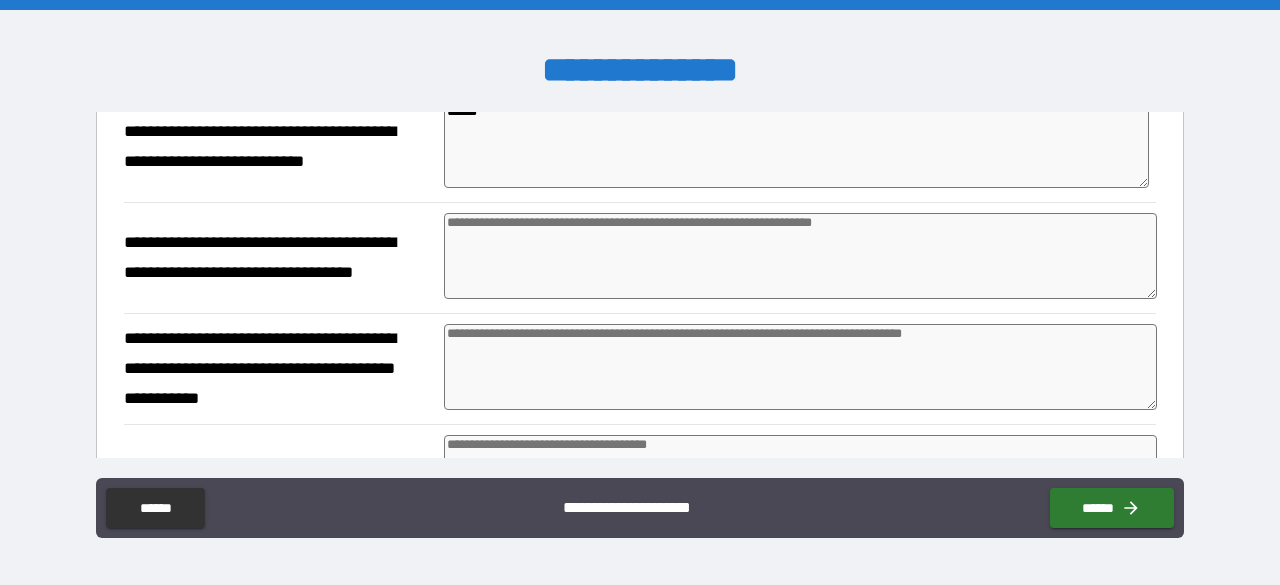 click at bounding box center [800, 256] 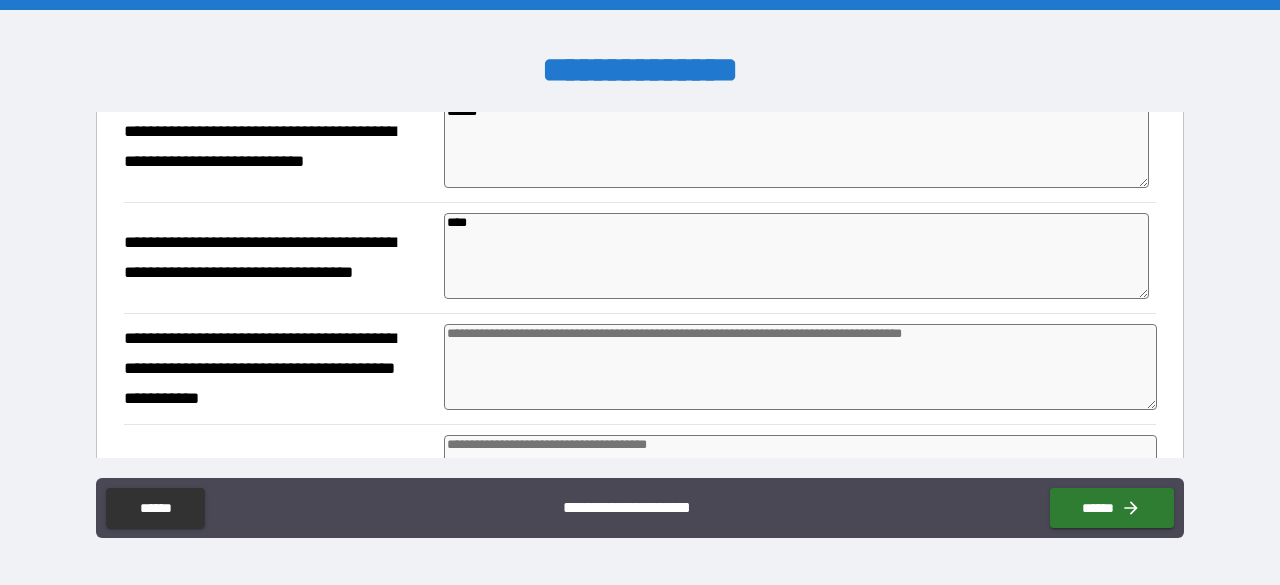 click at bounding box center [800, 367] 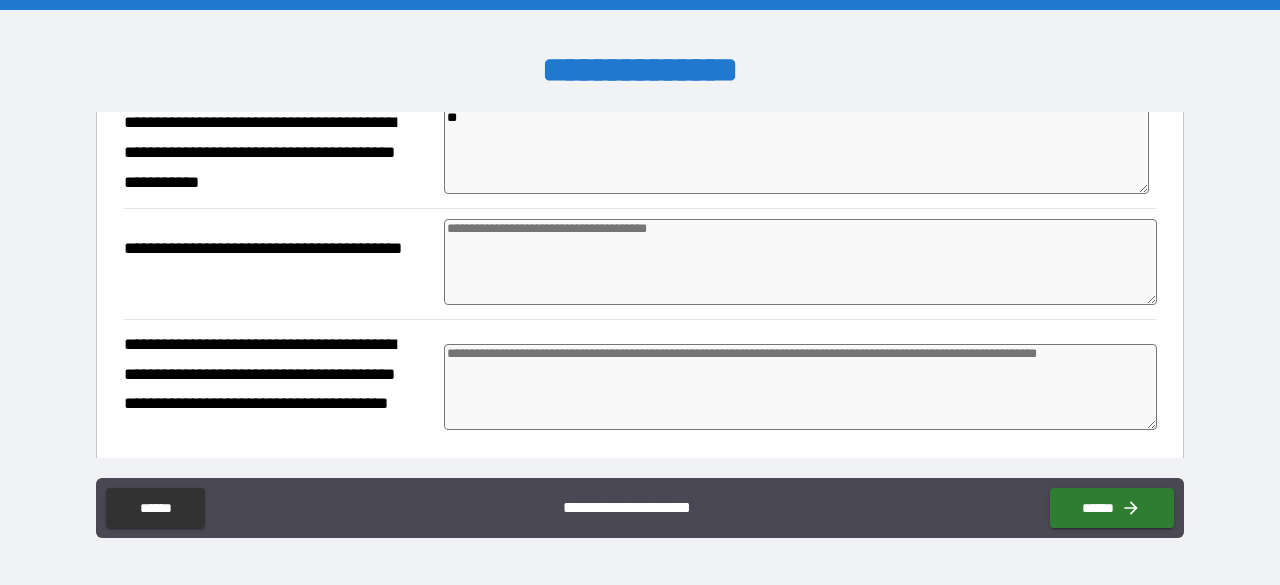 scroll, scrollTop: 2312, scrollLeft: 0, axis: vertical 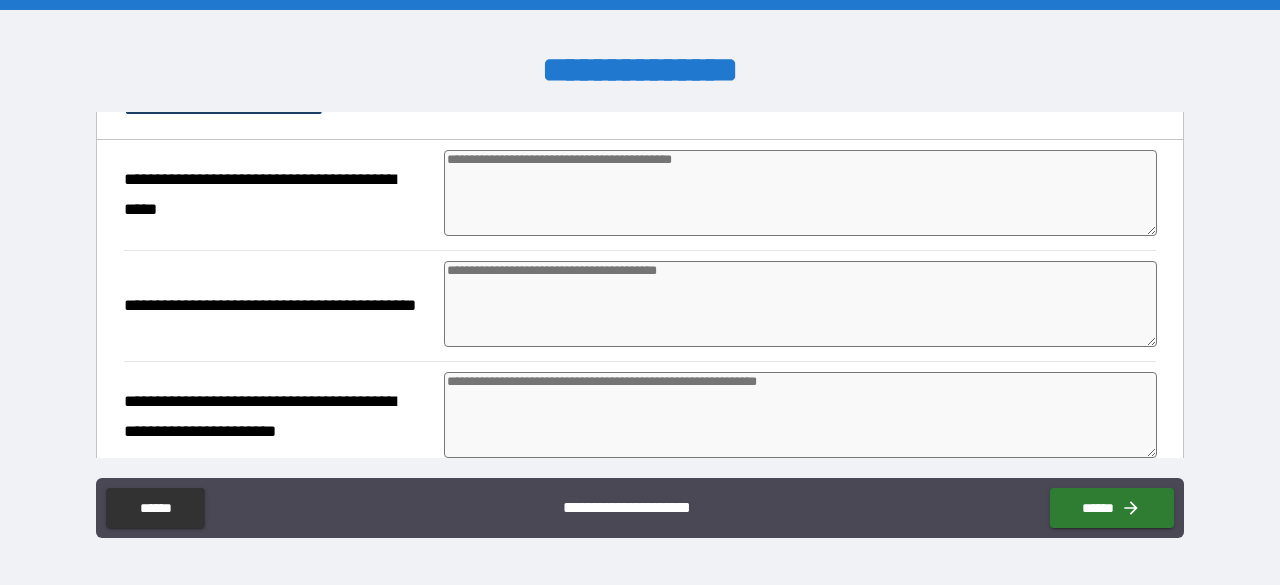 click at bounding box center (800, 193) 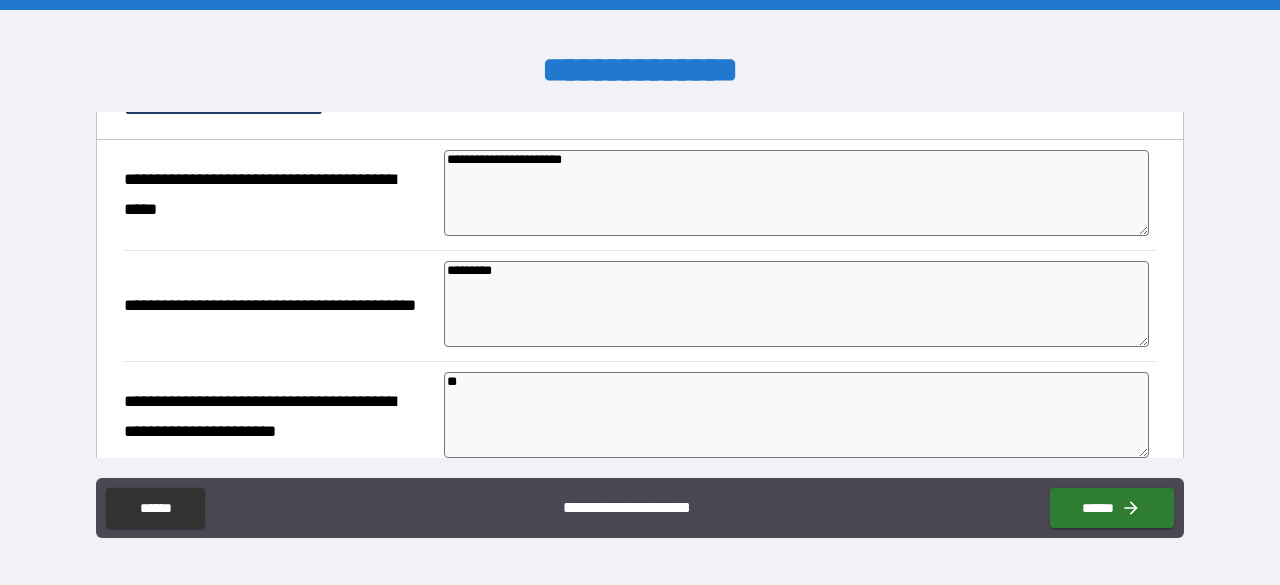 scroll, scrollTop: 3152, scrollLeft: 0, axis: vertical 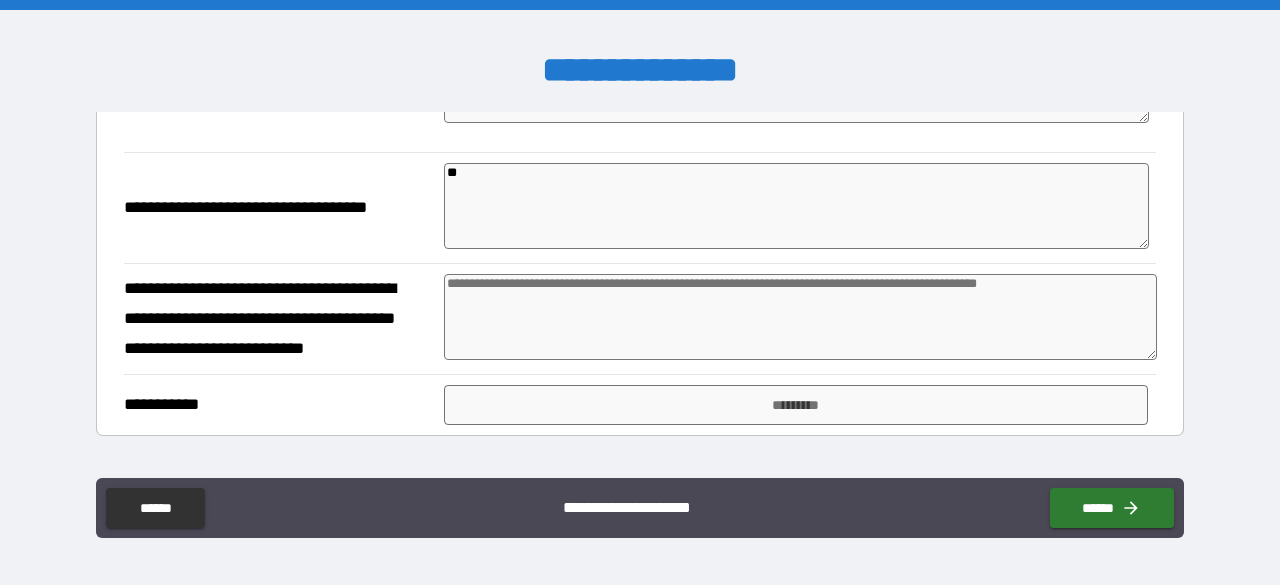 click on "**" at bounding box center (796, 206) 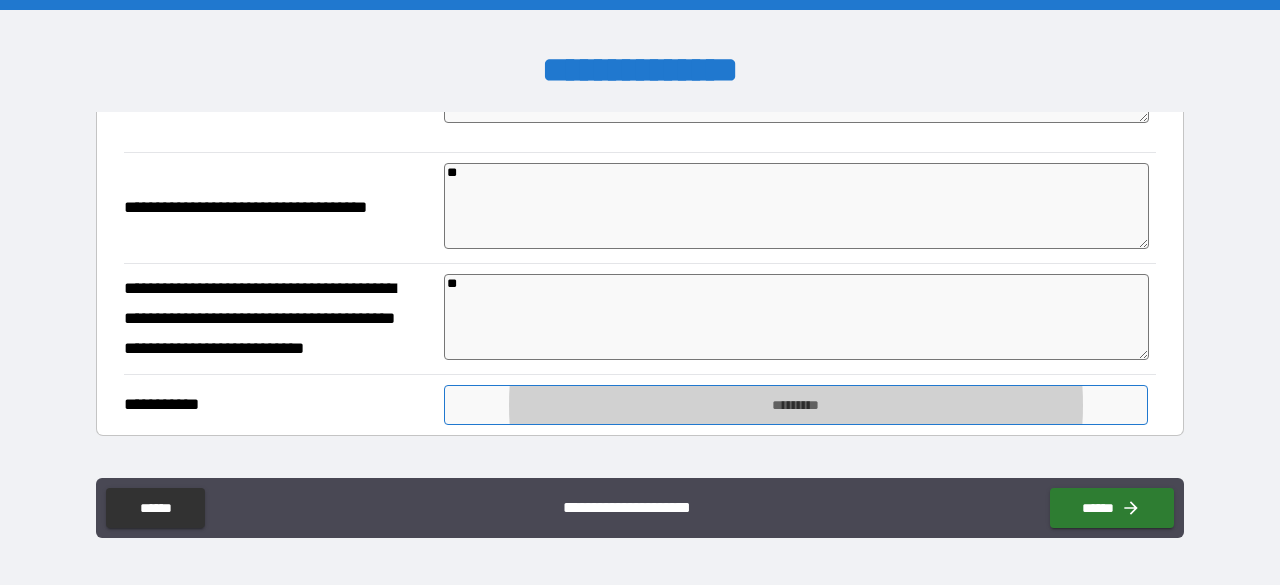 click on "*********" at bounding box center (796, 405) 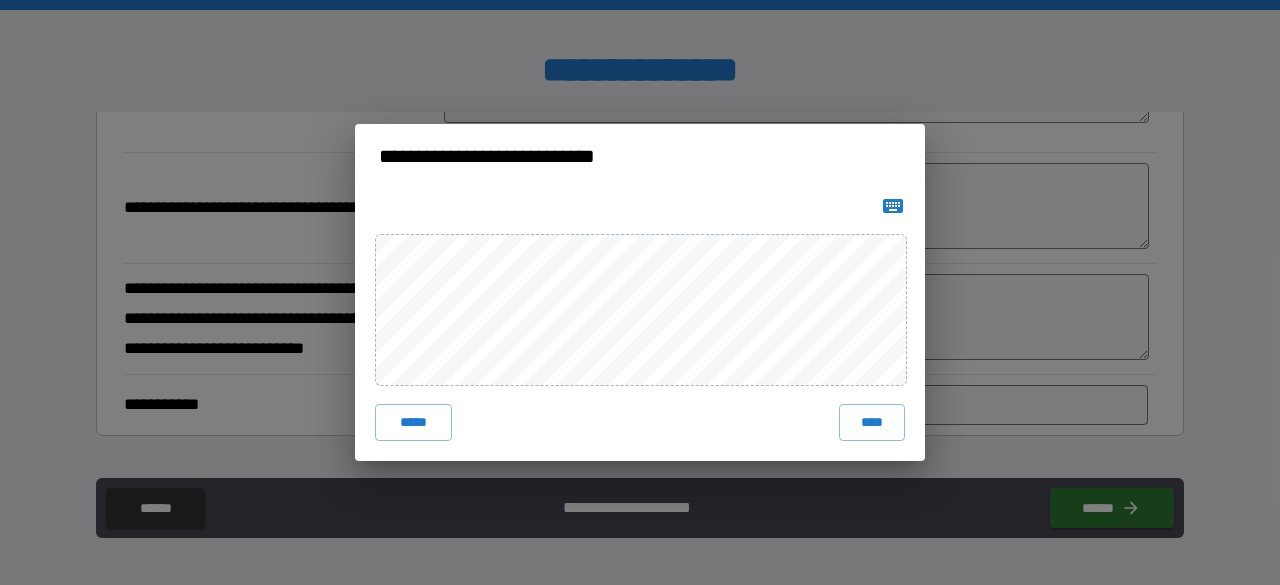 click at bounding box center [893, 206] 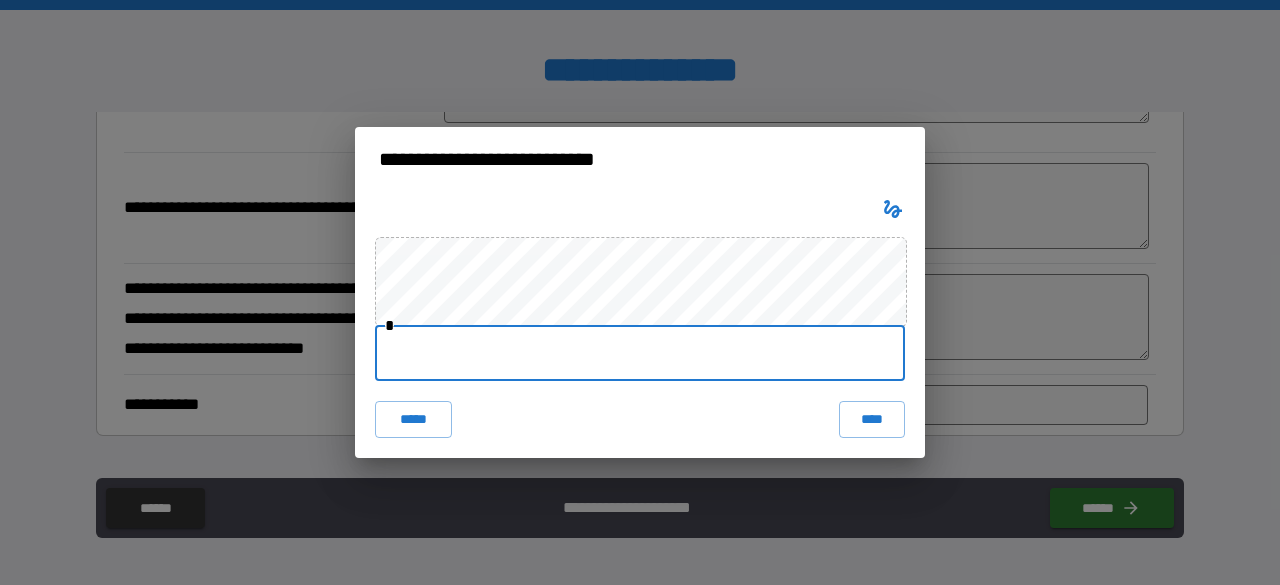 click at bounding box center [640, 353] 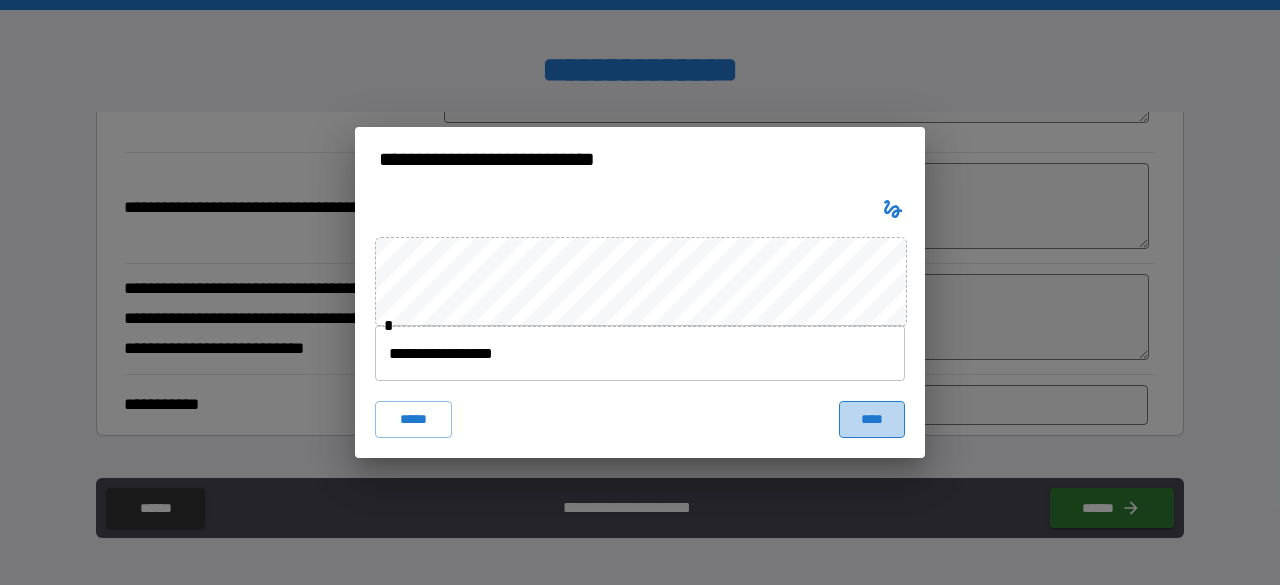 click on "****" at bounding box center (872, 419) 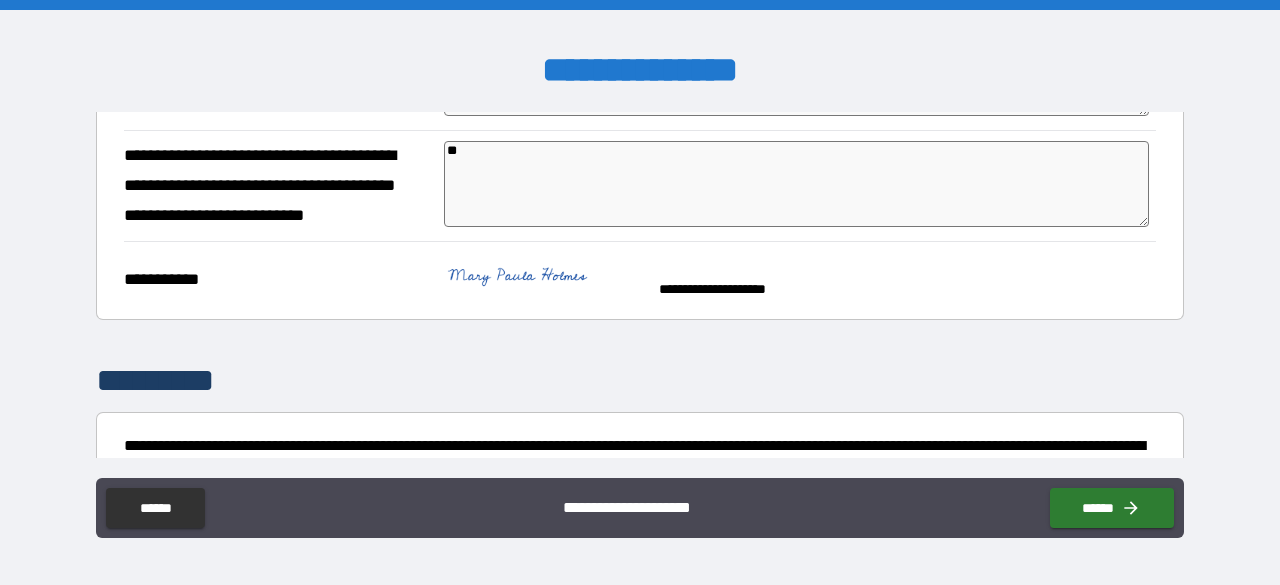 scroll, scrollTop: 4467, scrollLeft: 0, axis: vertical 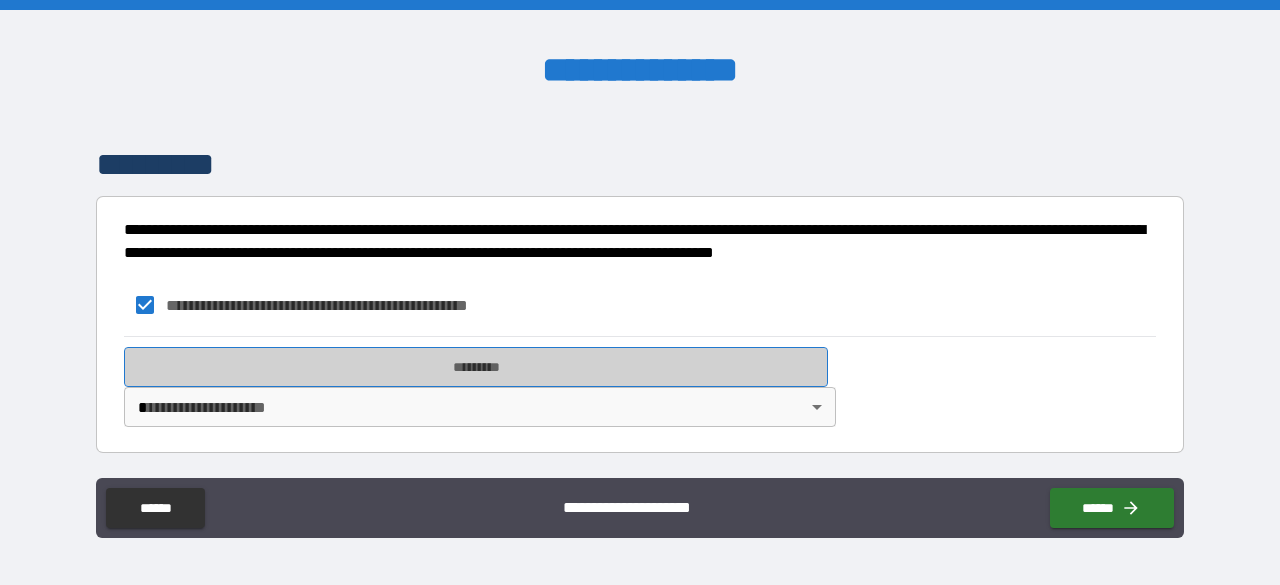 click on "*********" at bounding box center [476, 367] 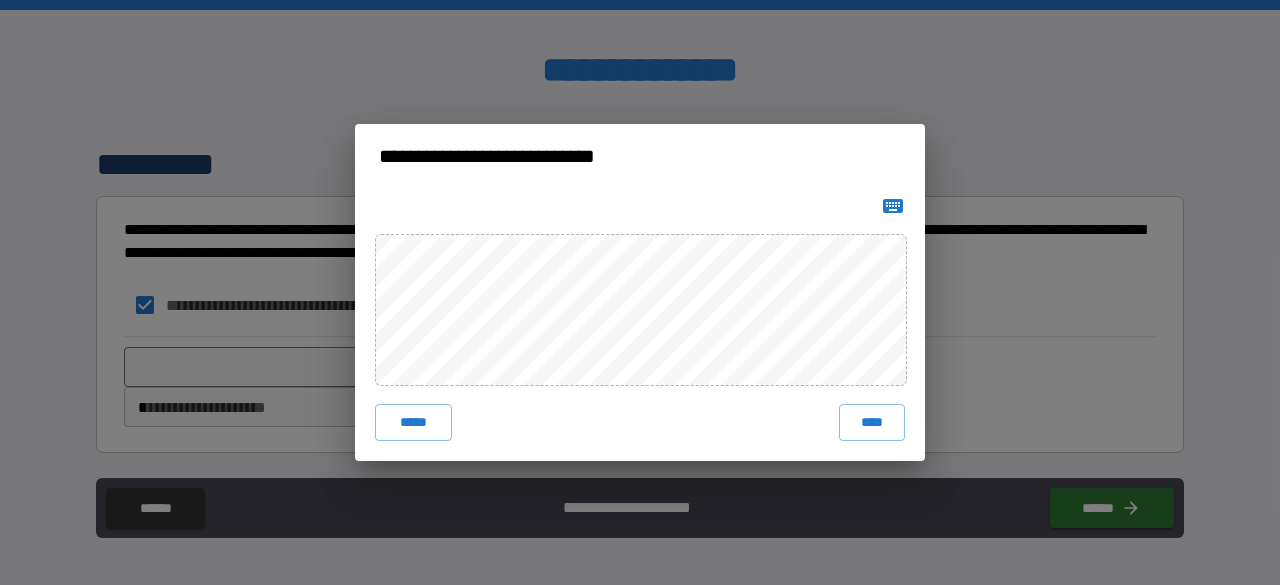 click 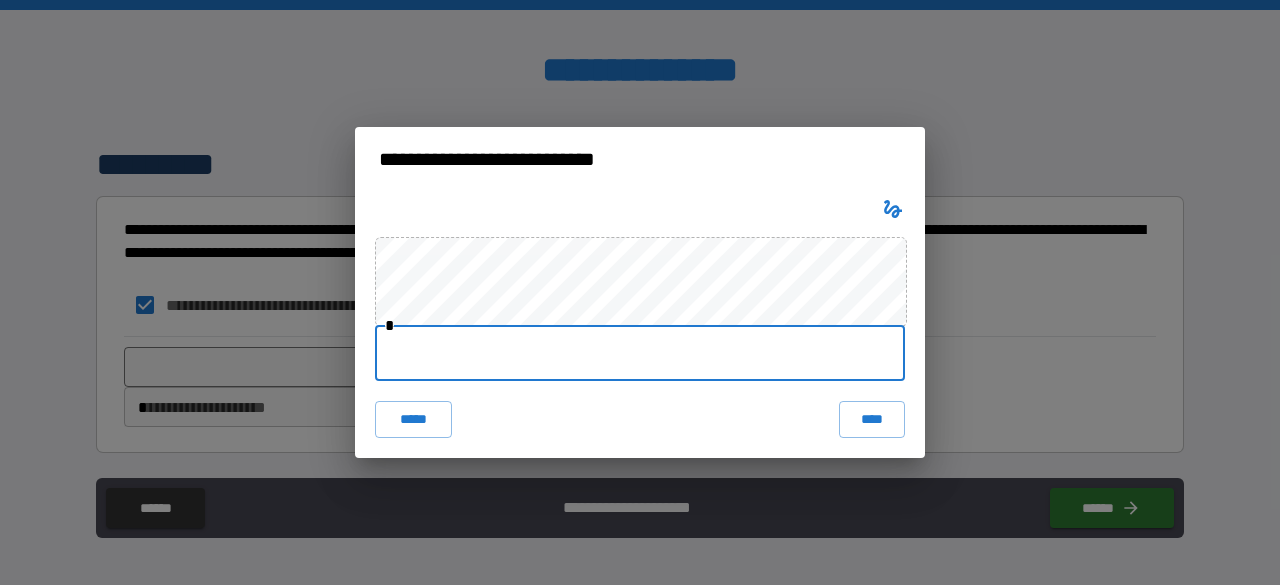 click at bounding box center [640, 353] 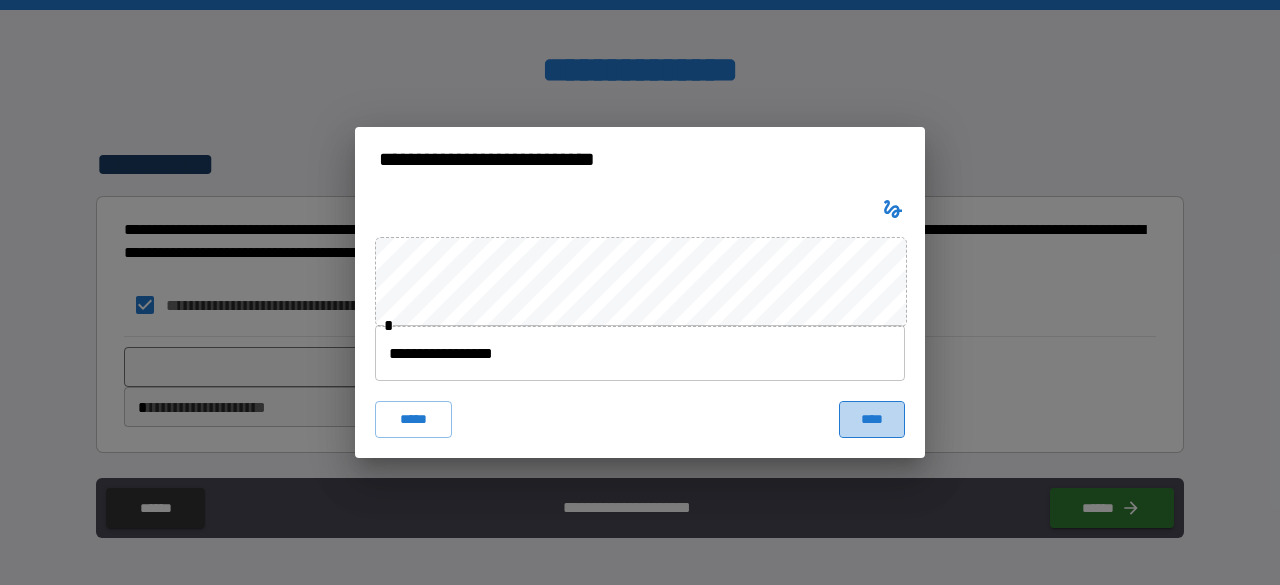 click on "****" at bounding box center (872, 419) 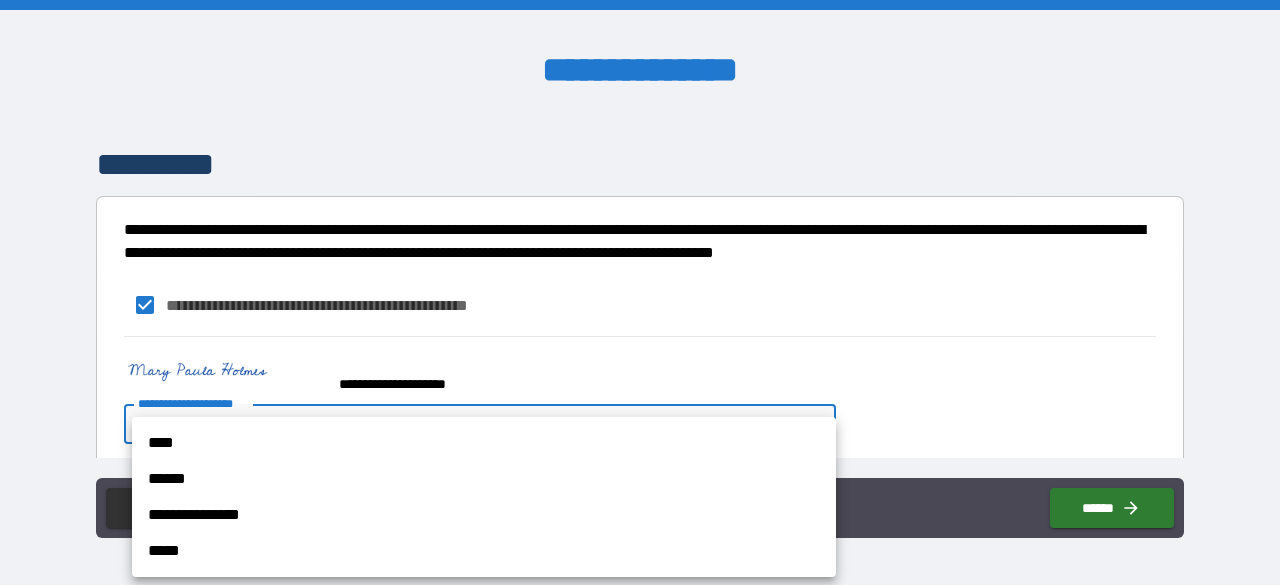 click on "**********" at bounding box center [640, 292] 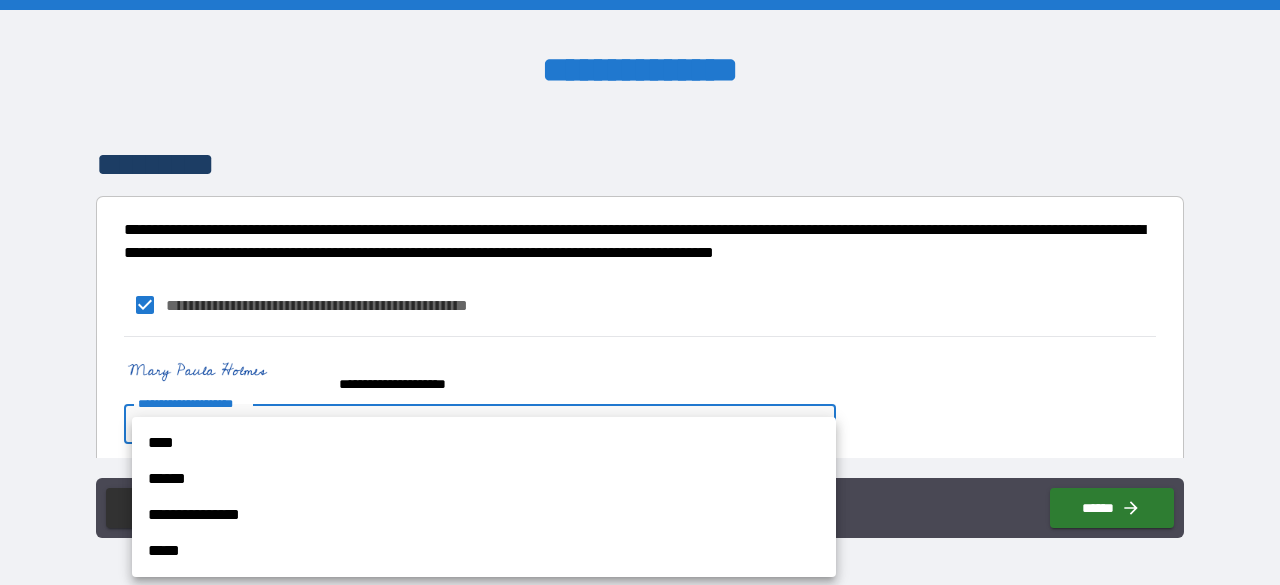 click on "****" at bounding box center [484, 443] 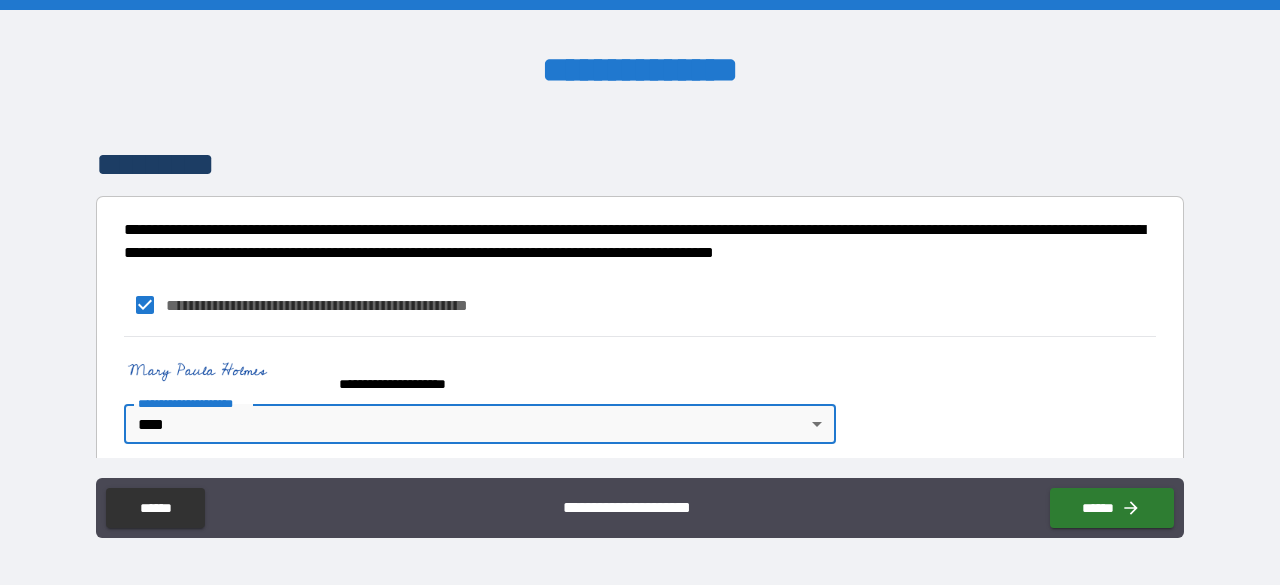 scroll, scrollTop: 4657, scrollLeft: 0, axis: vertical 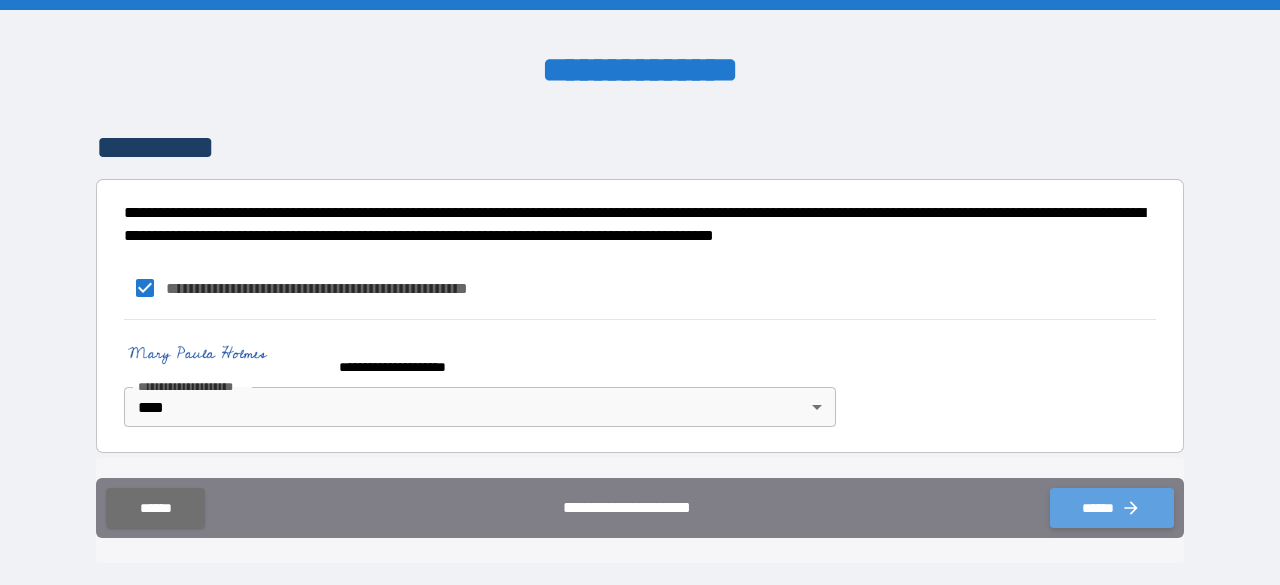click on "******" at bounding box center (1112, 508) 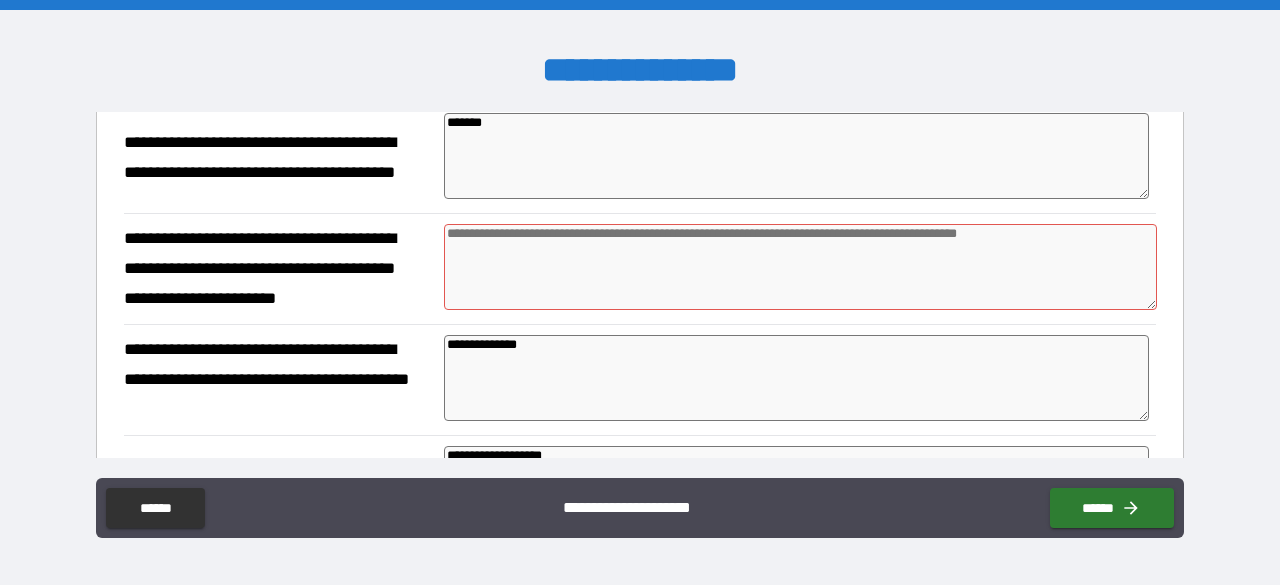 scroll, scrollTop: 1099, scrollLeft: 0, axis: vertical 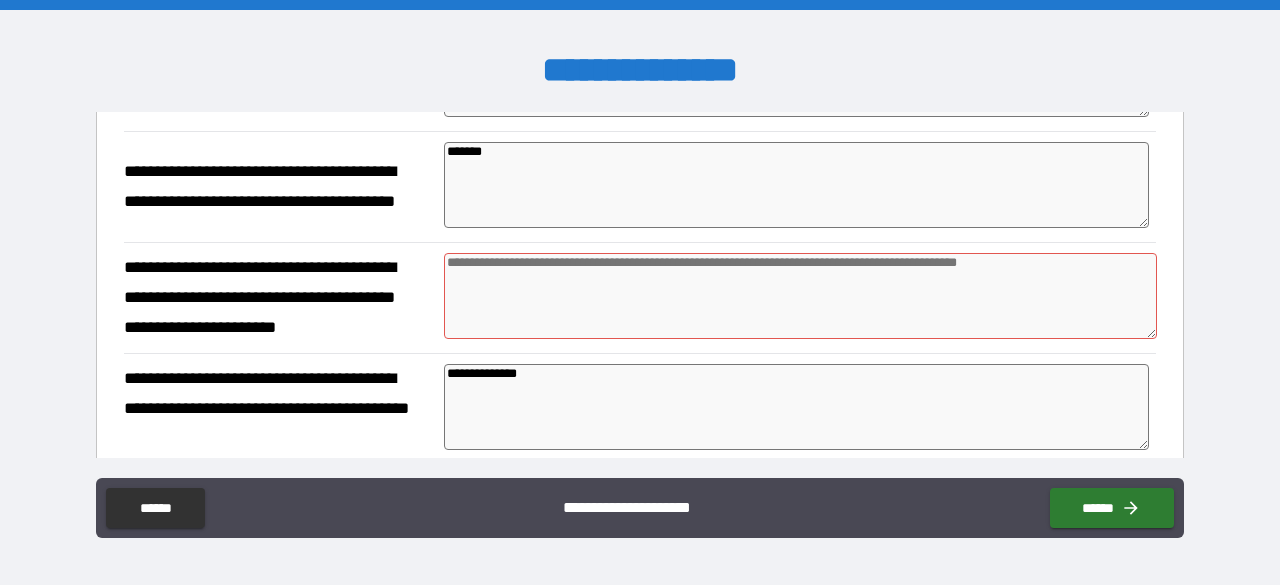 click at bounding box center [800, 296] 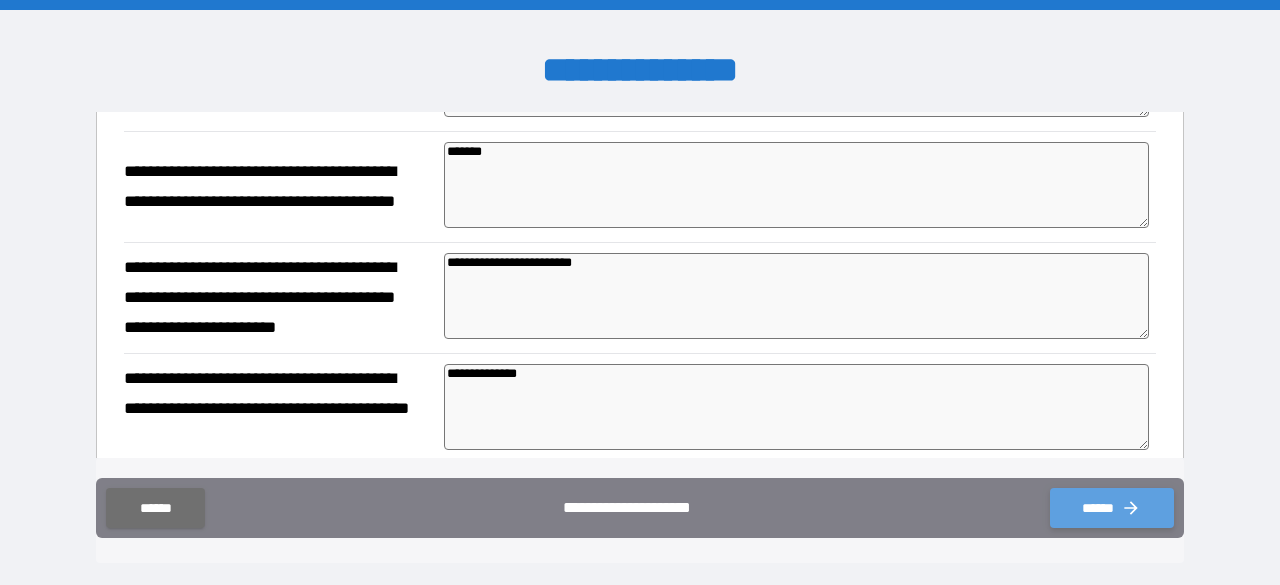 click on "******" at bounding box center (1112, 508) 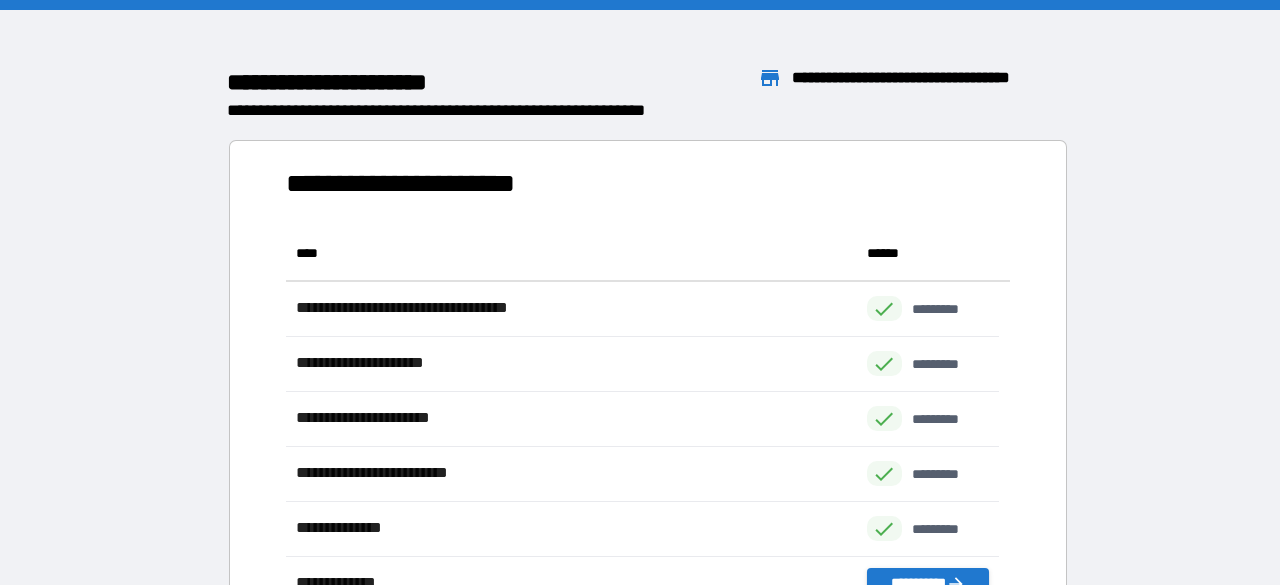 scroll, scrollTop: 16, scrollLeft: 16, axis: both 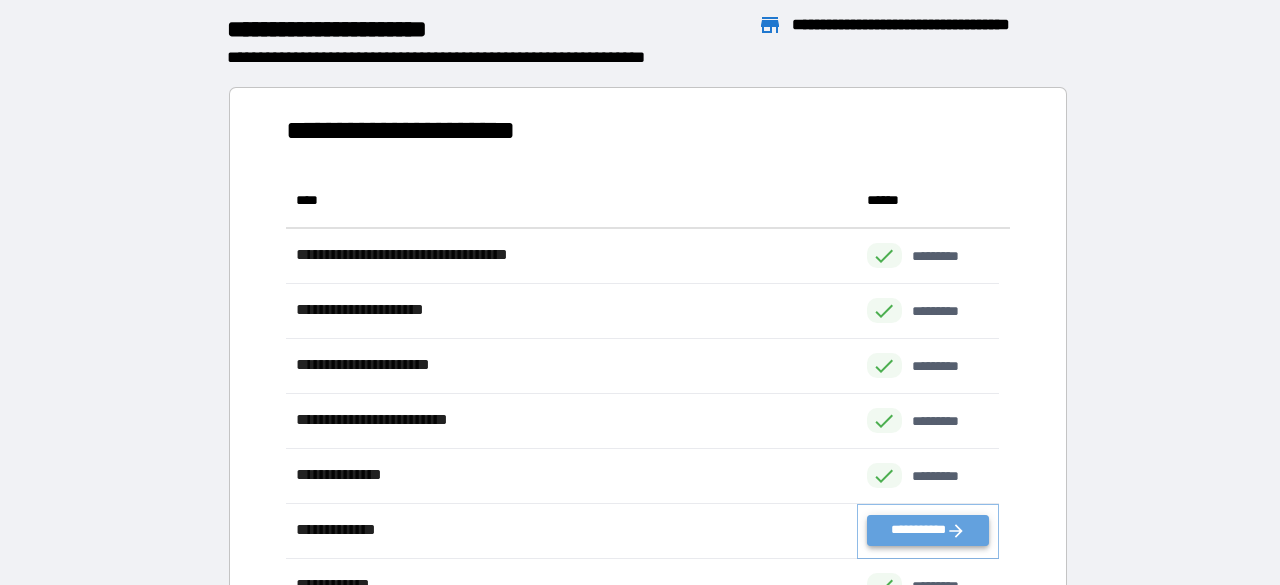 click on "**********" at bounding box center (928, 530) 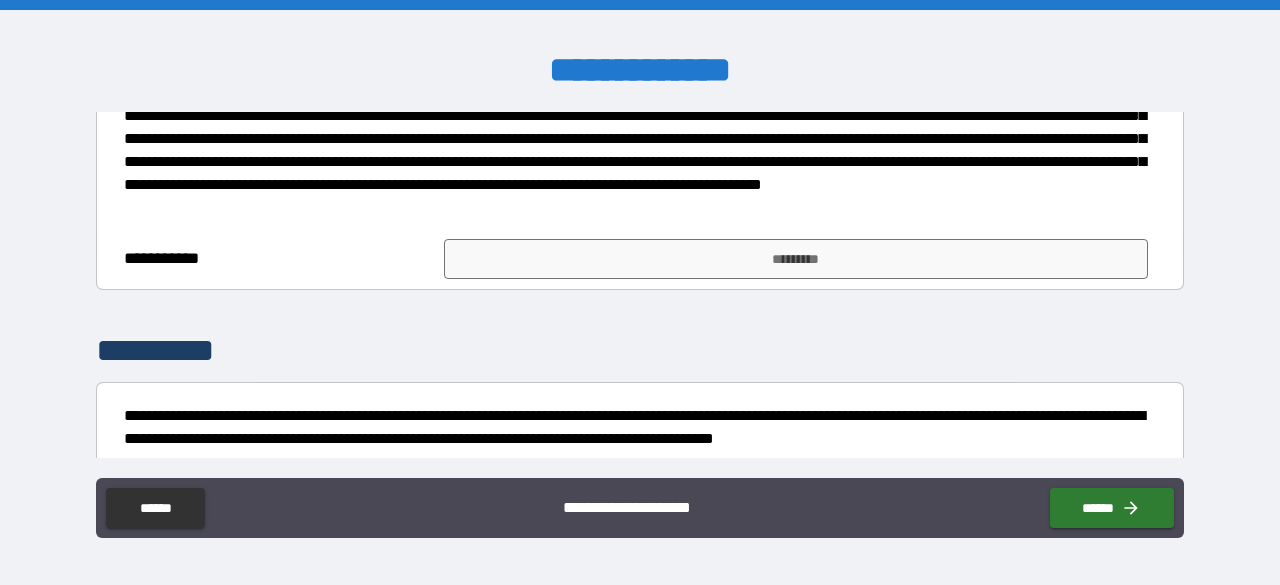 scroll, scrollTop: 242, scrollLeft: 0, axis: vertical 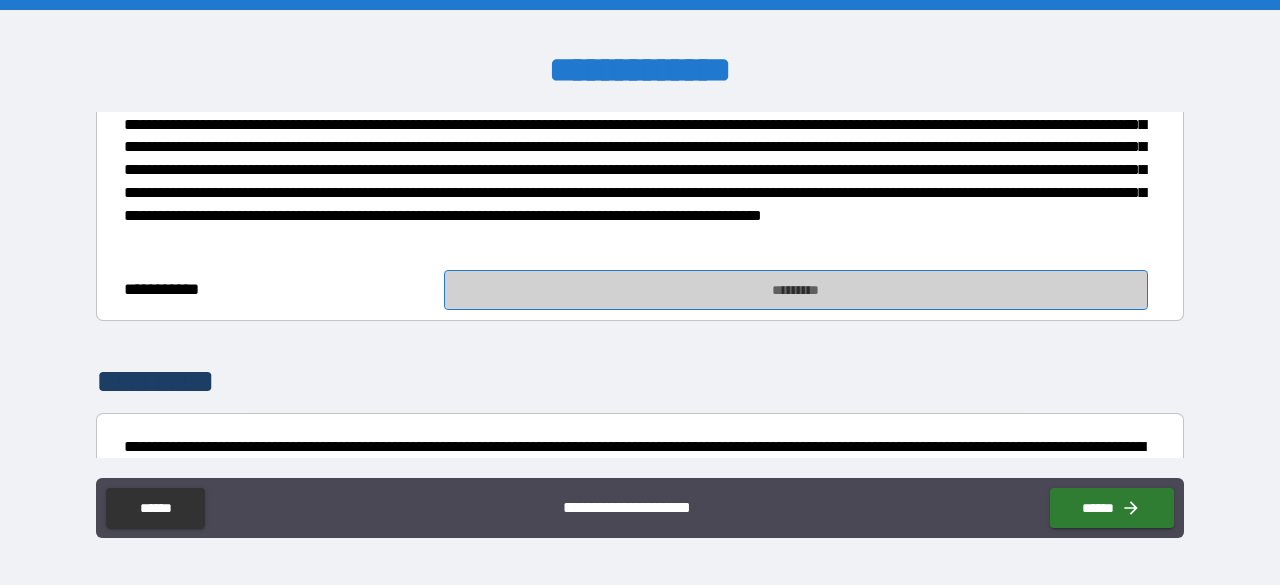 click on "*********" at bounding box center [796, 290] 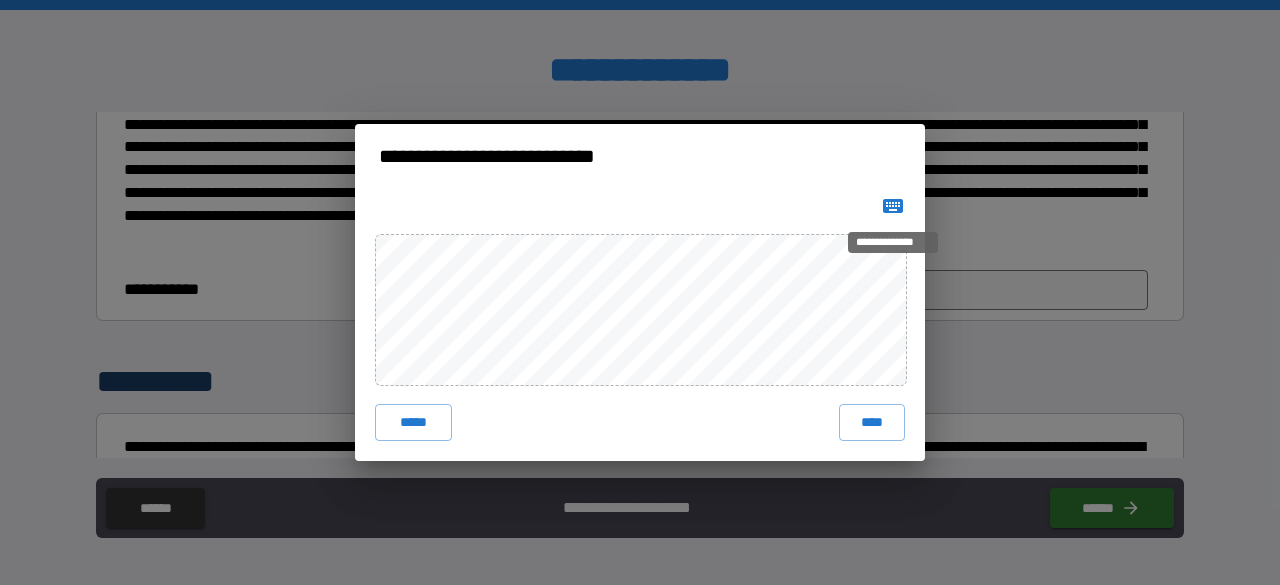 click 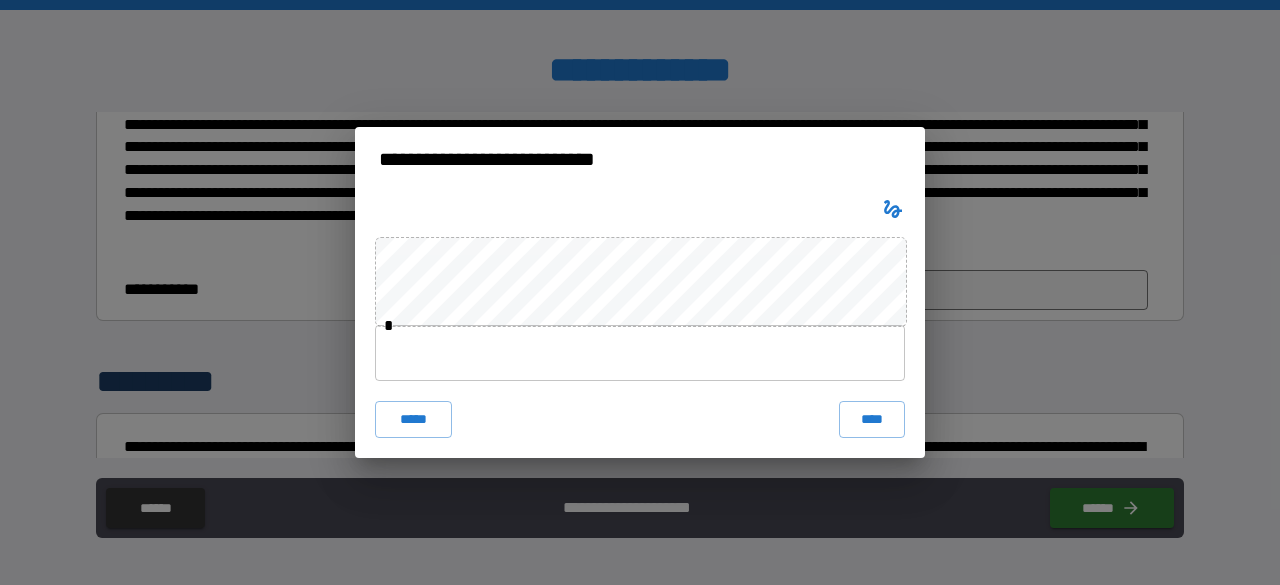 click at bounding box center [640, 353] 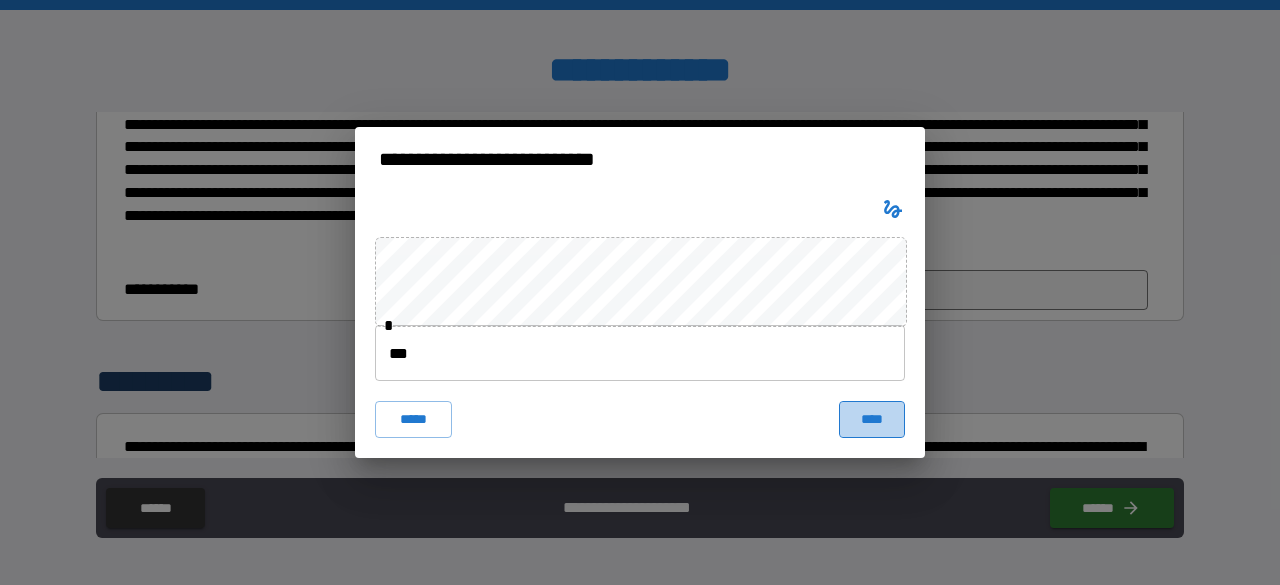 click on "****" at bounding box center (872, 419) 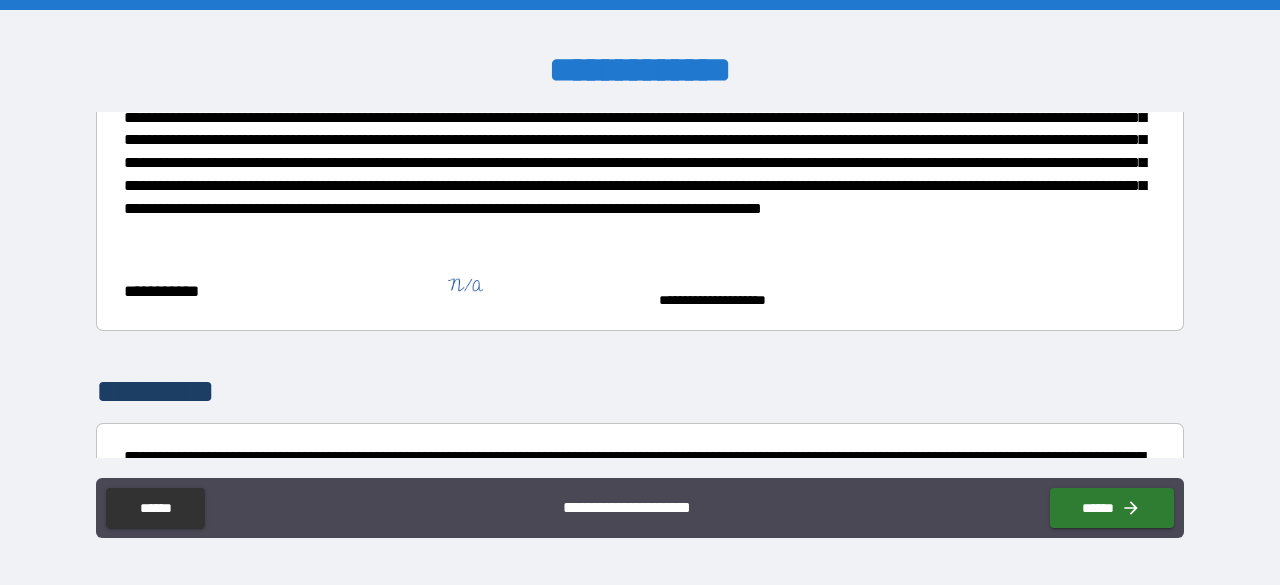 scroll, scrollTop: 169, scrollLeft: 0, axis: vertical 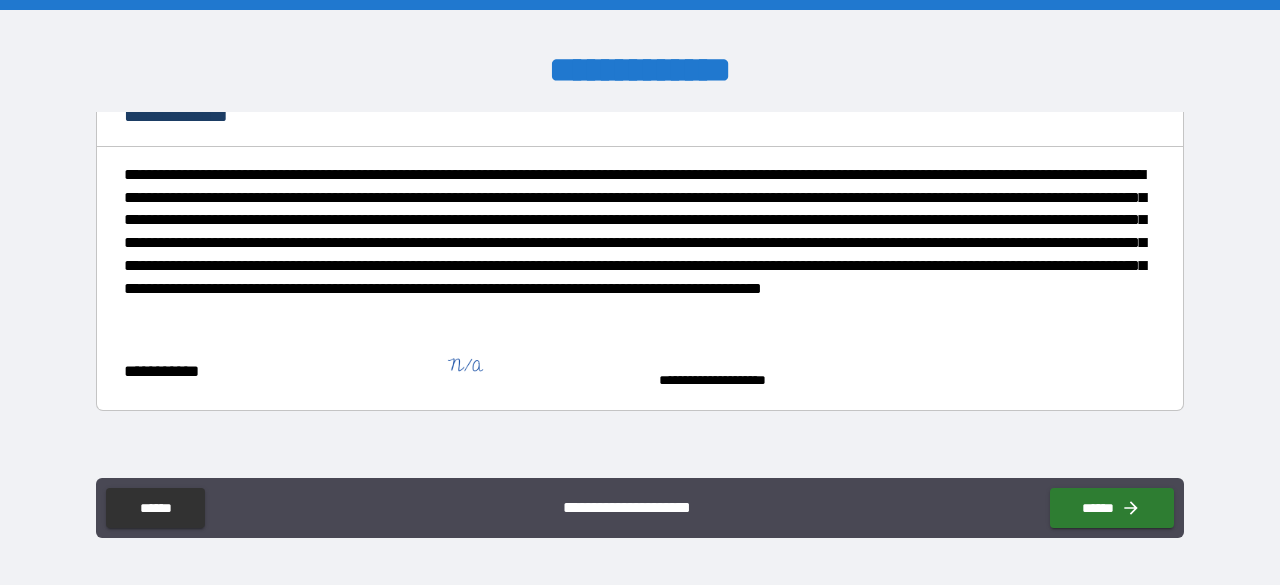 click at bounding box center (544, 371) 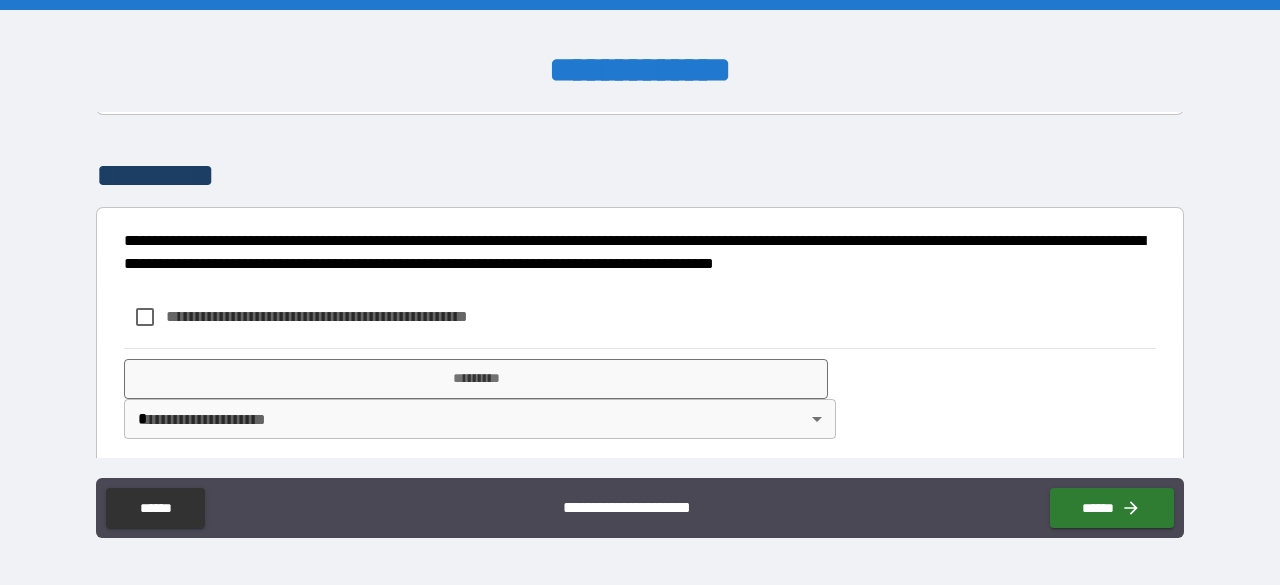 scroll, scrollTop: 467, scrollLeft: 0, axis: vertical 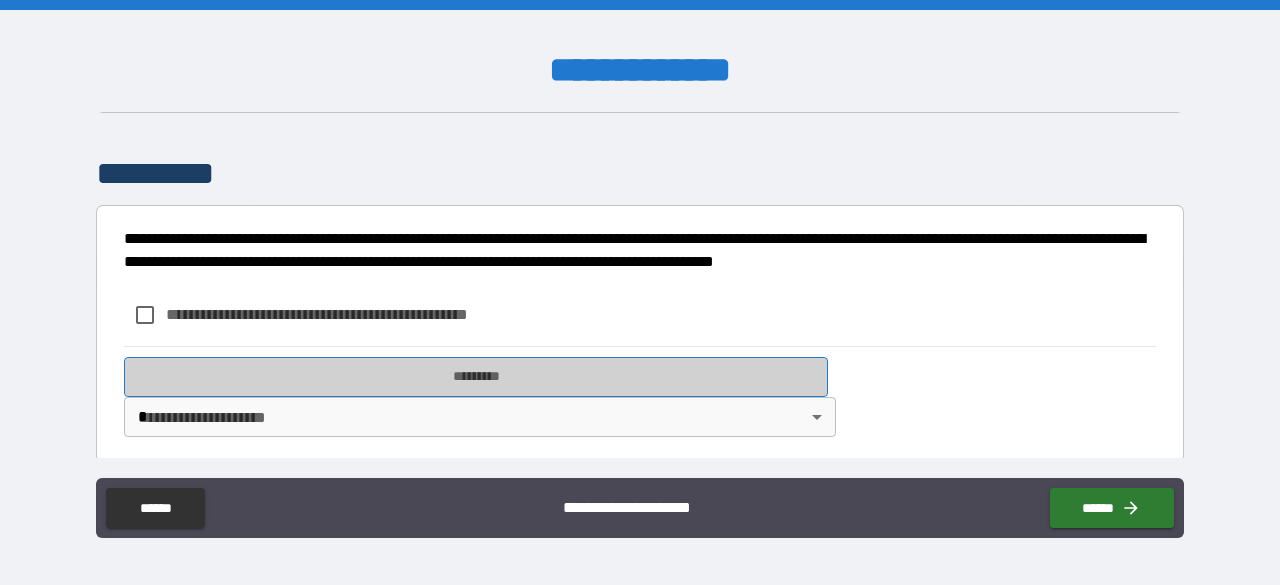 click on "*********" at bounding box center (476, 377) 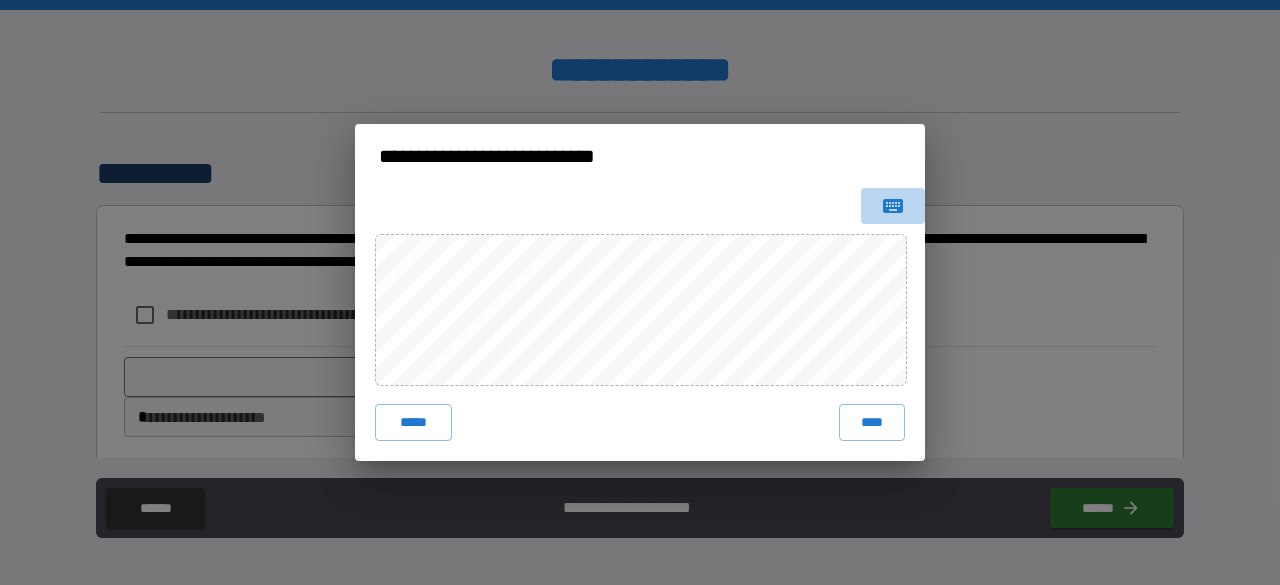 click at bounding box center [893, 206] 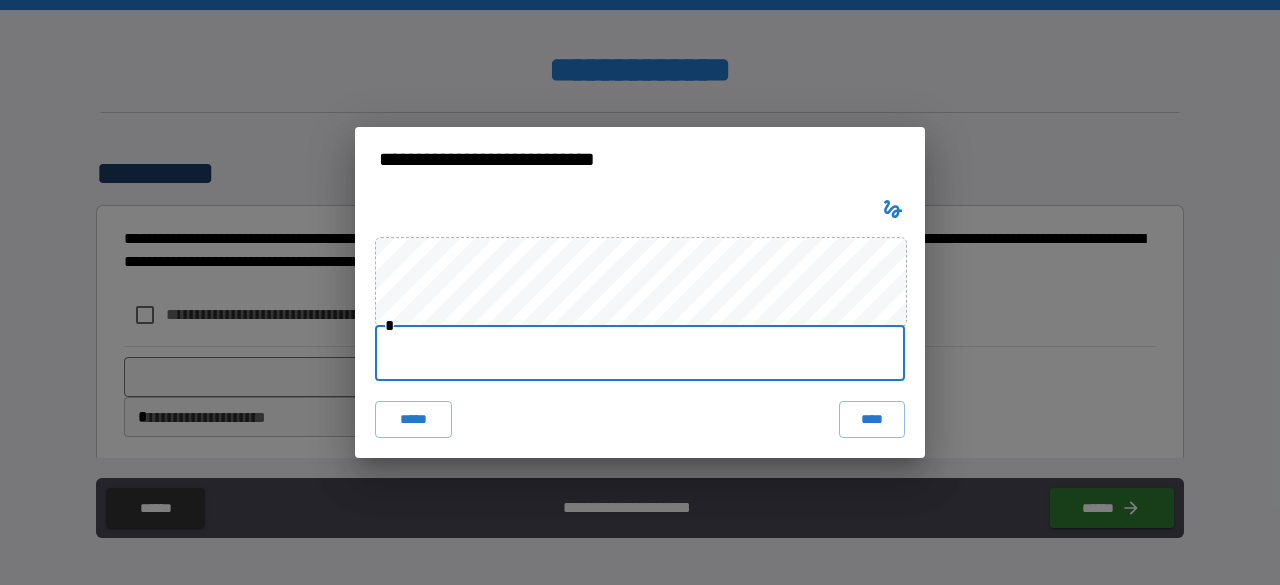click at bounding box center (640, 353) 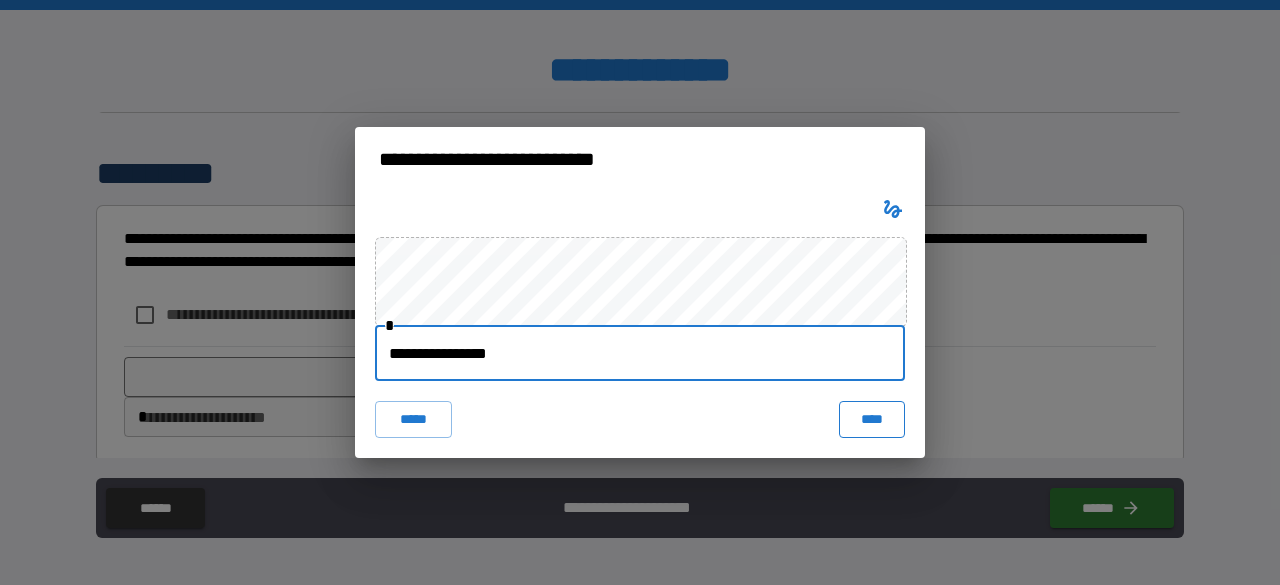 click on "****" at bounding box center [872, 419] 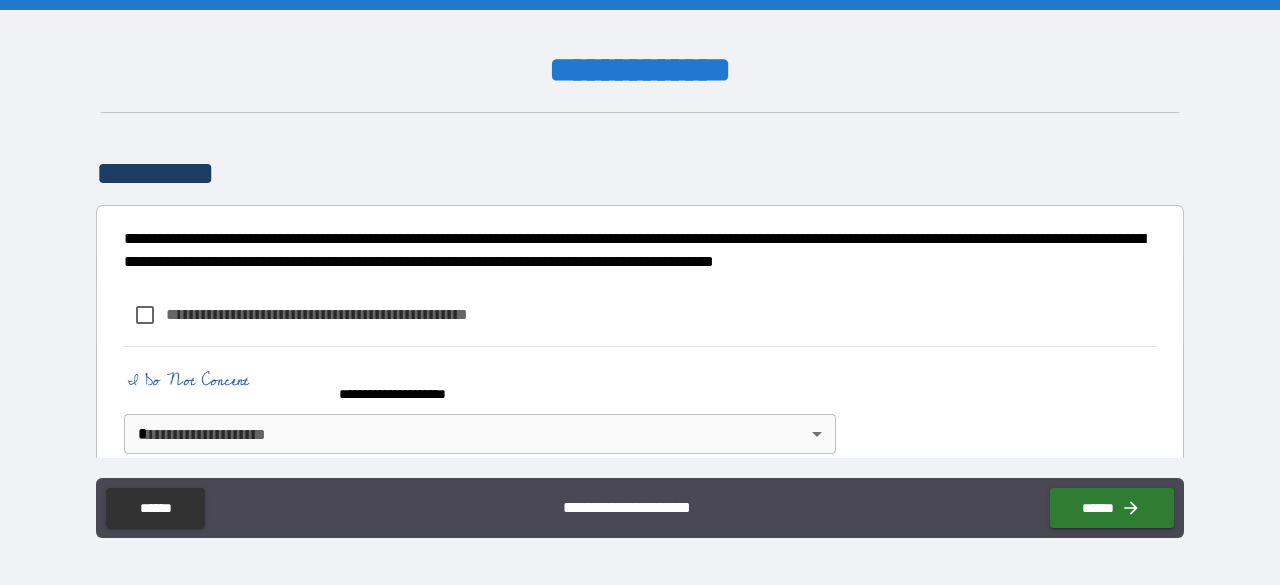 scroll, scrollTop: 494, scrollLeft: 0, axis: vertical 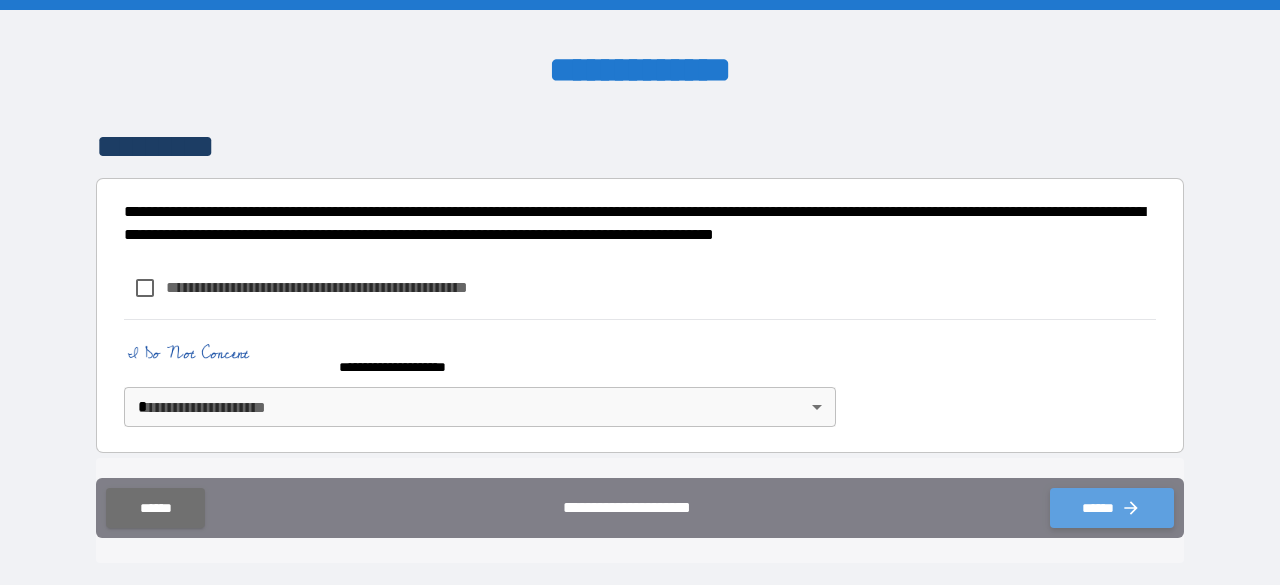 click on "******" at bounding box center (1112, 508) 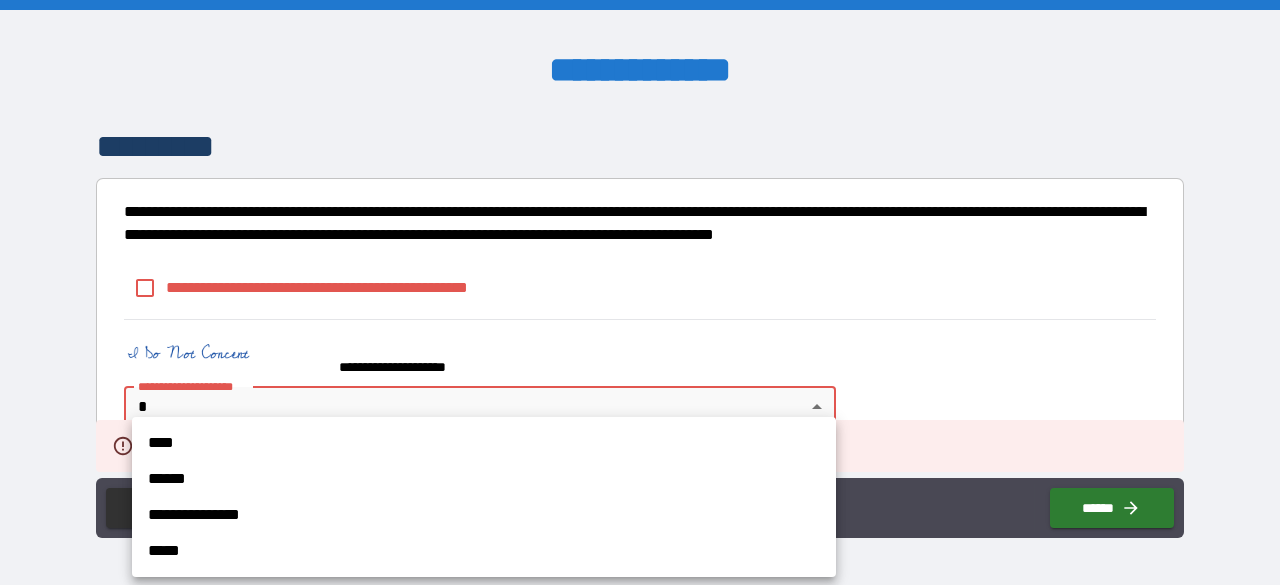click on "**********" at bounding box center [640, 292] 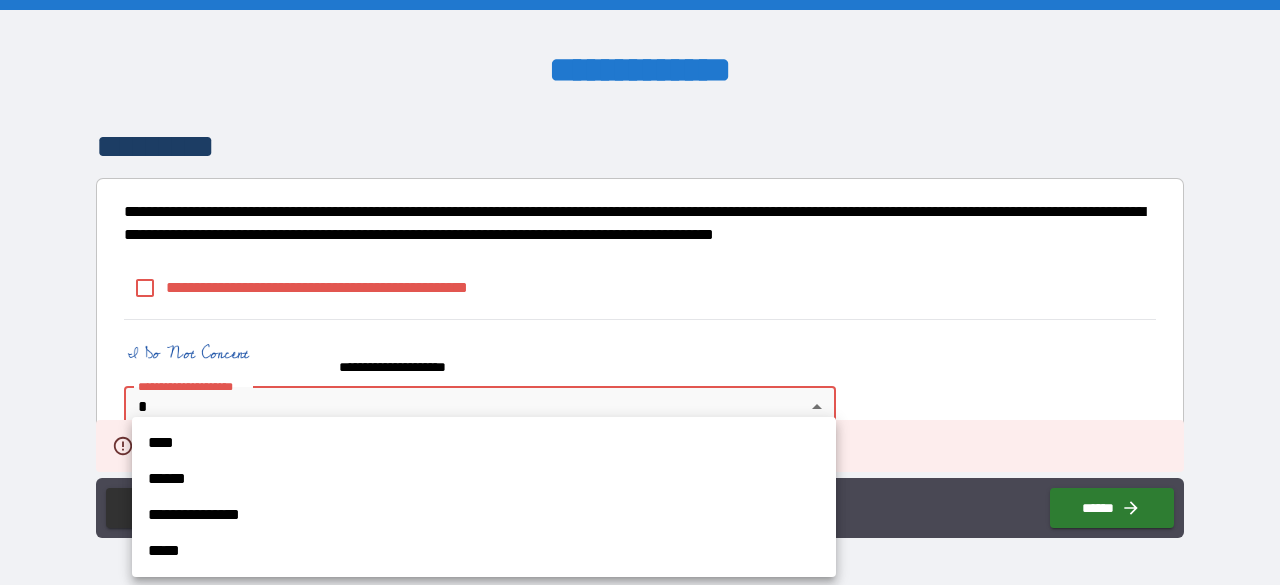 click on "****" at bounding box center [484, 443] 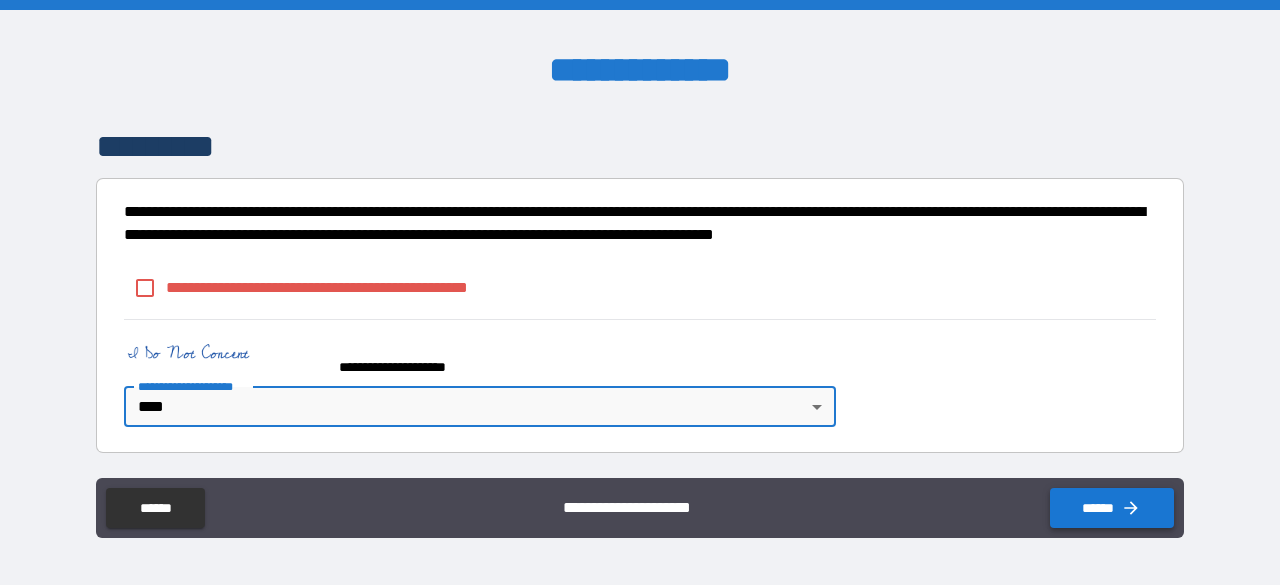 click on "******" at bounding box center [1112, 508] 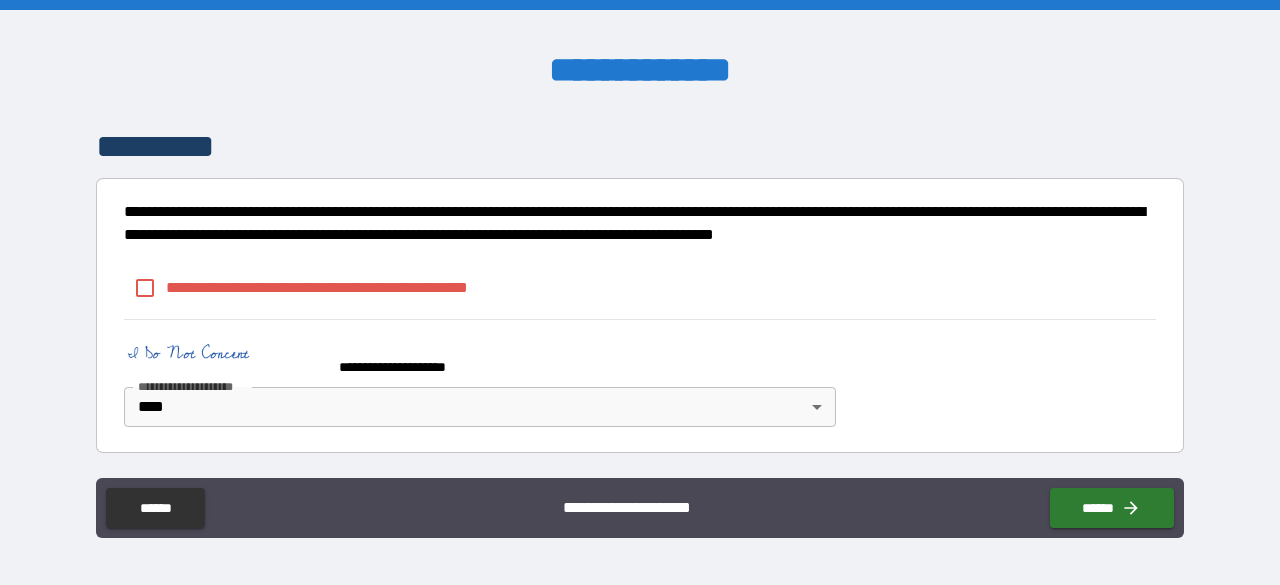click at bounding box center (224, 358) 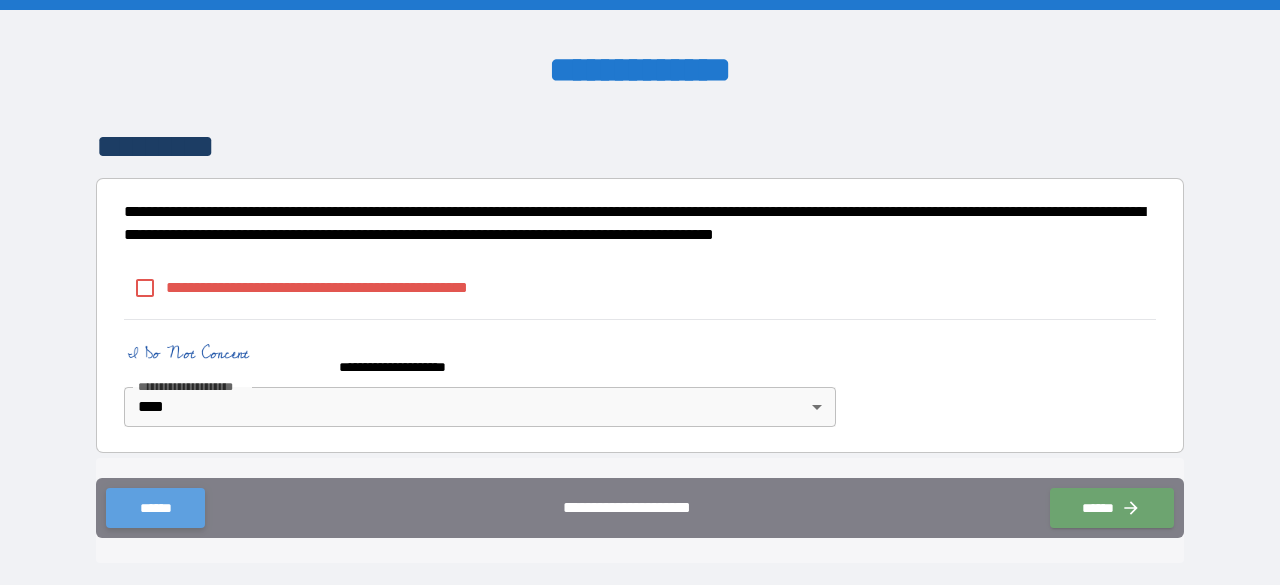click on "******" at bounding box center (155, 508) 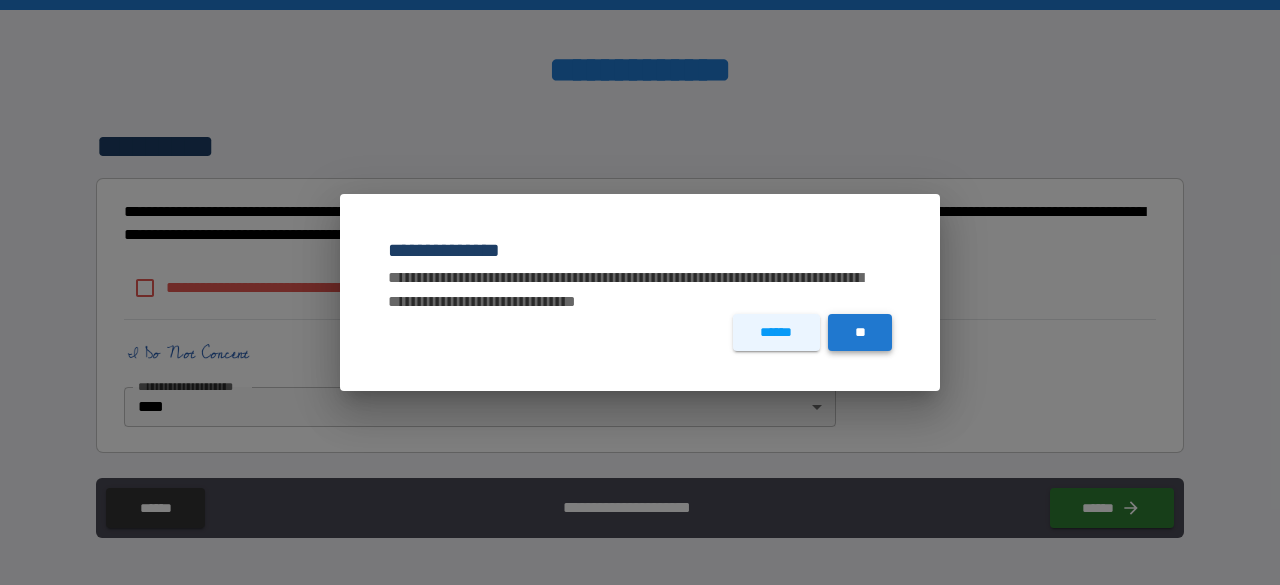 click on "**" at bounding box center [860, 332] 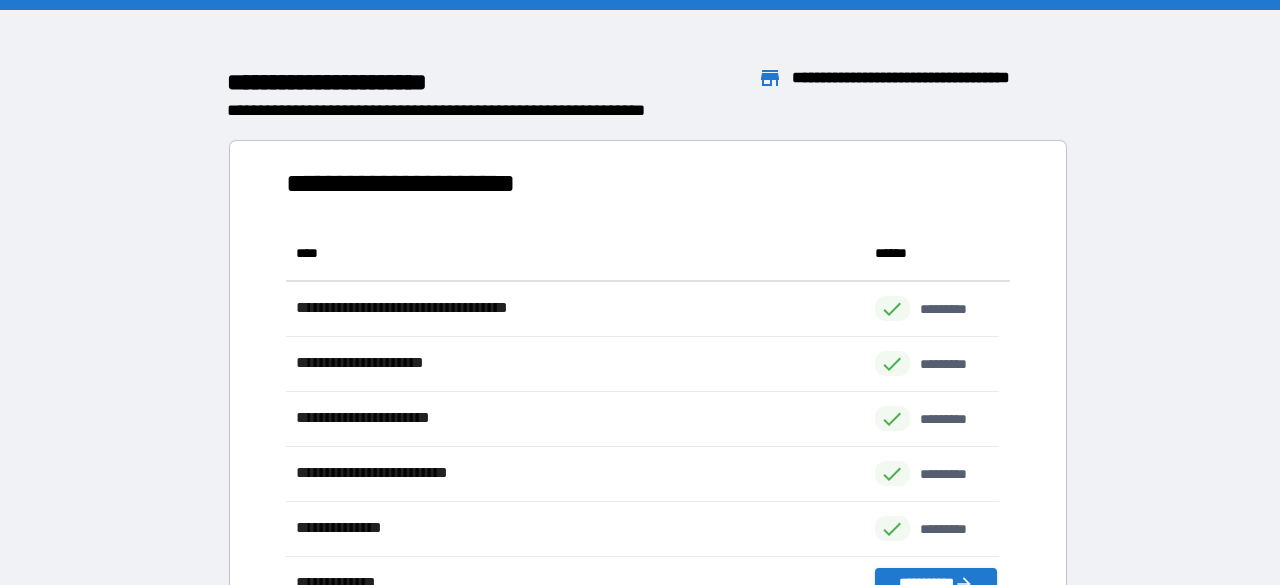 scroll, scrollTop: 536, scrollLeft: 699, axis: both 